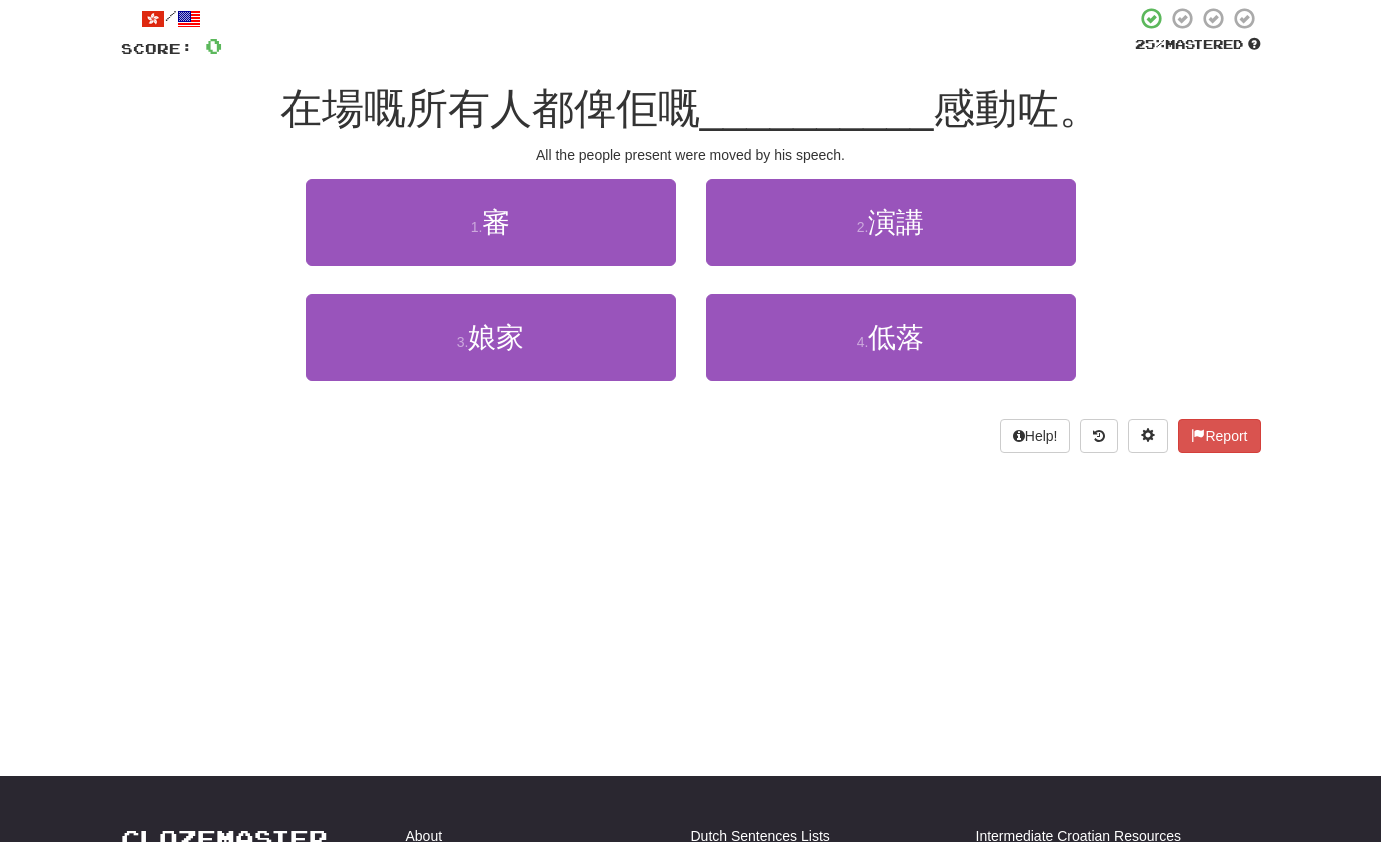 scroll, scrollTop: 117, scrollLeft: 0, axis: vertical 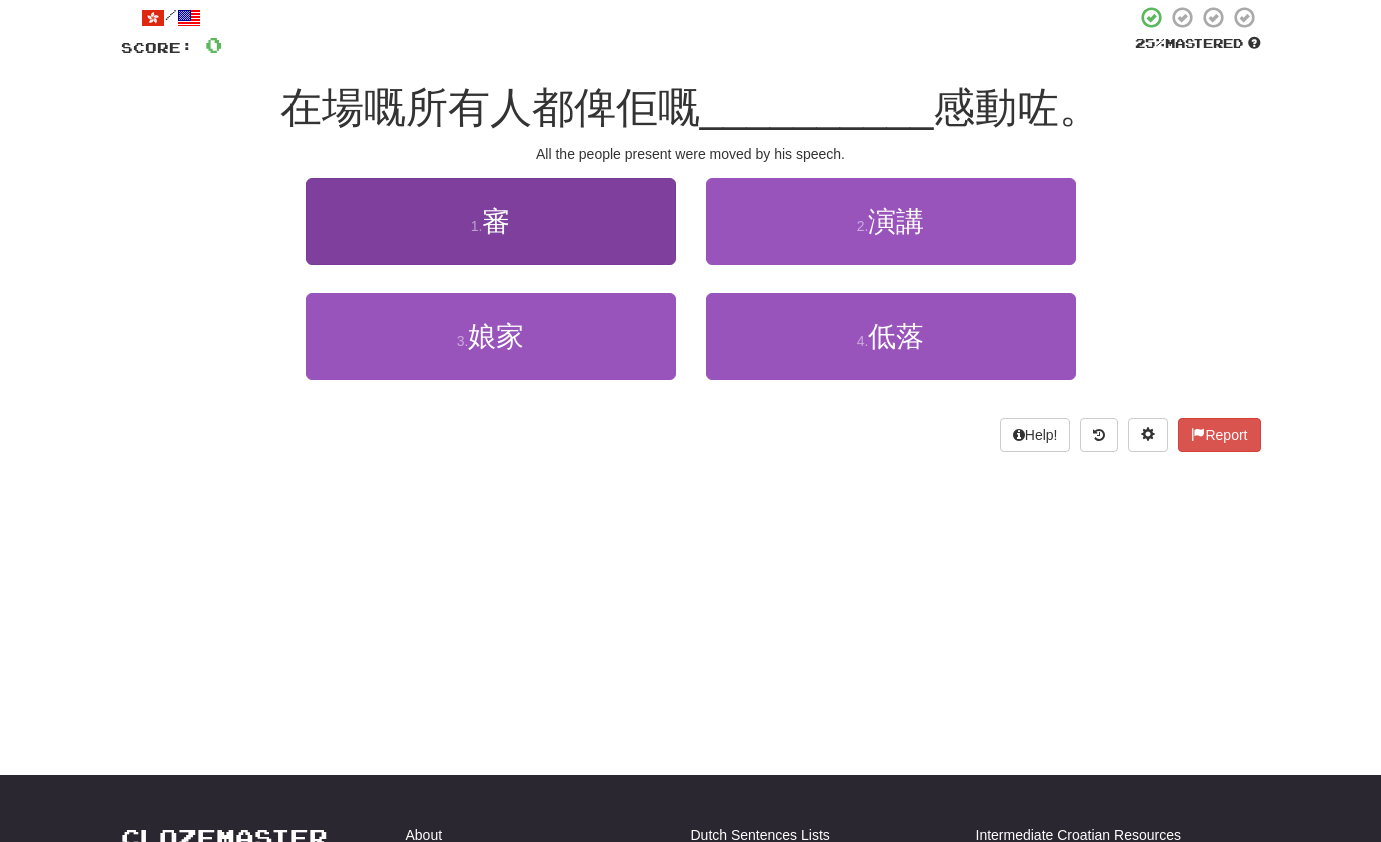 click on "審" at bounding box center [496, 221] 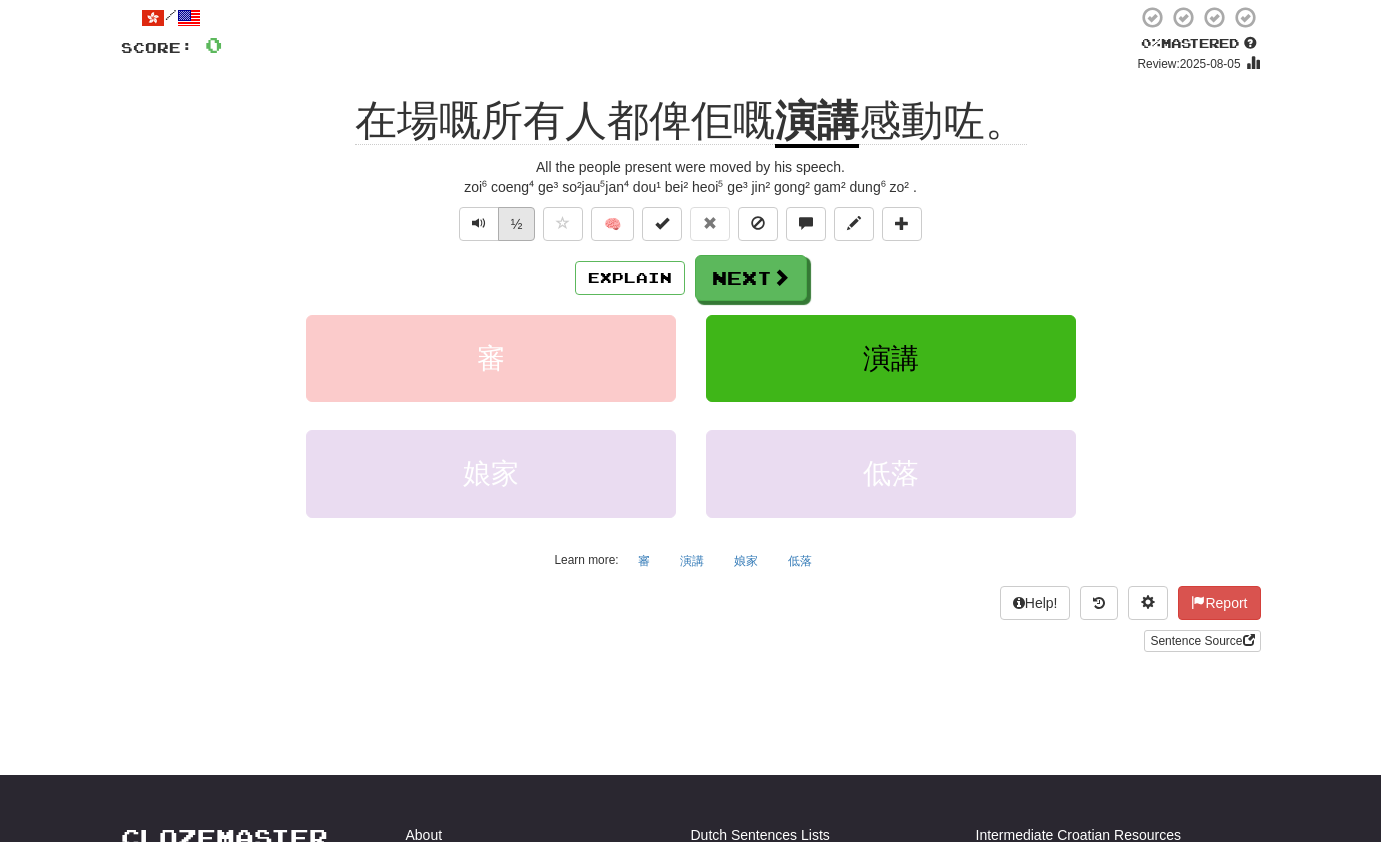 click on "½" at bounding box center (517, 224) 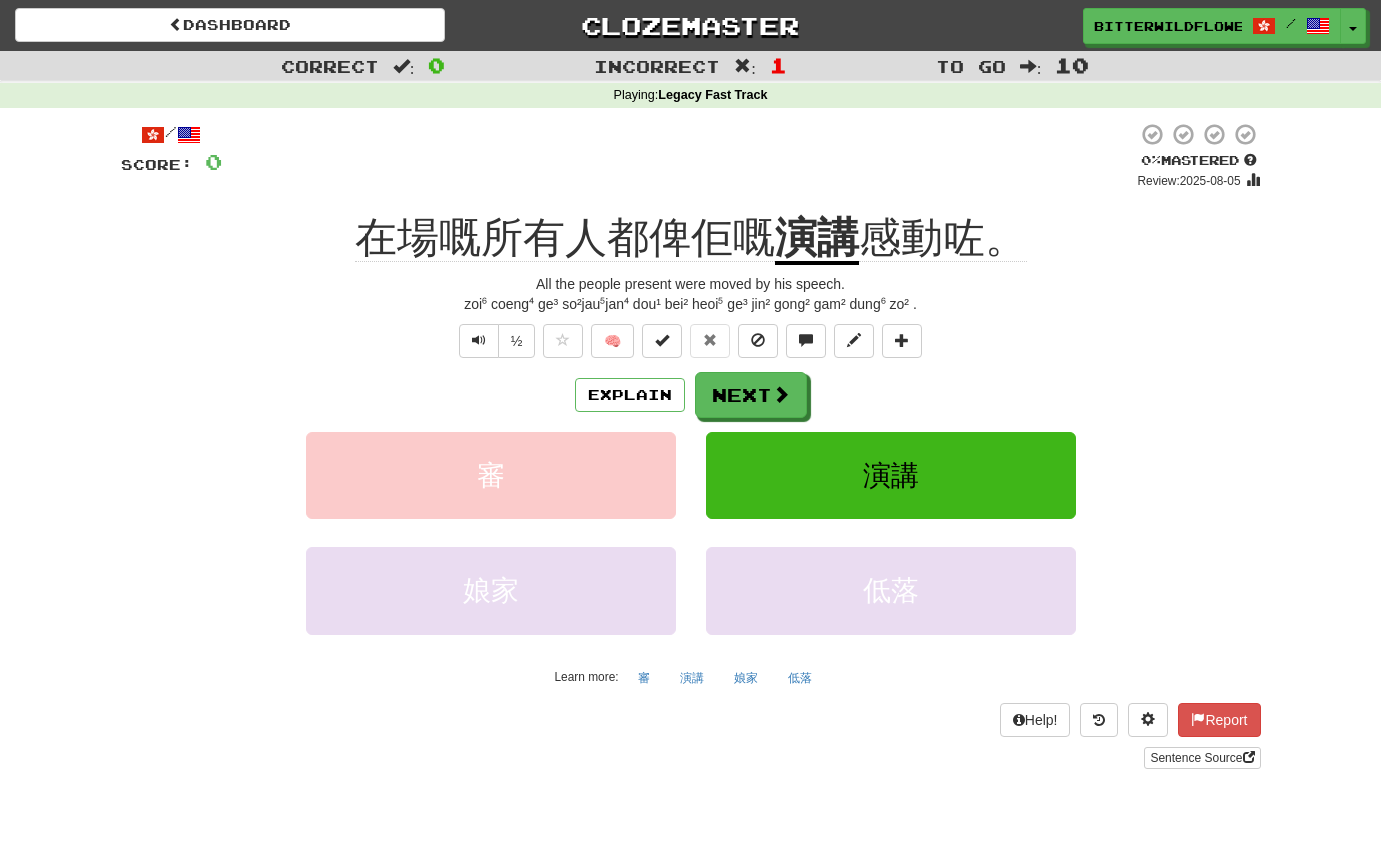 scroll, scrollTop: 0, scrollLeft: 0, axis: both 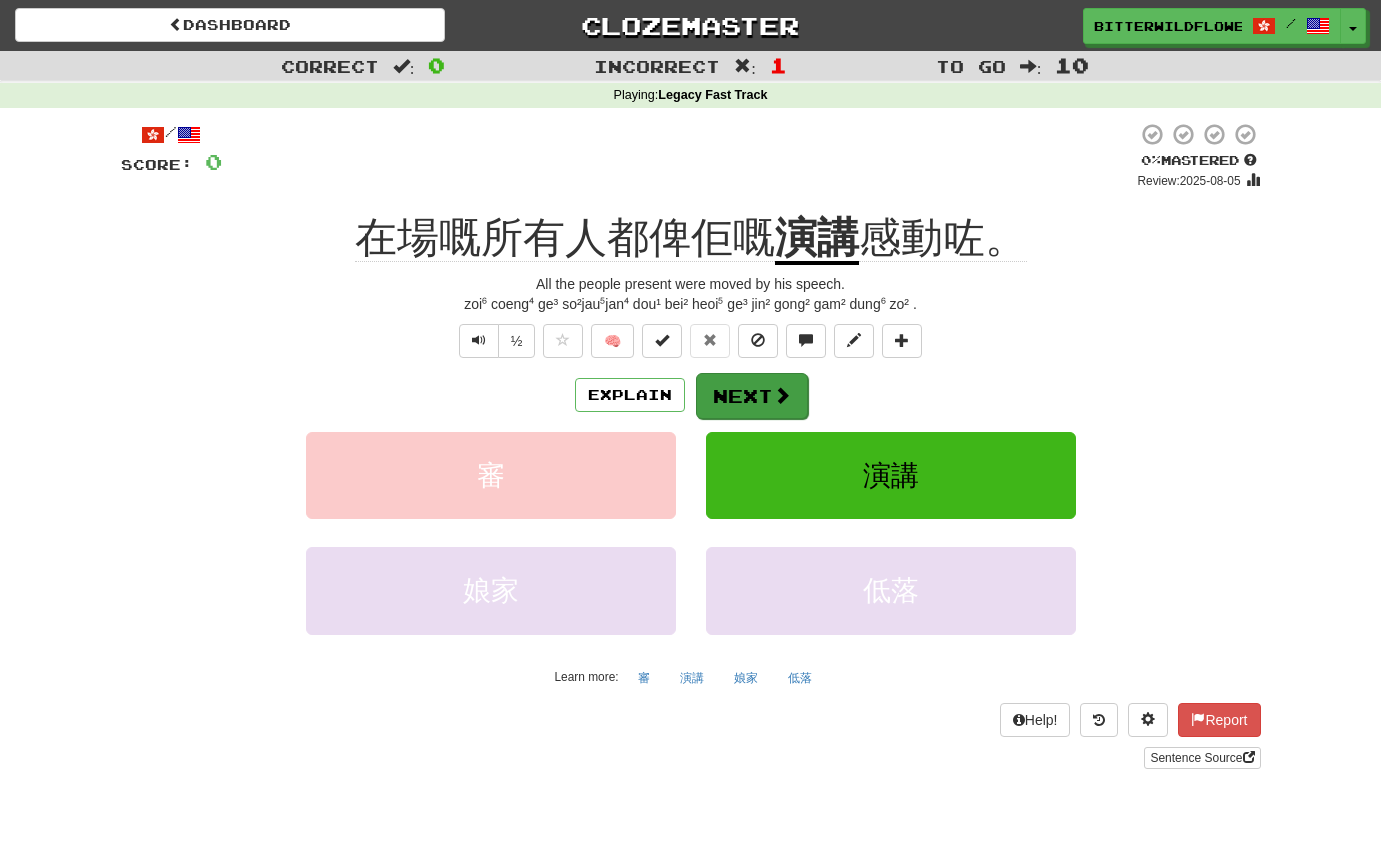 click on "Next" at bounding box center [752, 396] 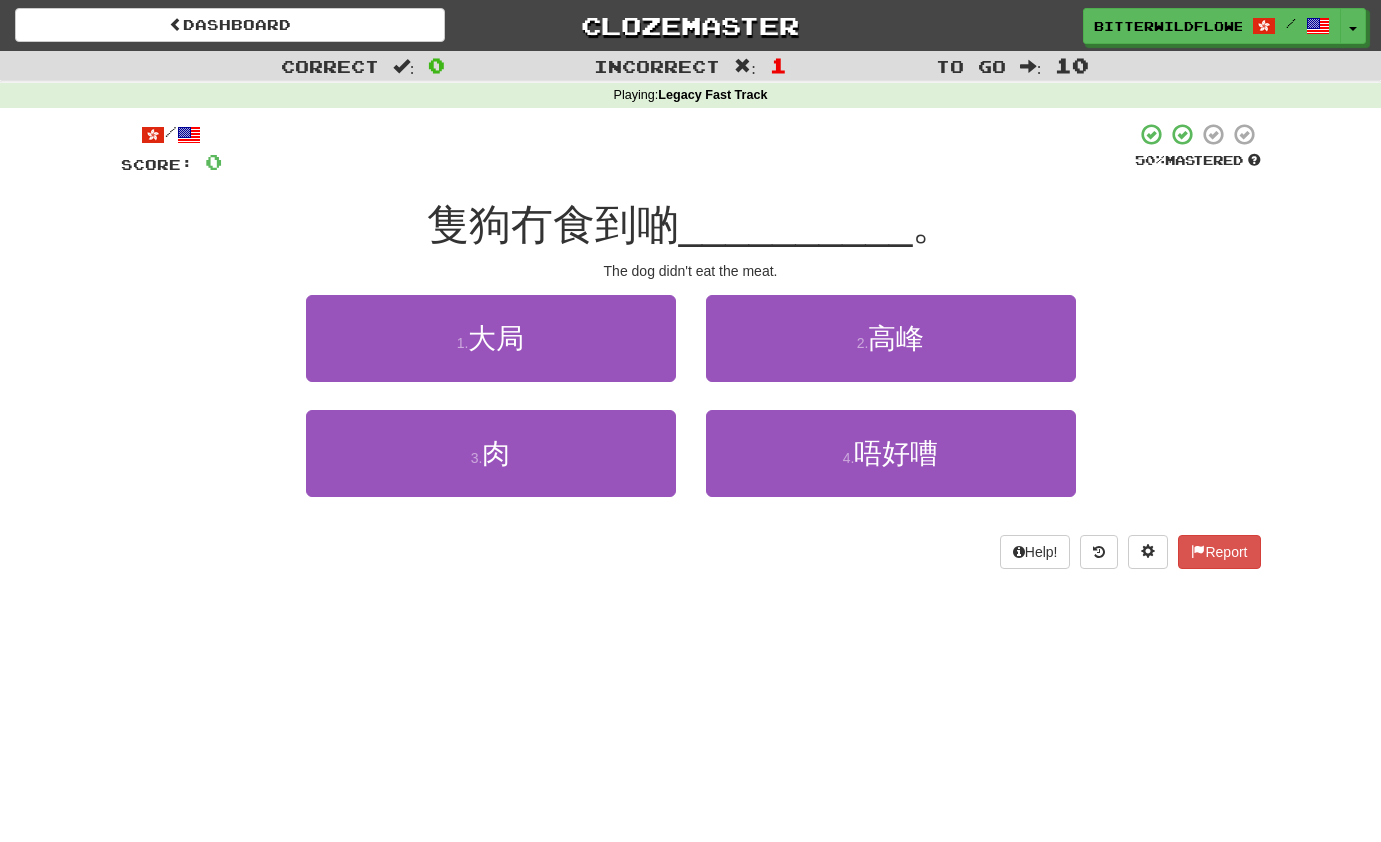 click on "1 .  大局" at bounding box center (491, 338) 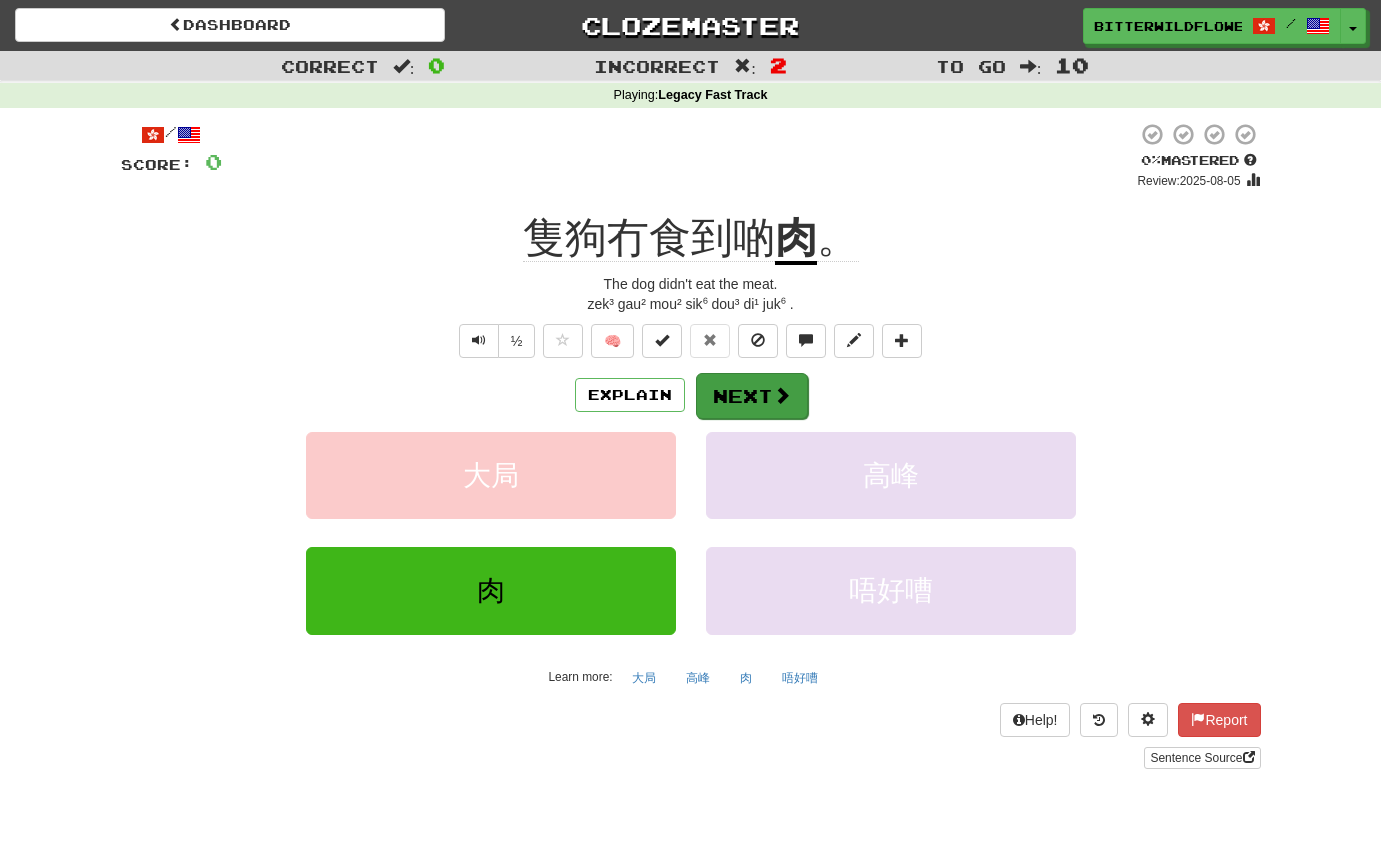 click on "Next" at bounding box center (752, 396) 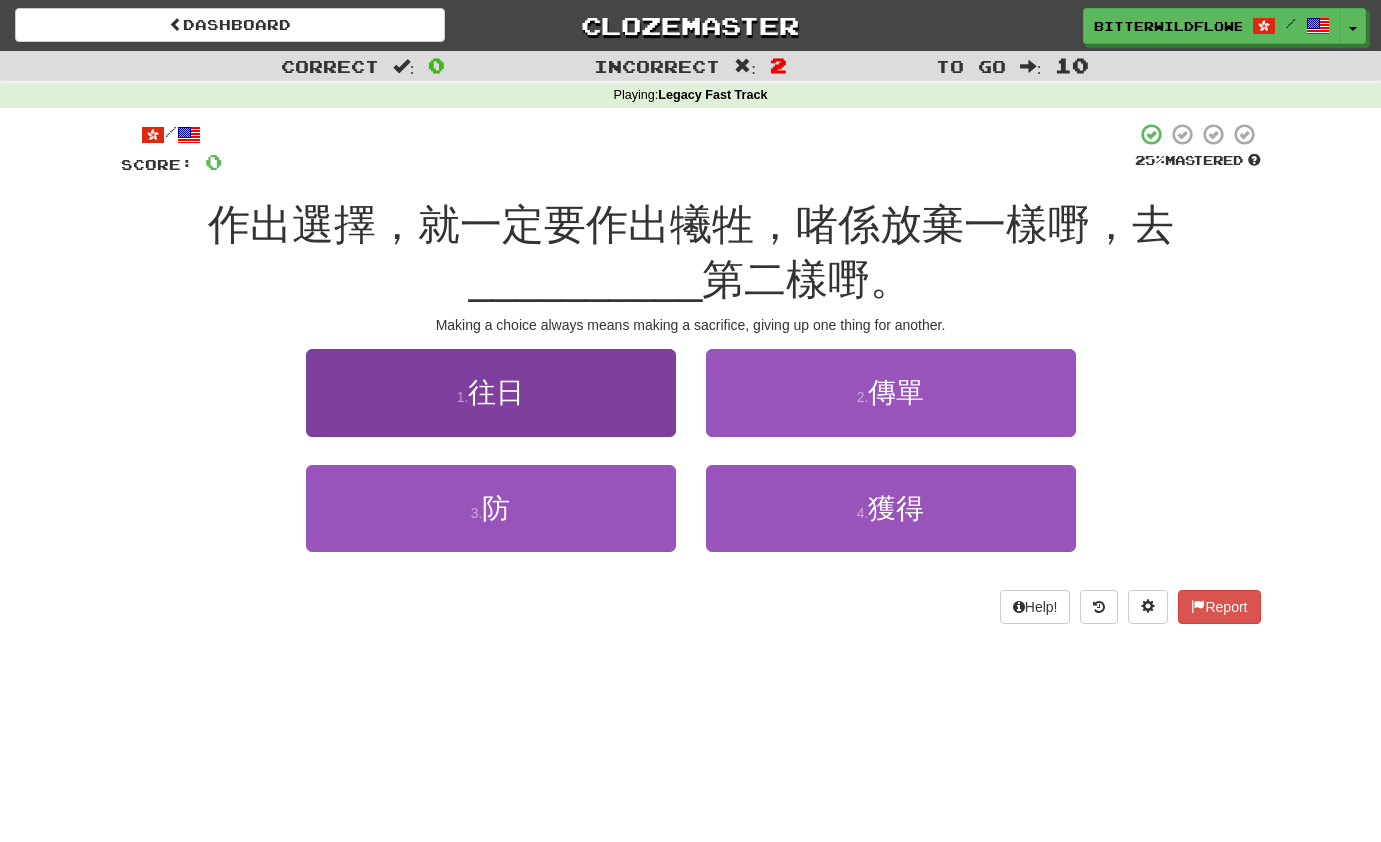 click on "往日" at bounding box center [496, 392] 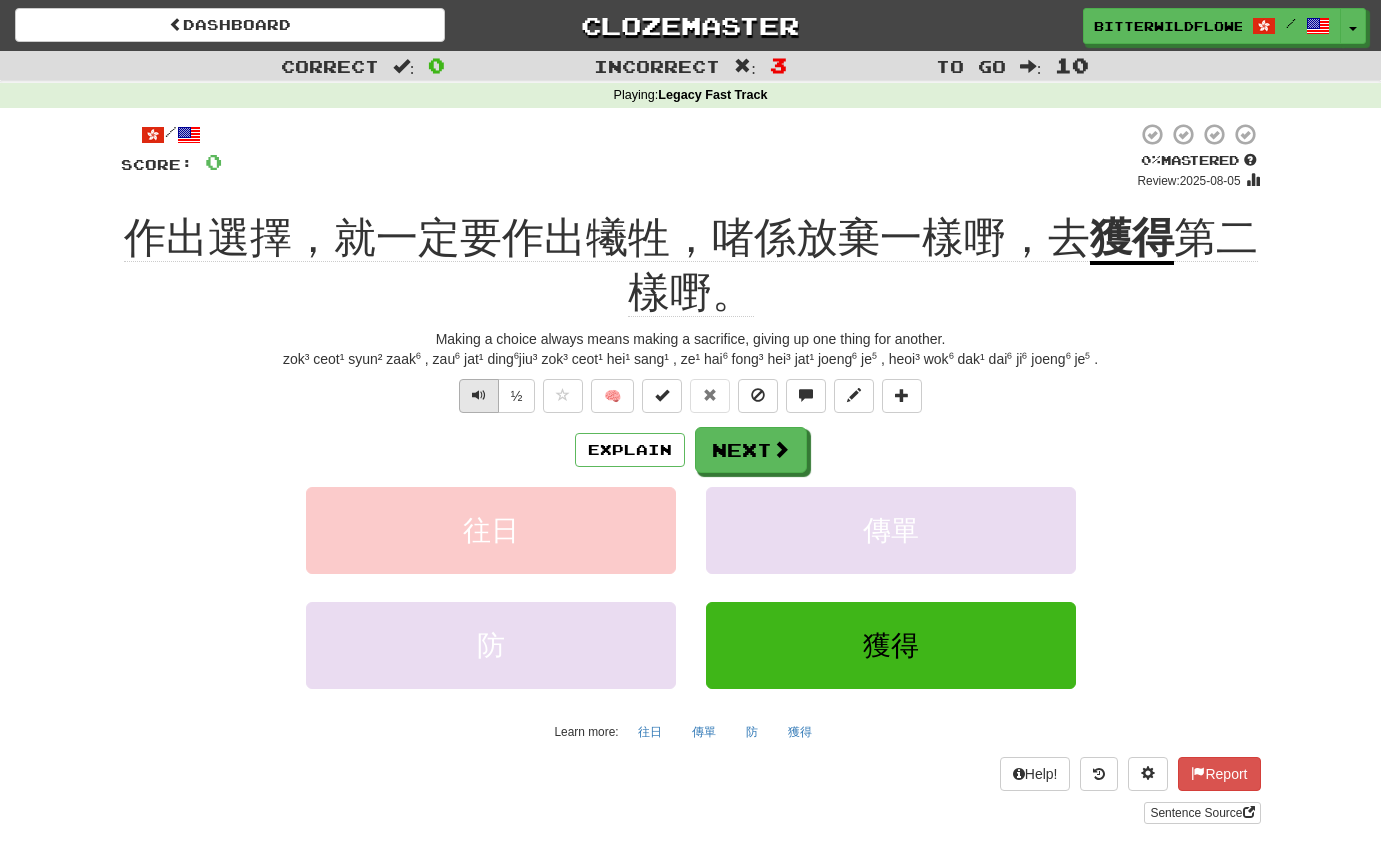 click at bounding box center (479, 396) 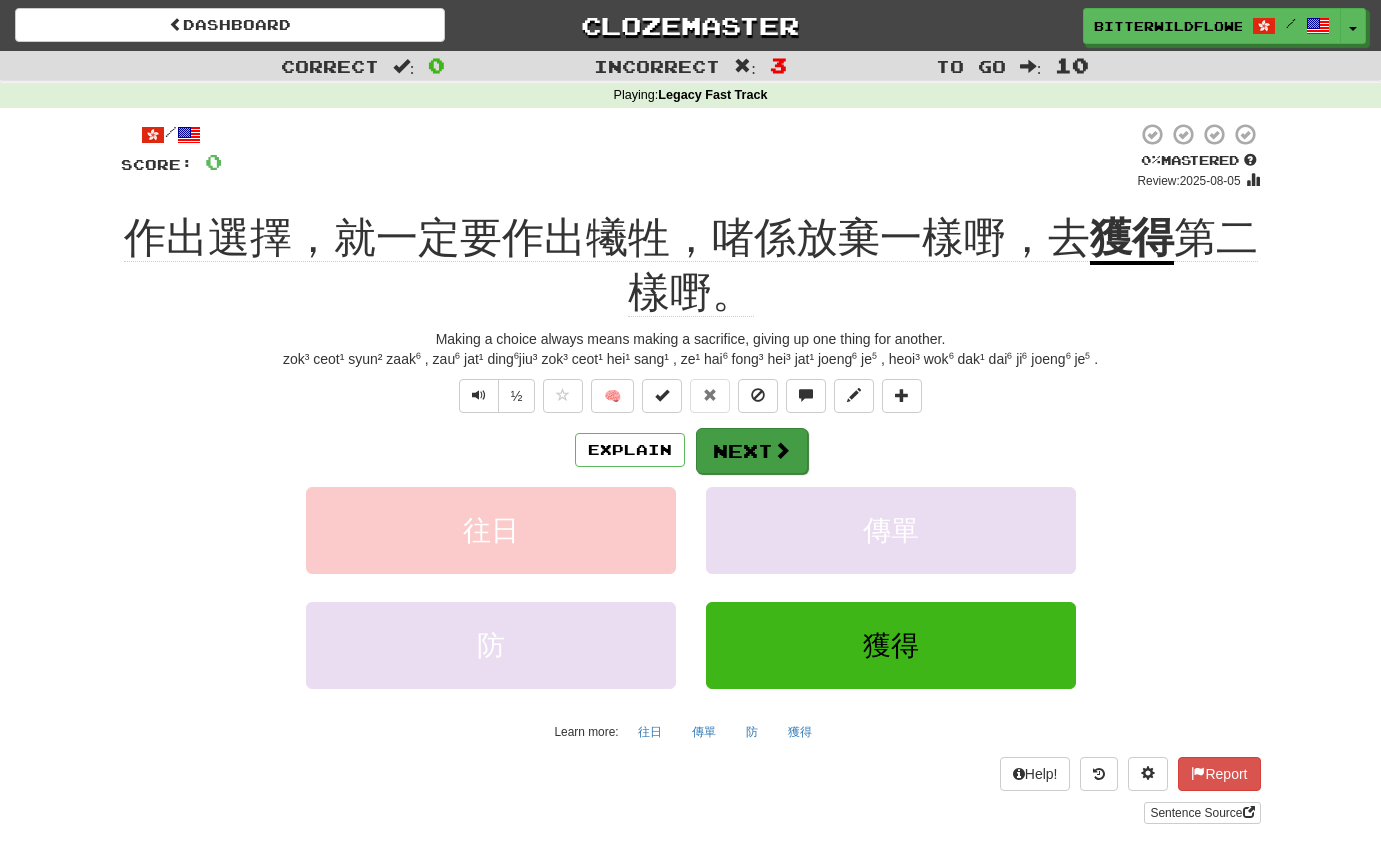 click on "Next" at bounding box center (752, 451) 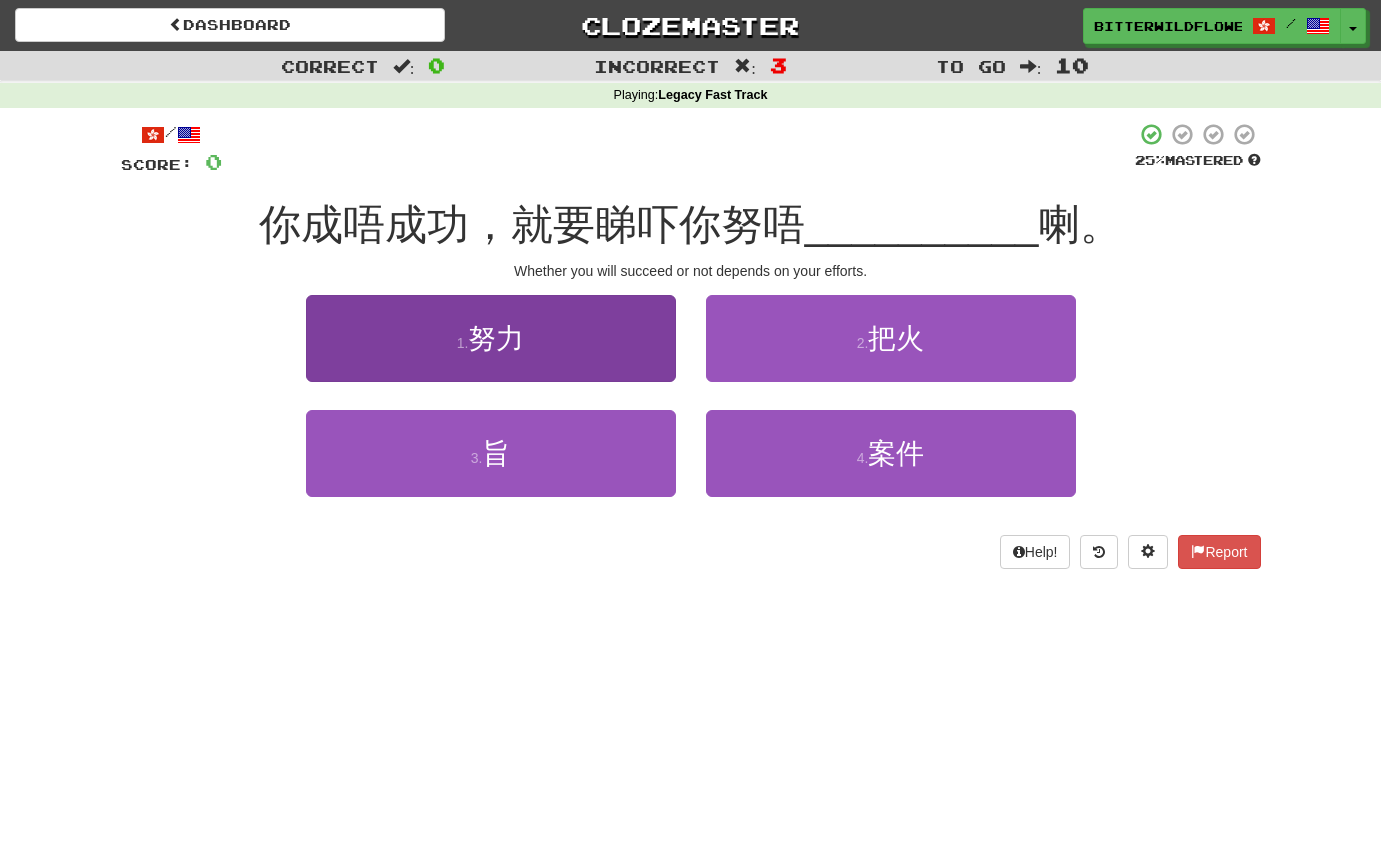 click on "1 .  努力" at bounding box center (491, 338) 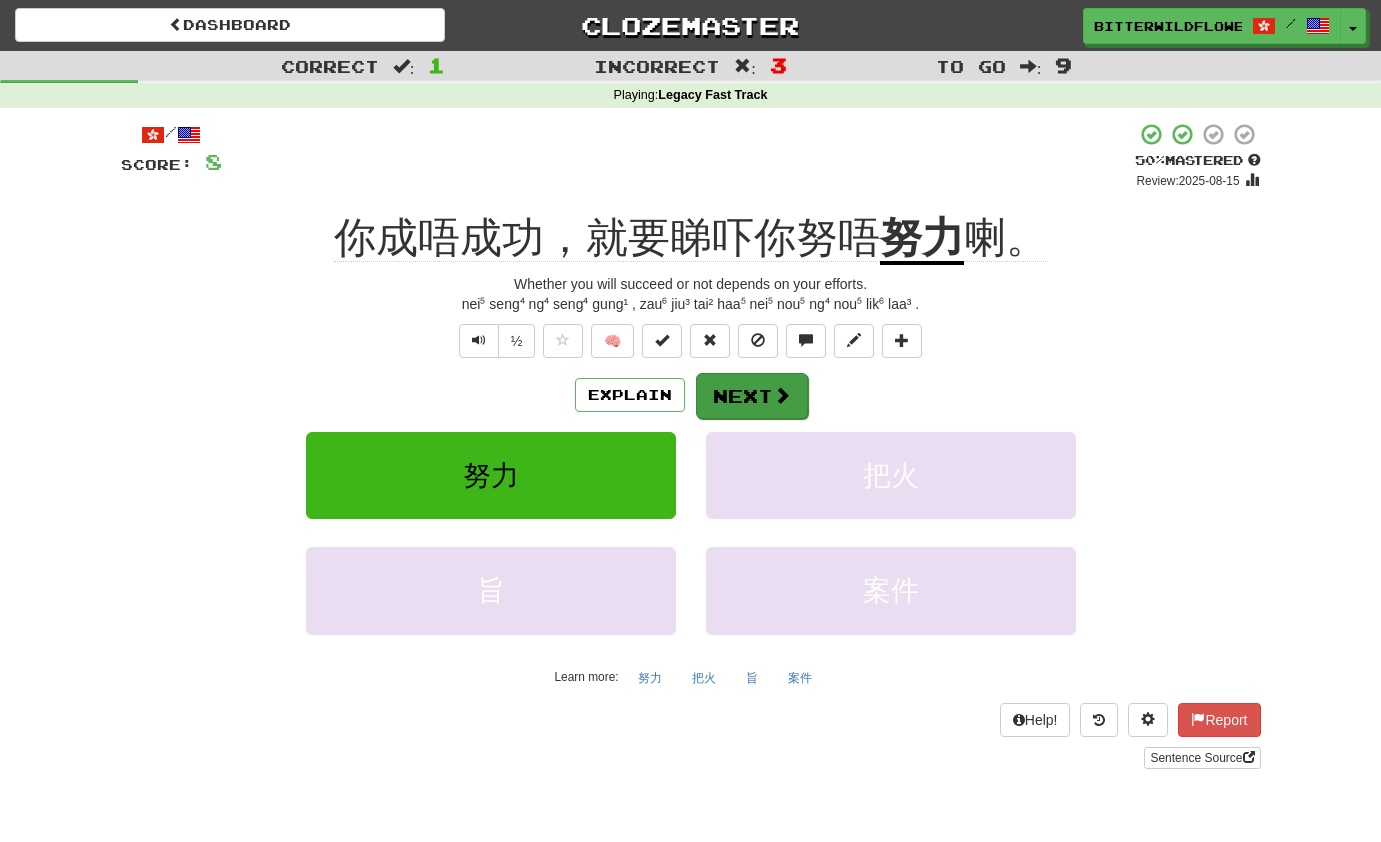 click on "Next" at bounding box center [752, 396] 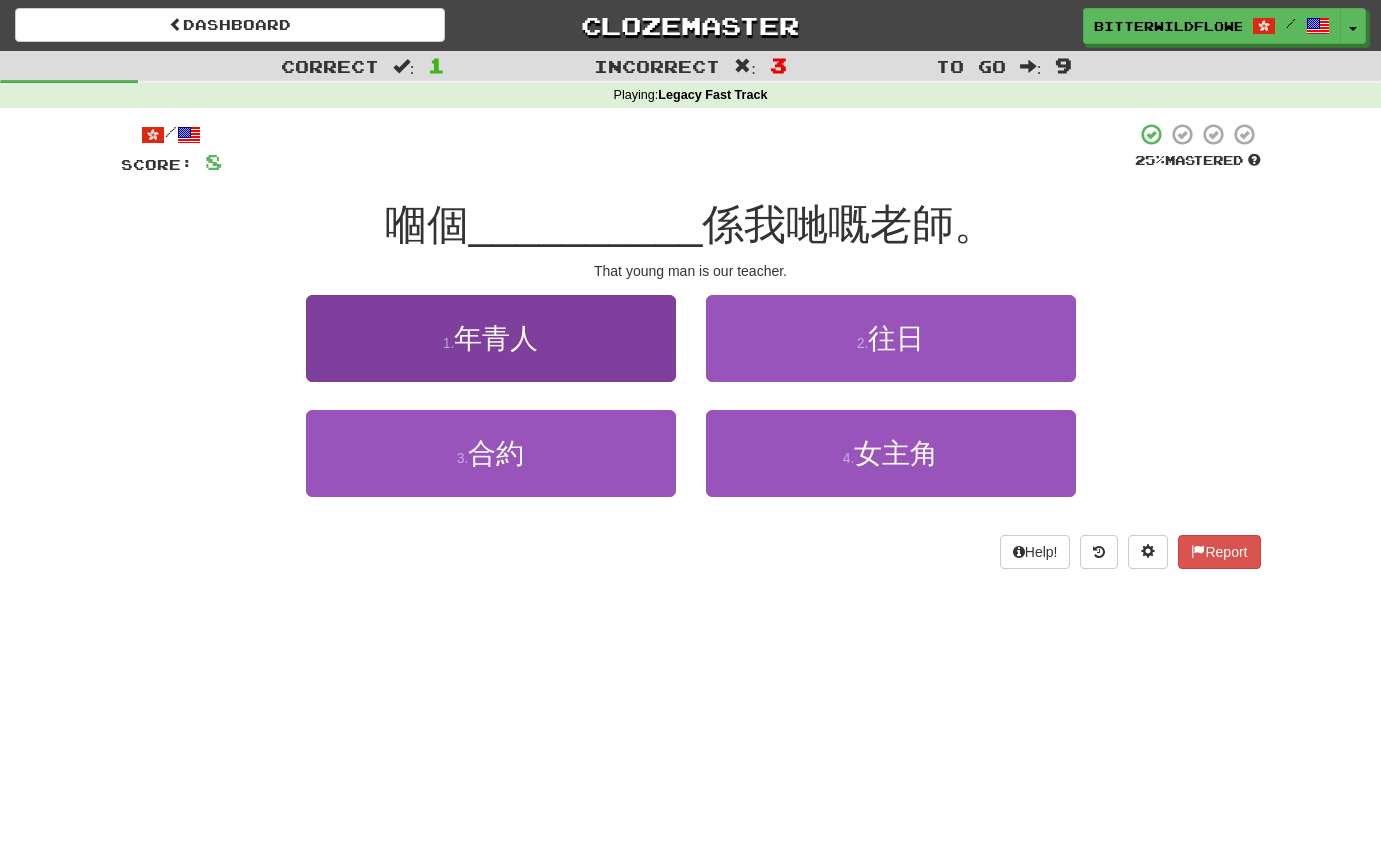 click on "年青人" at bounding box center [496, 338] 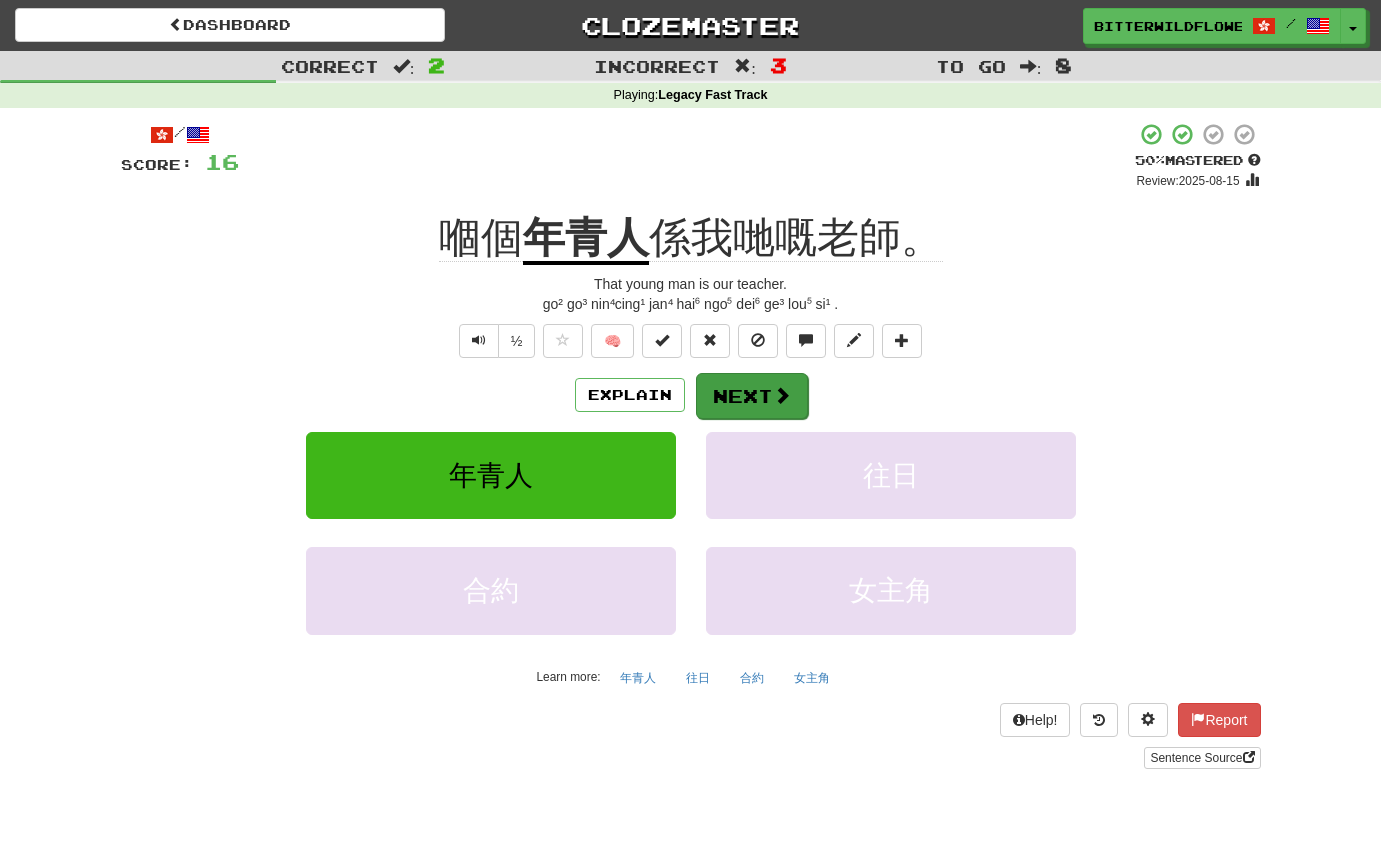 click on "Next" at bounding box center (752, 396) 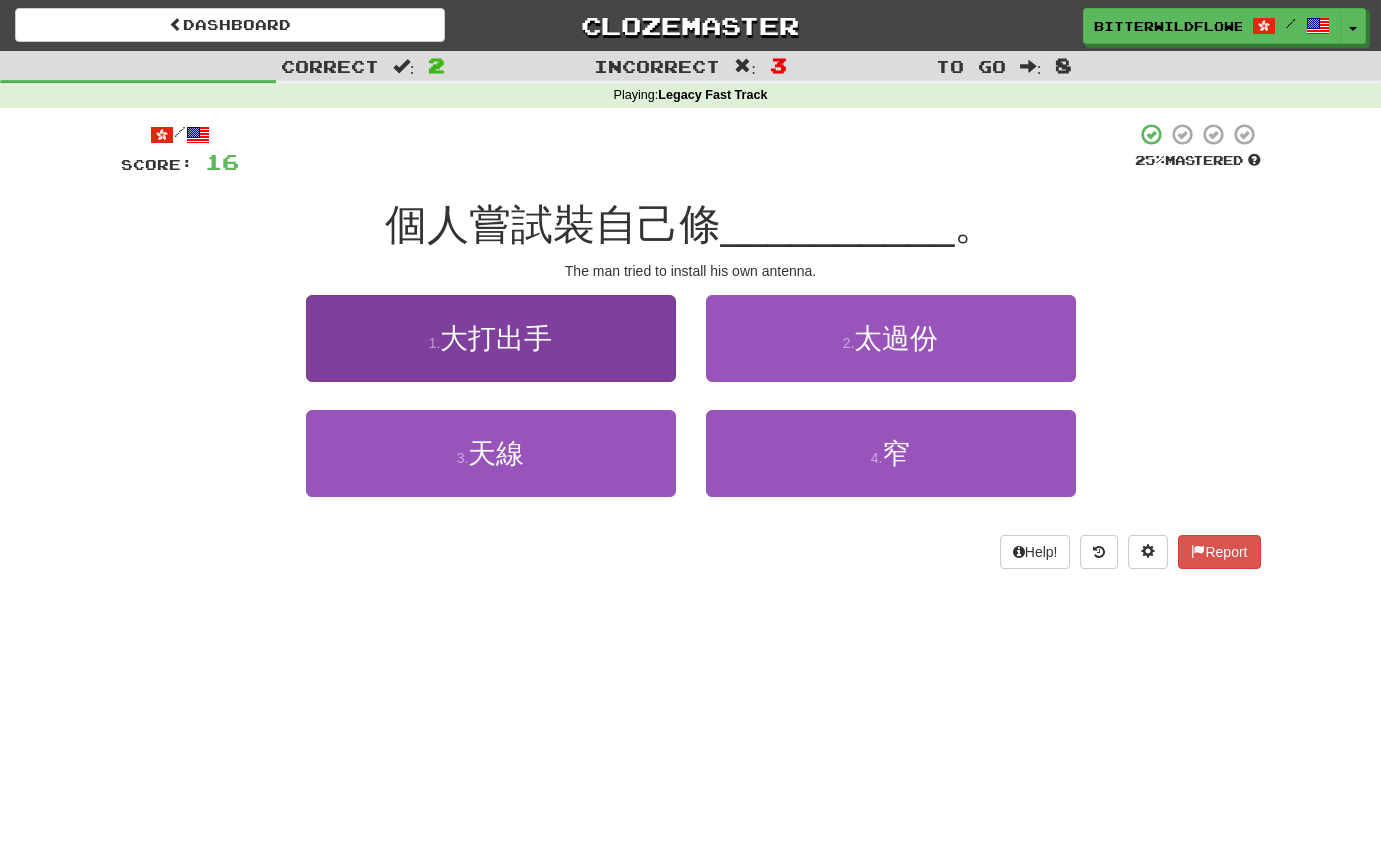 click on "大打出手" at bounding box center [496, 338] 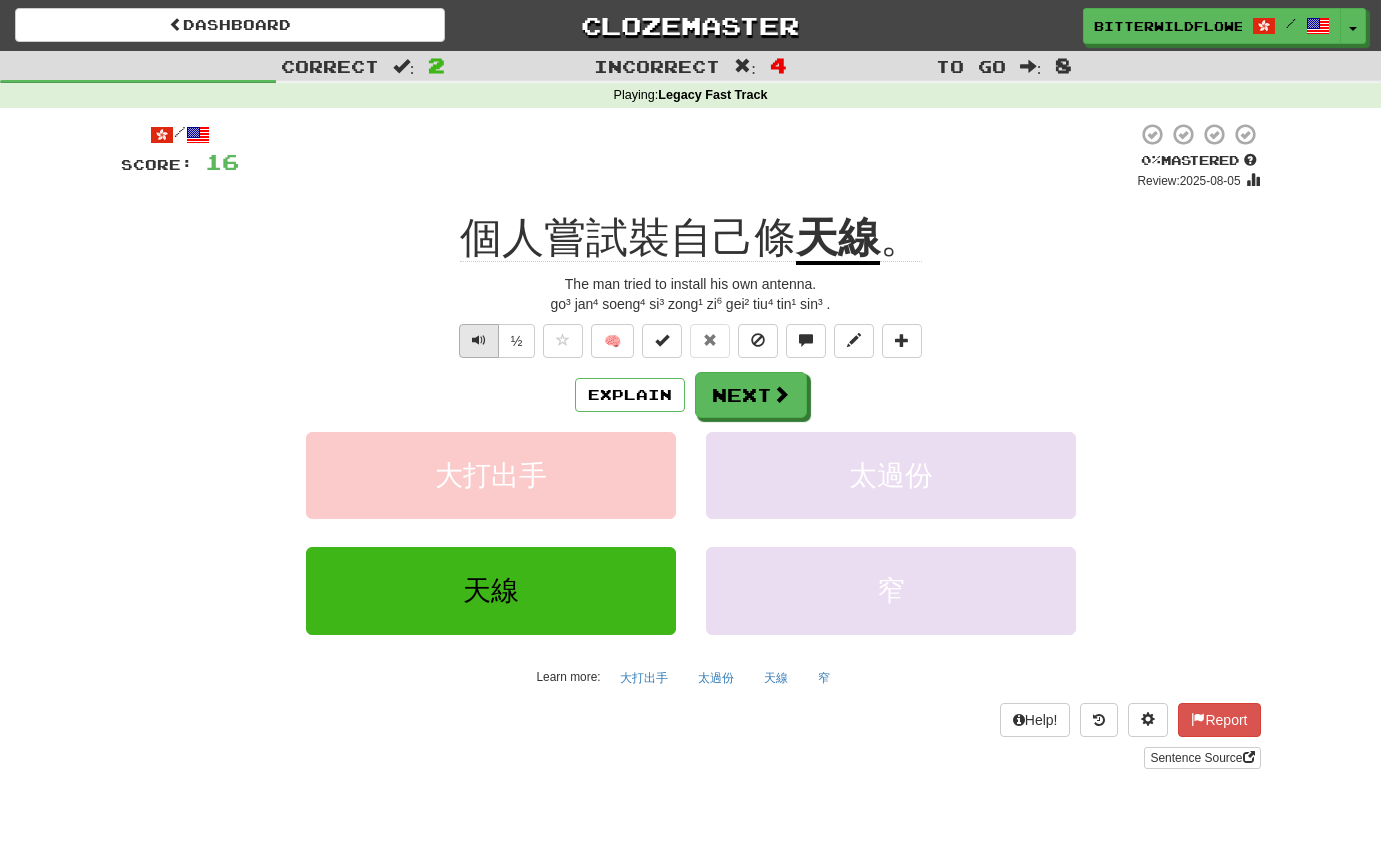 click at bounding box center [479, 341] 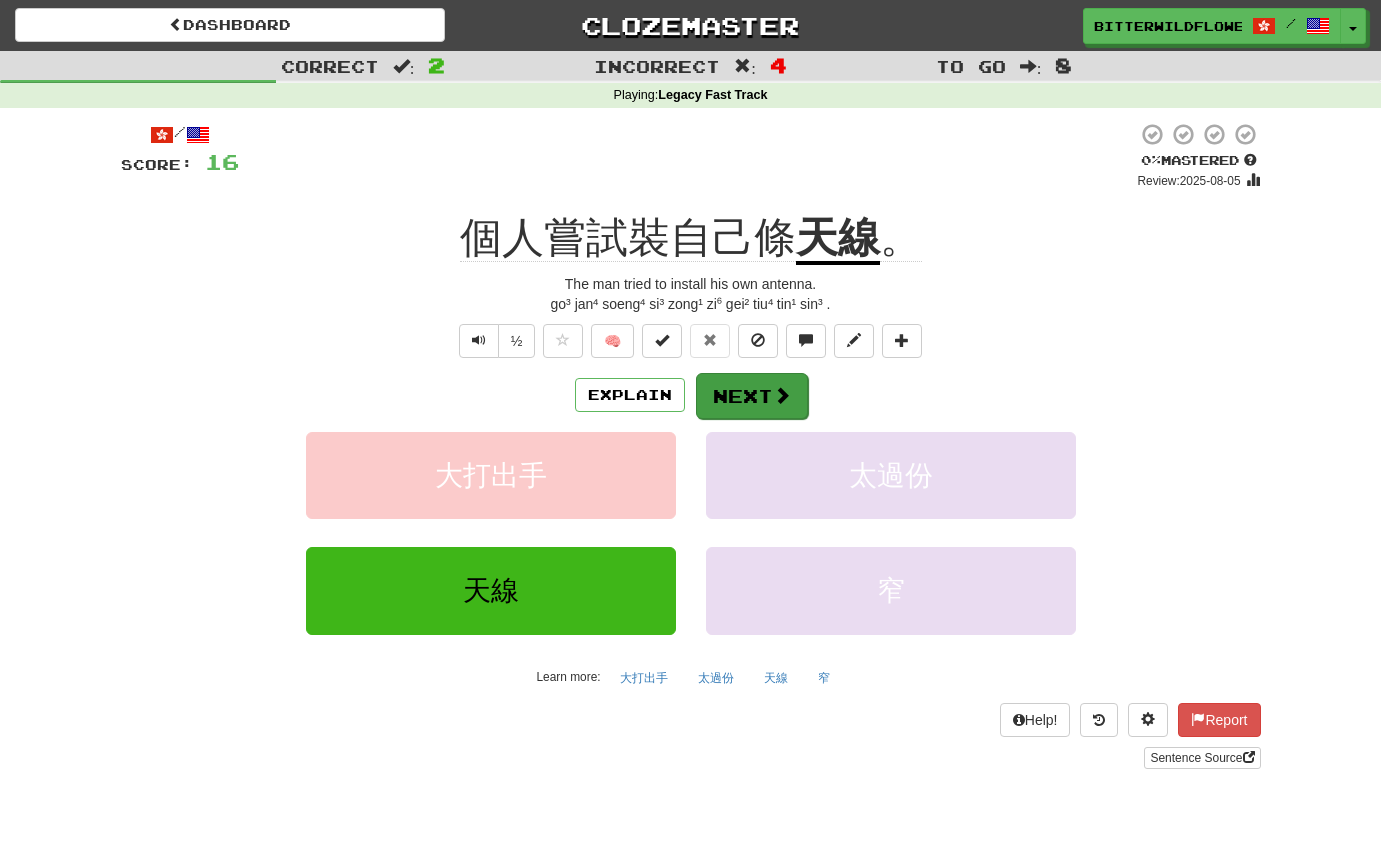 click on "Next" at bounding box center [752, 396] 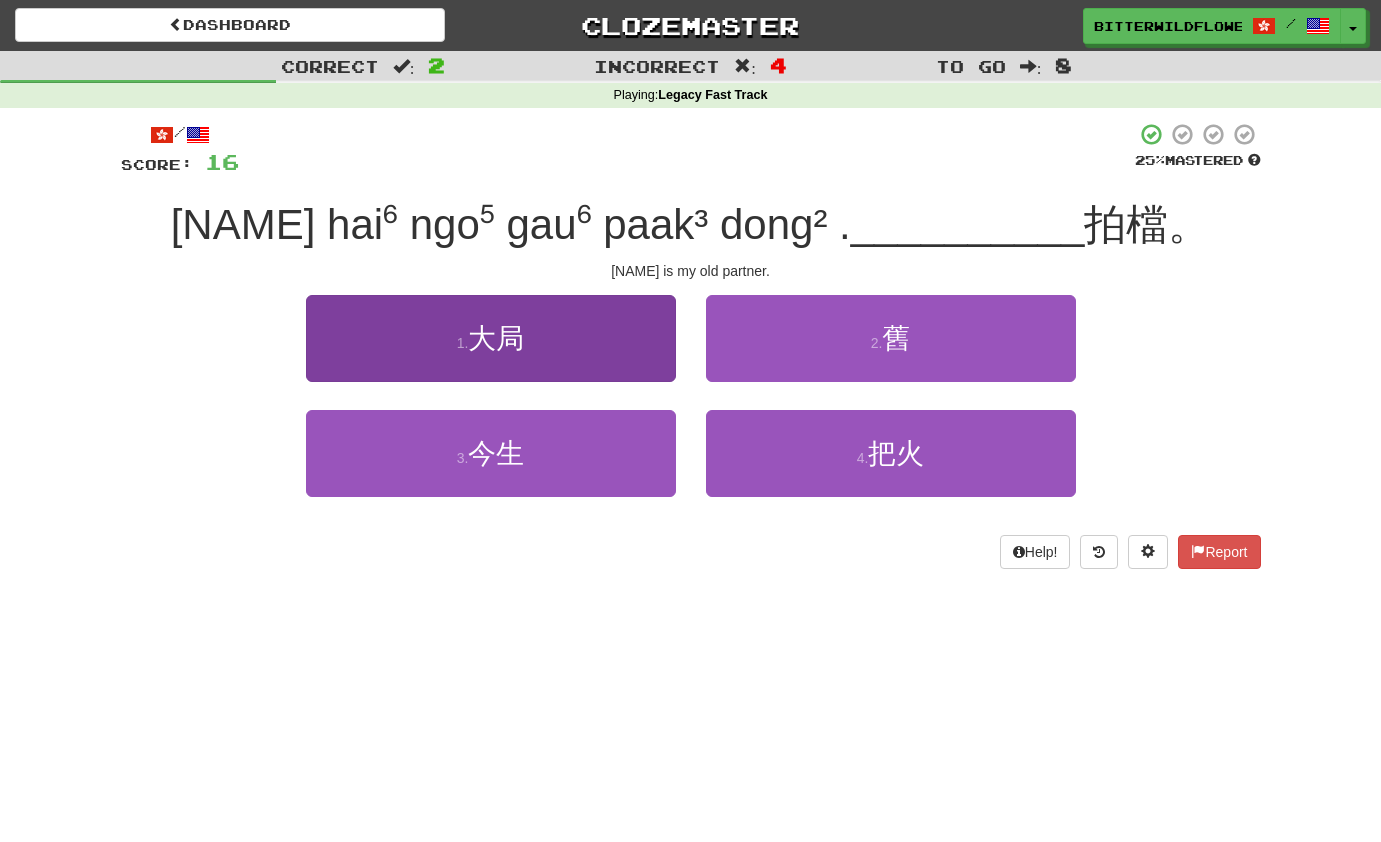 click on "1 .  大局" at bounding box center (491, 338) 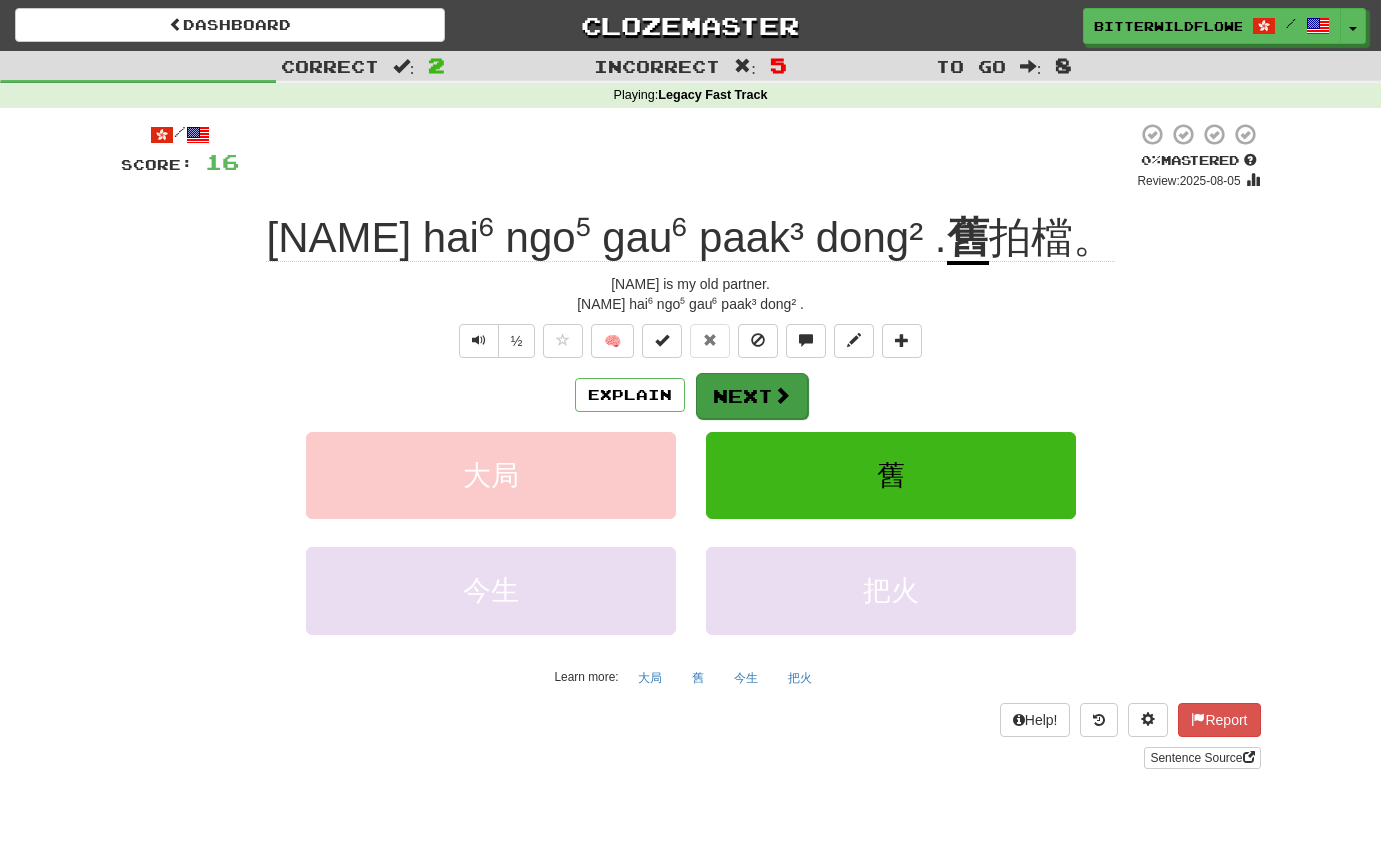 click on "Next" at bounding box center [752, 396] 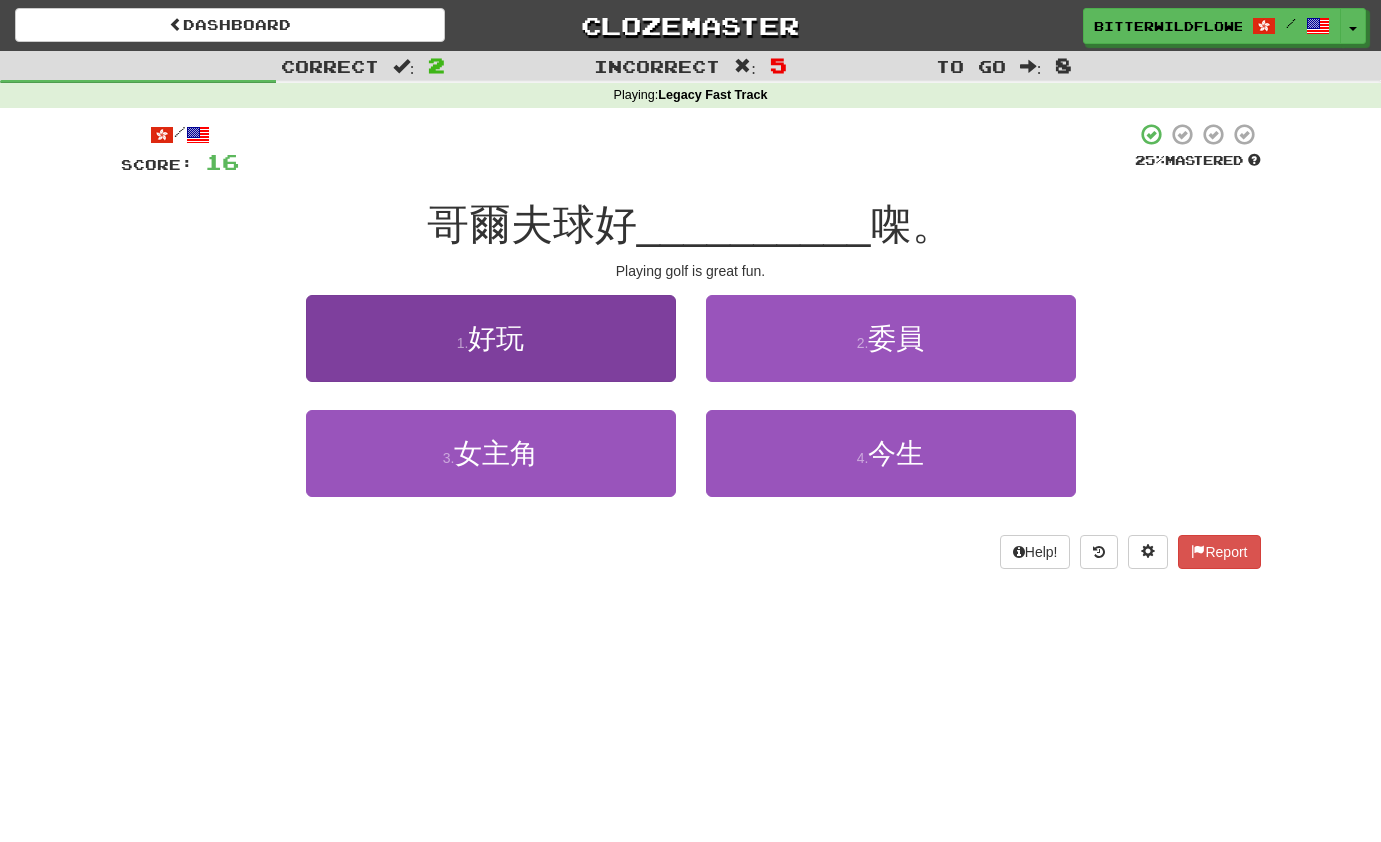 click on "好玩" at bounding box center [496, 338] 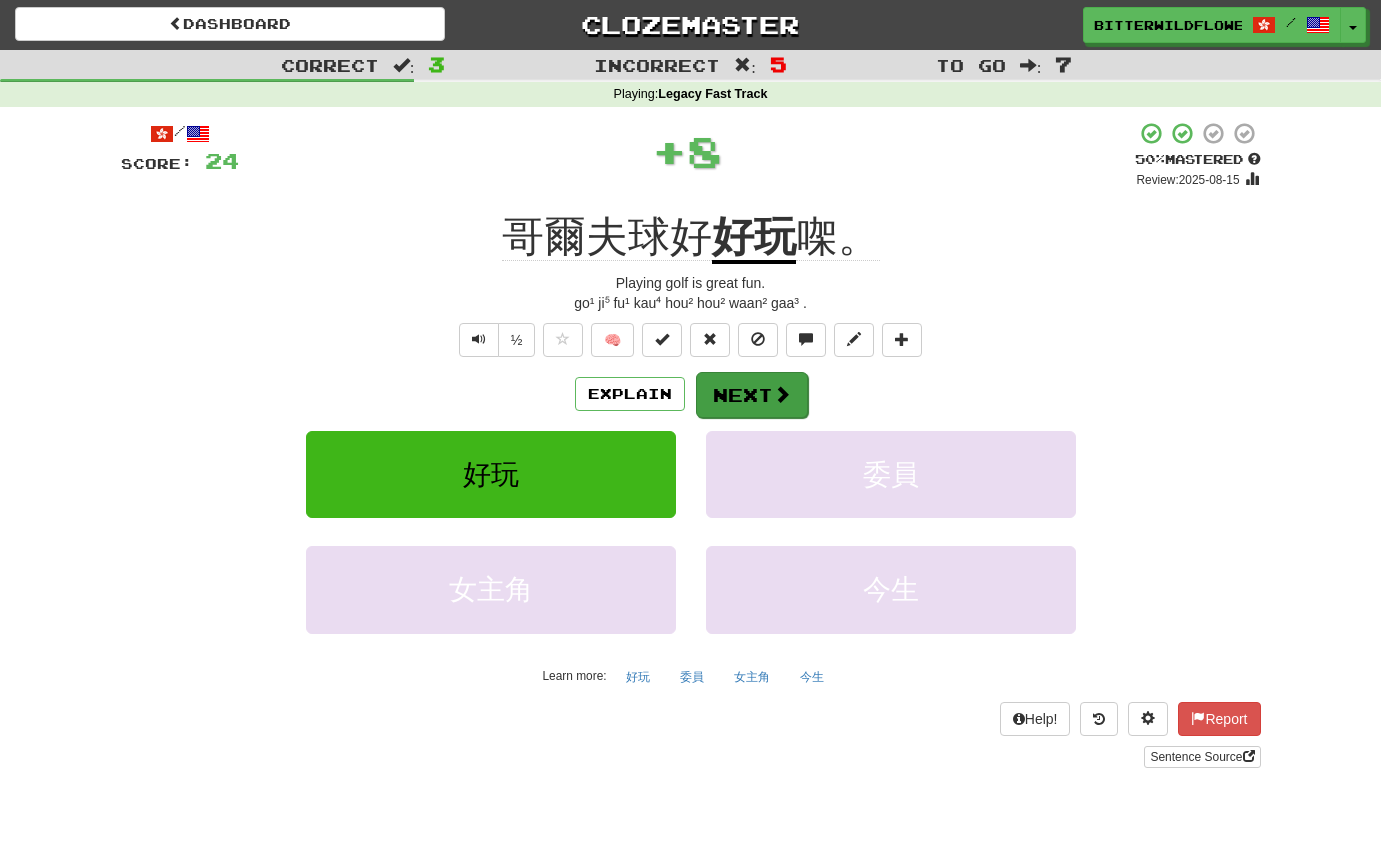 scroll, scrollTop: 1, scrollLeft: 0, axis: vertical 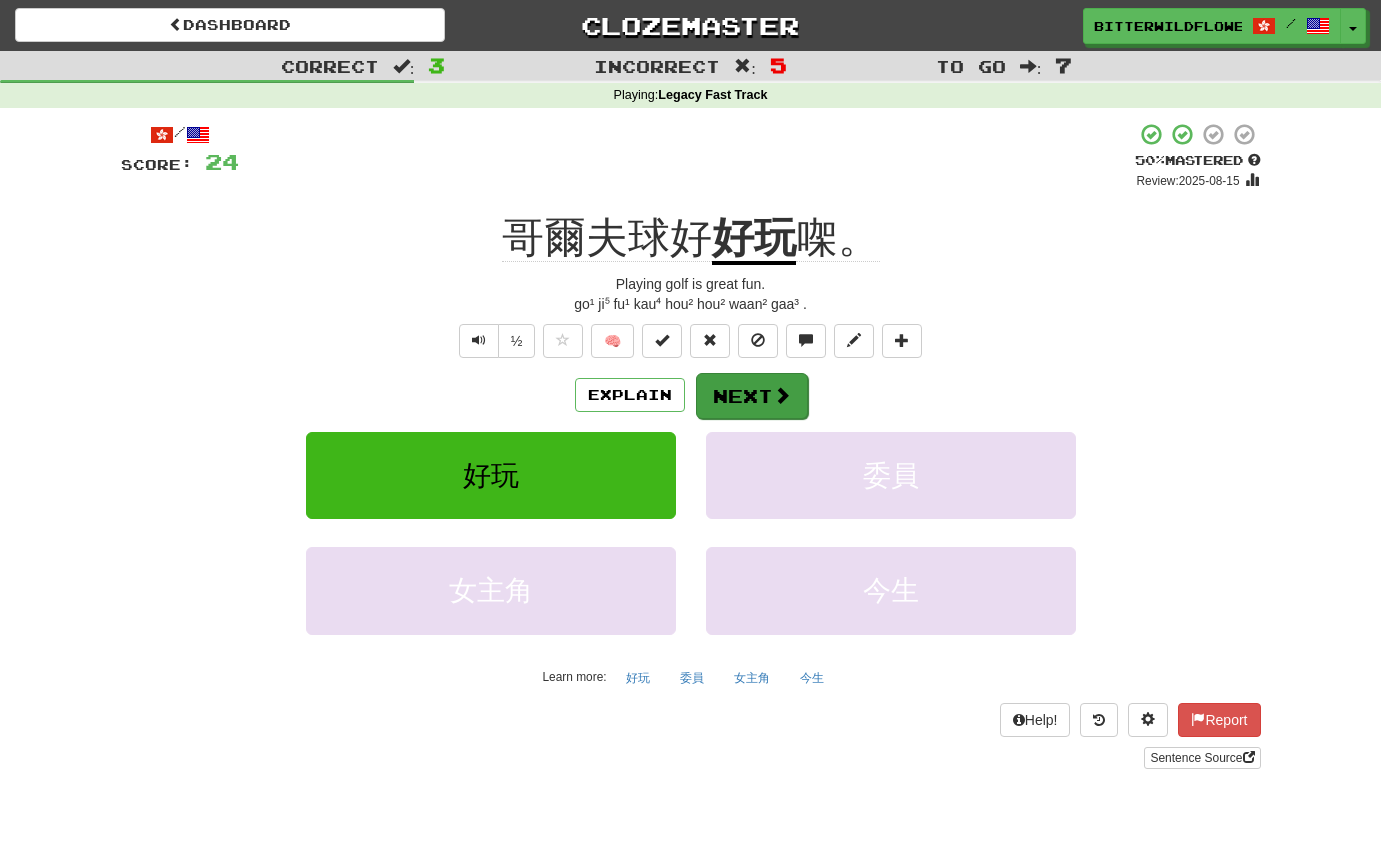 click on "Next" at bounding box center [752, 396] 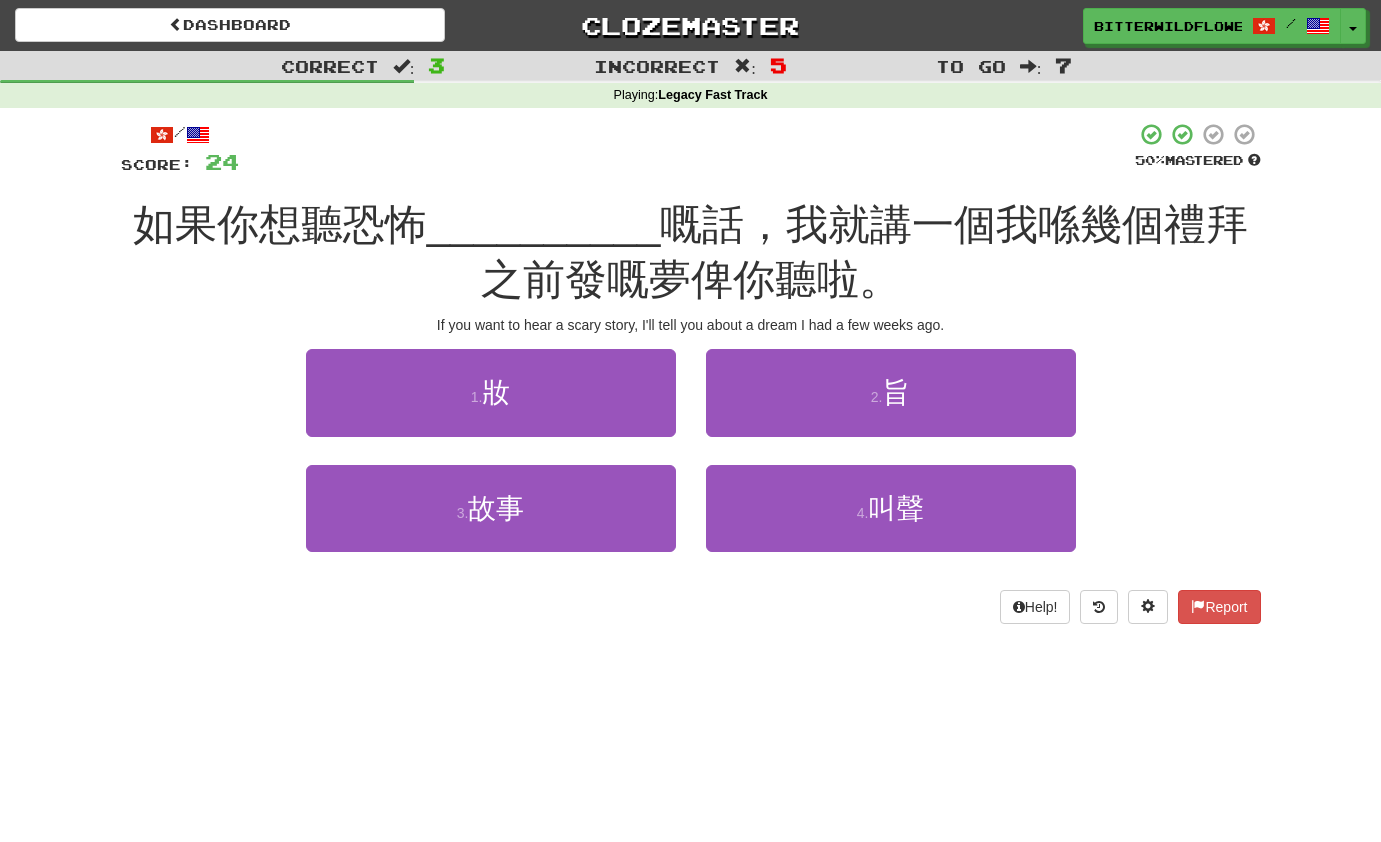 click on "1 .  妝" at bounding box center [491, 392] 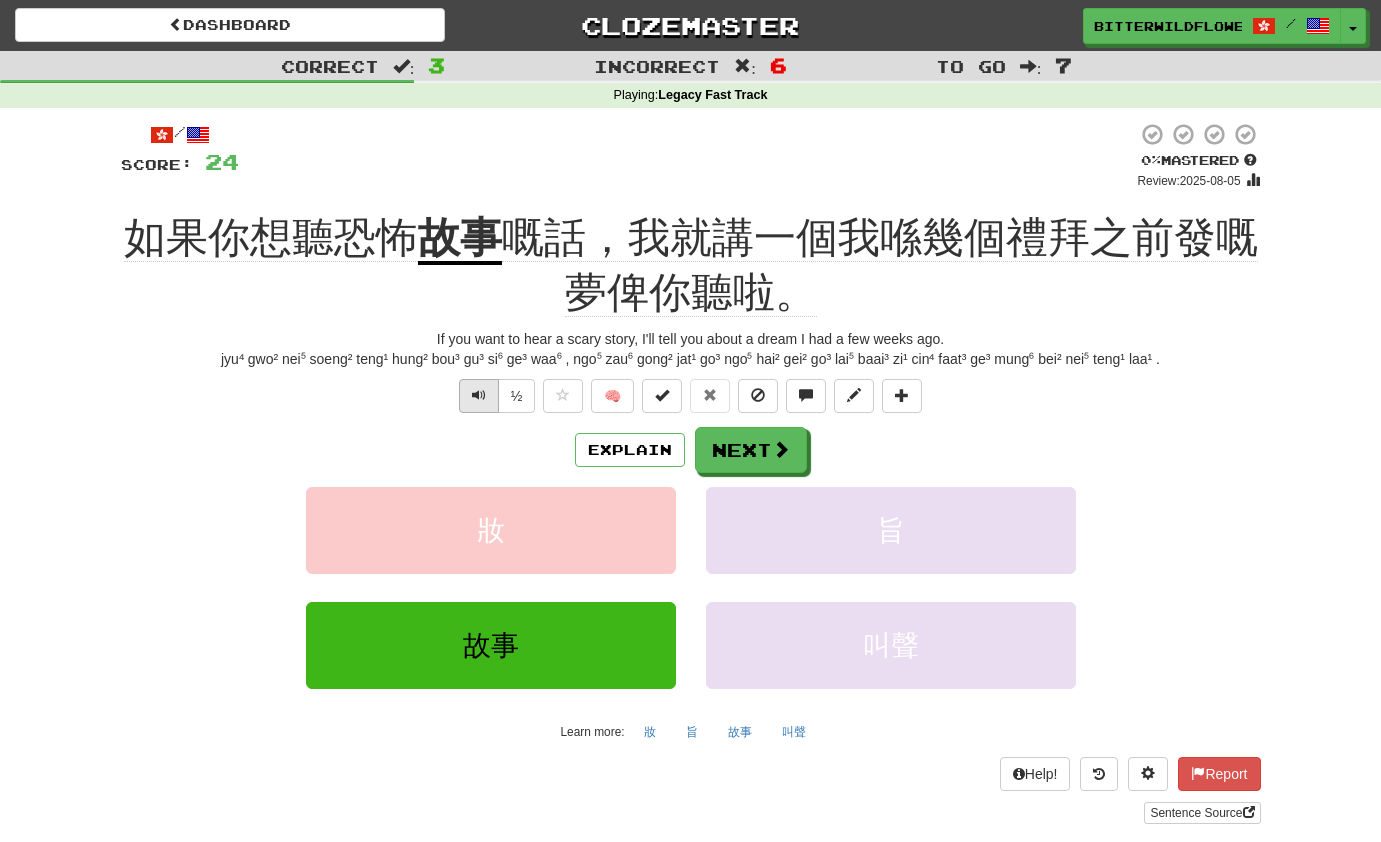 click at bounding box center [479, 395] 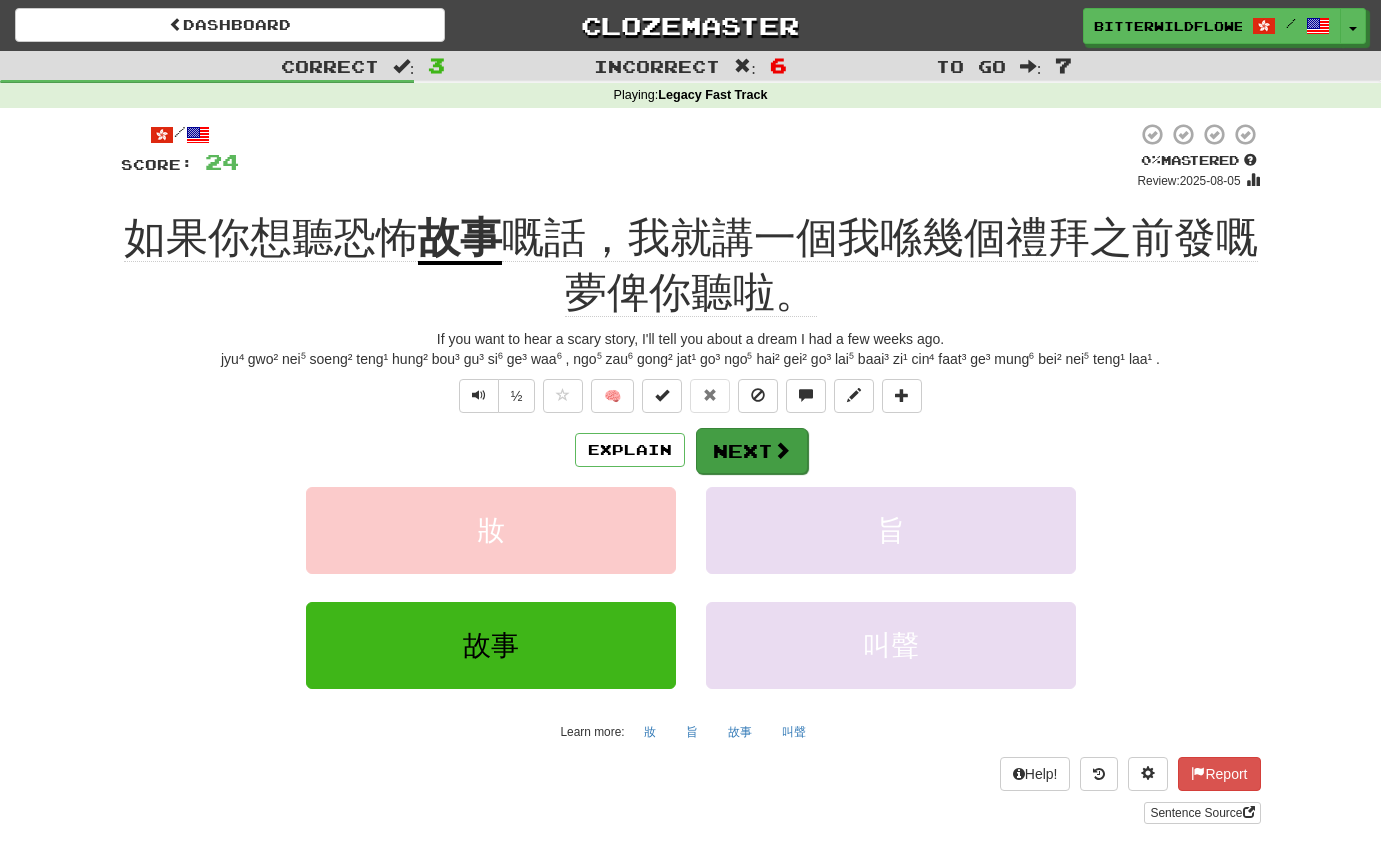 click on "Next" at bounding box center (752, 451) 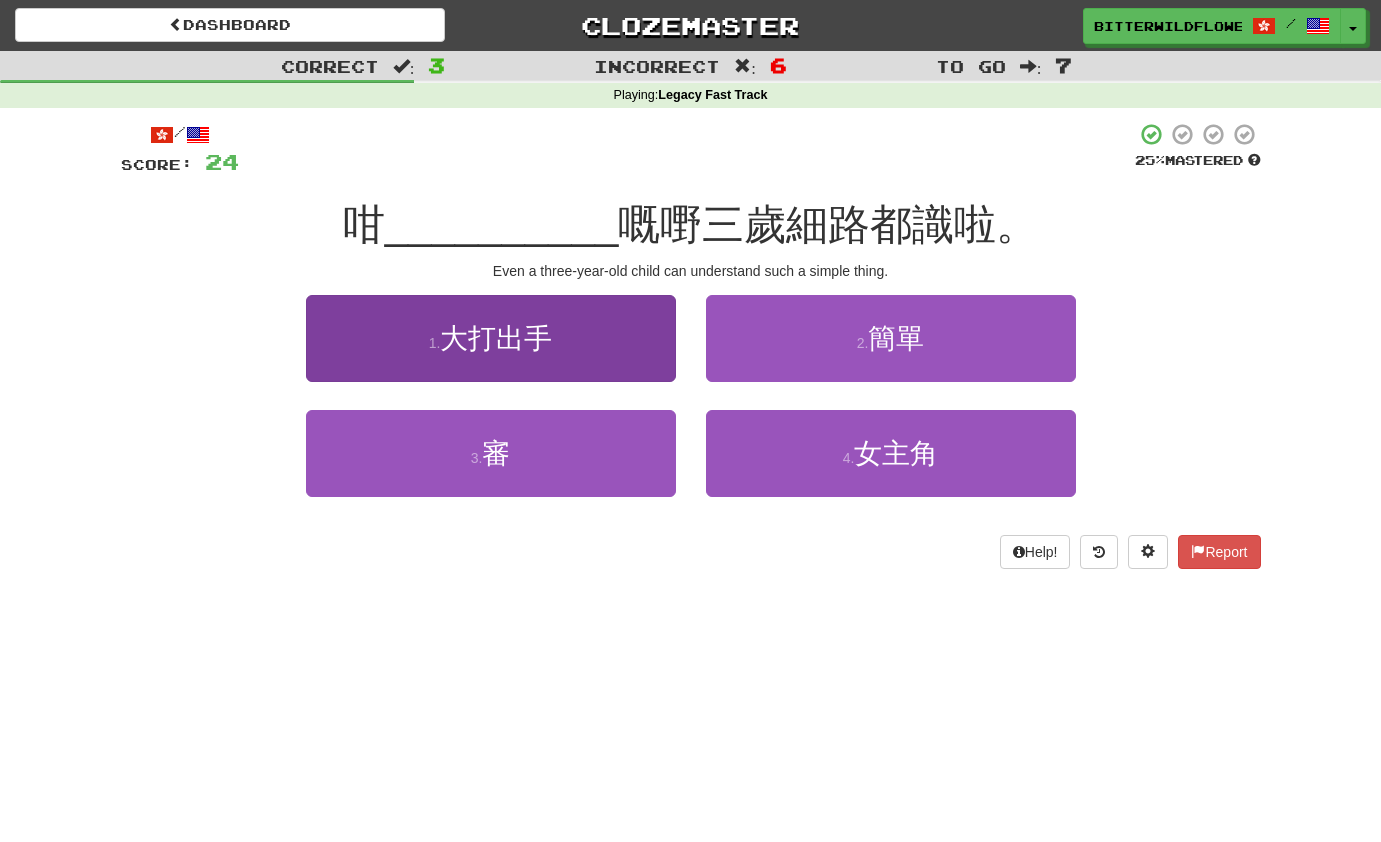 click on "大打出手" at bounding box center (496, 338) 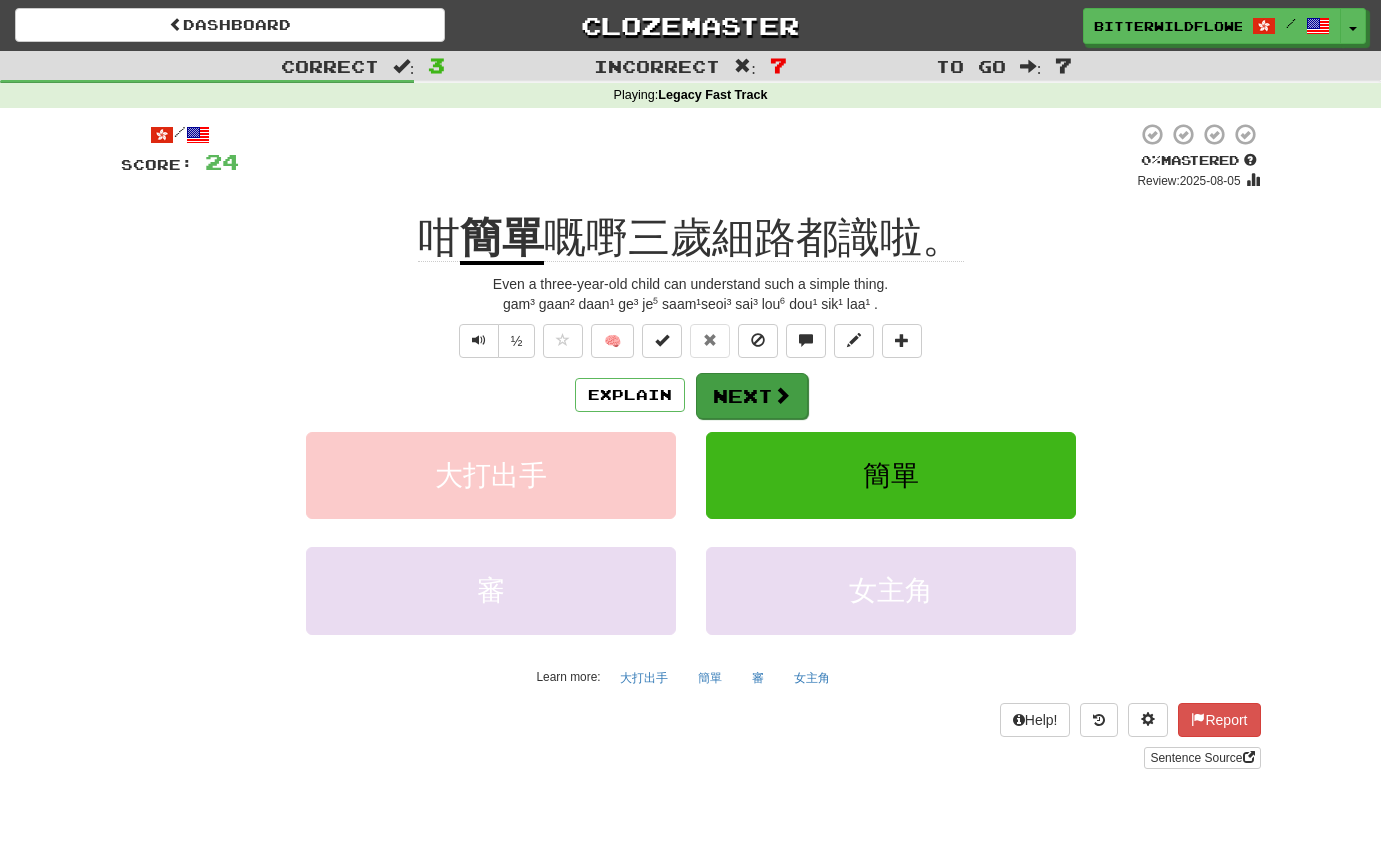 click on "Next" at bounding box center (752, 396) 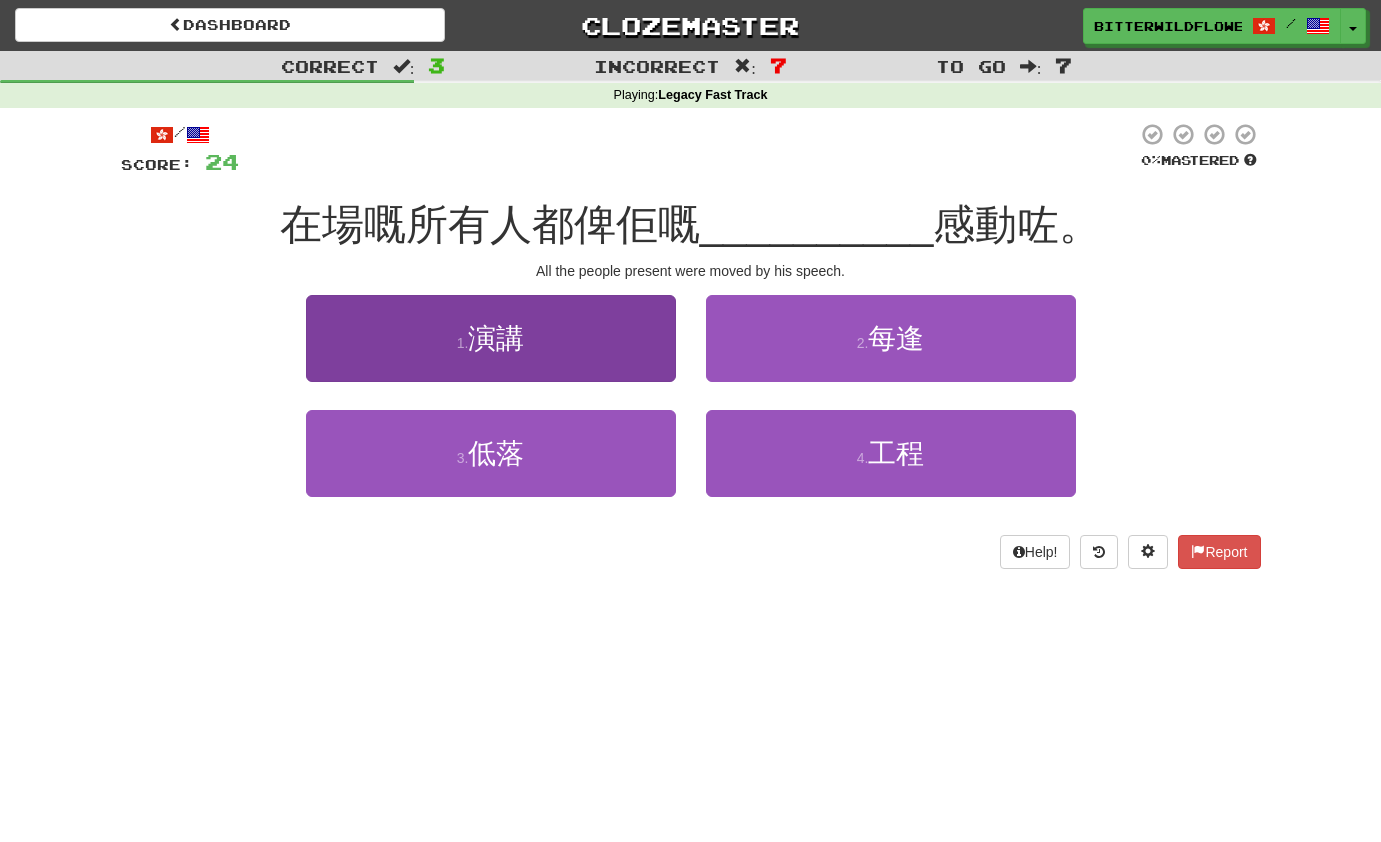 click on "1 .  演講" at bounding box center (491, 338) 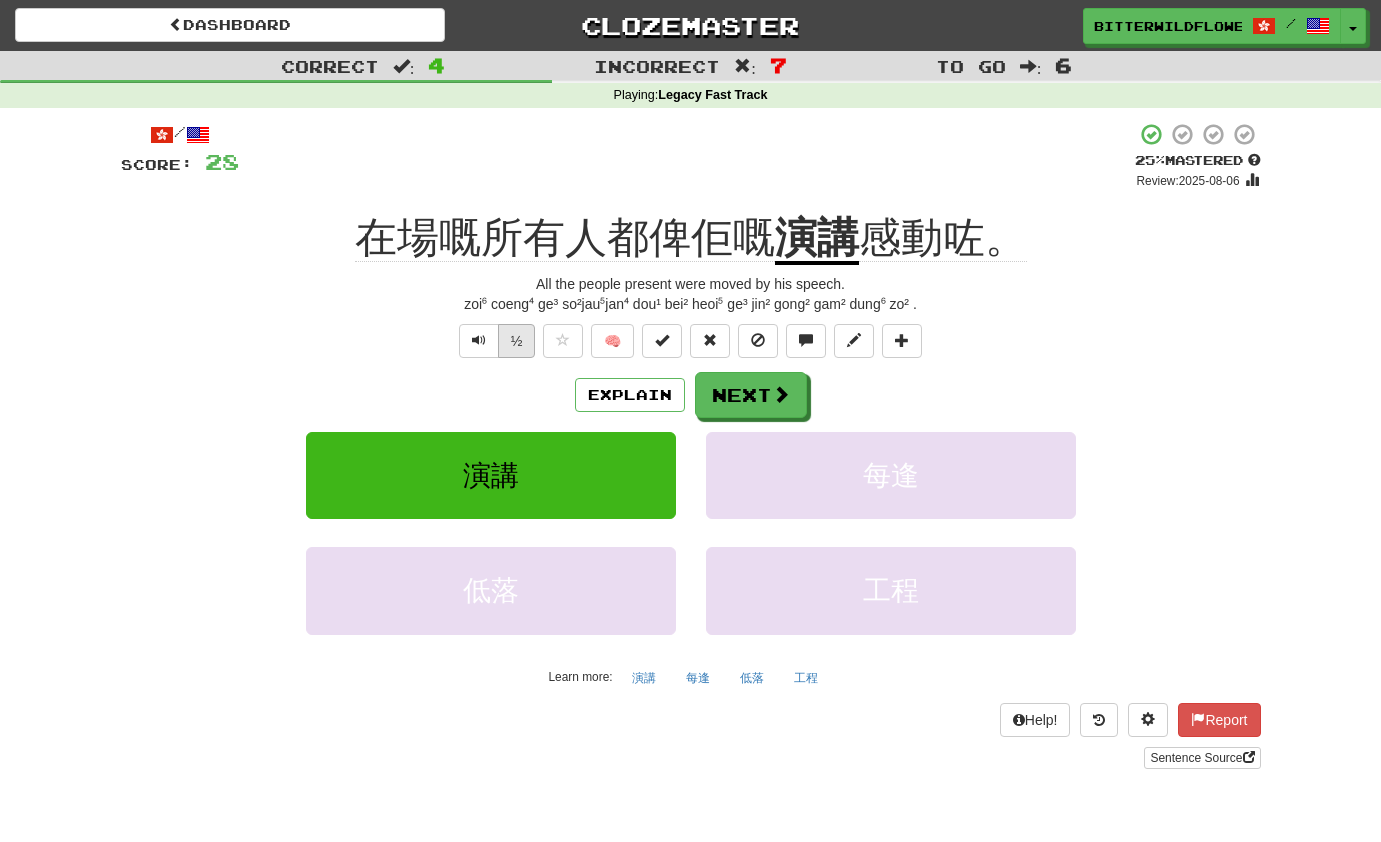 click on "½" at bounding box center [517, 341] 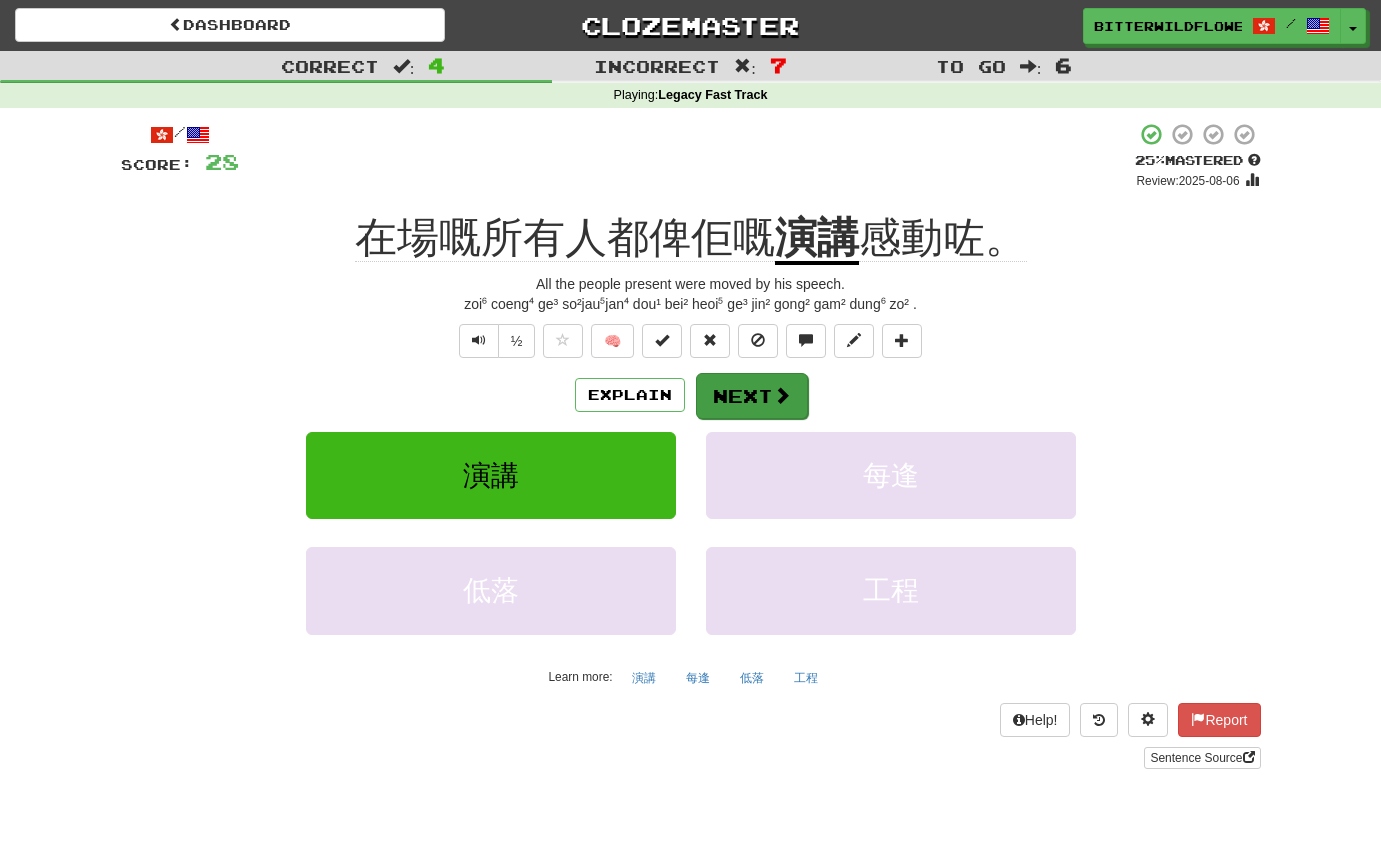 click on "Next" at bounding box center (752, 396) 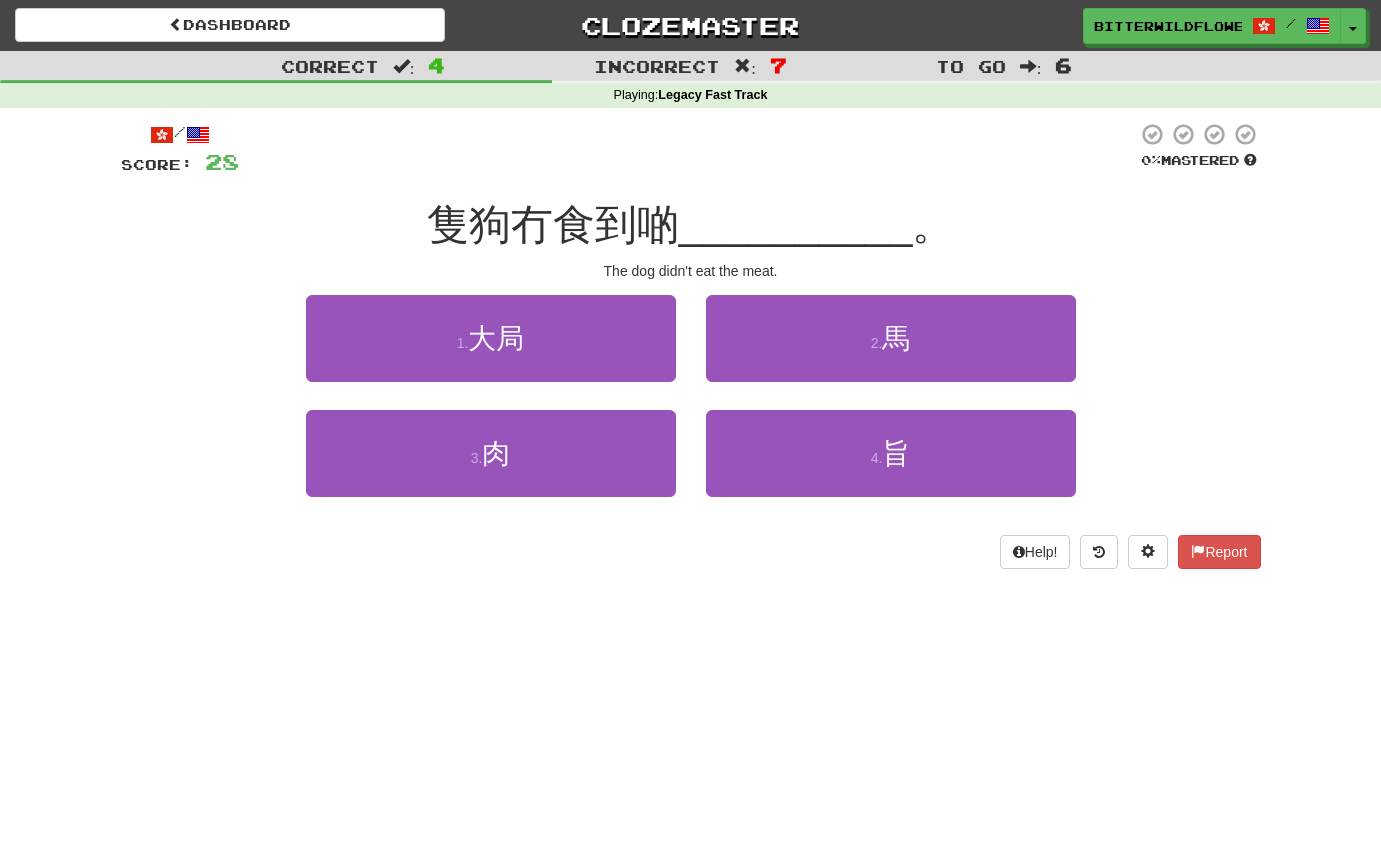 drag, startPoint x: 496, startPoint y: 344, endPoint x: 533, endPoint y: 362, distance: 41.14608 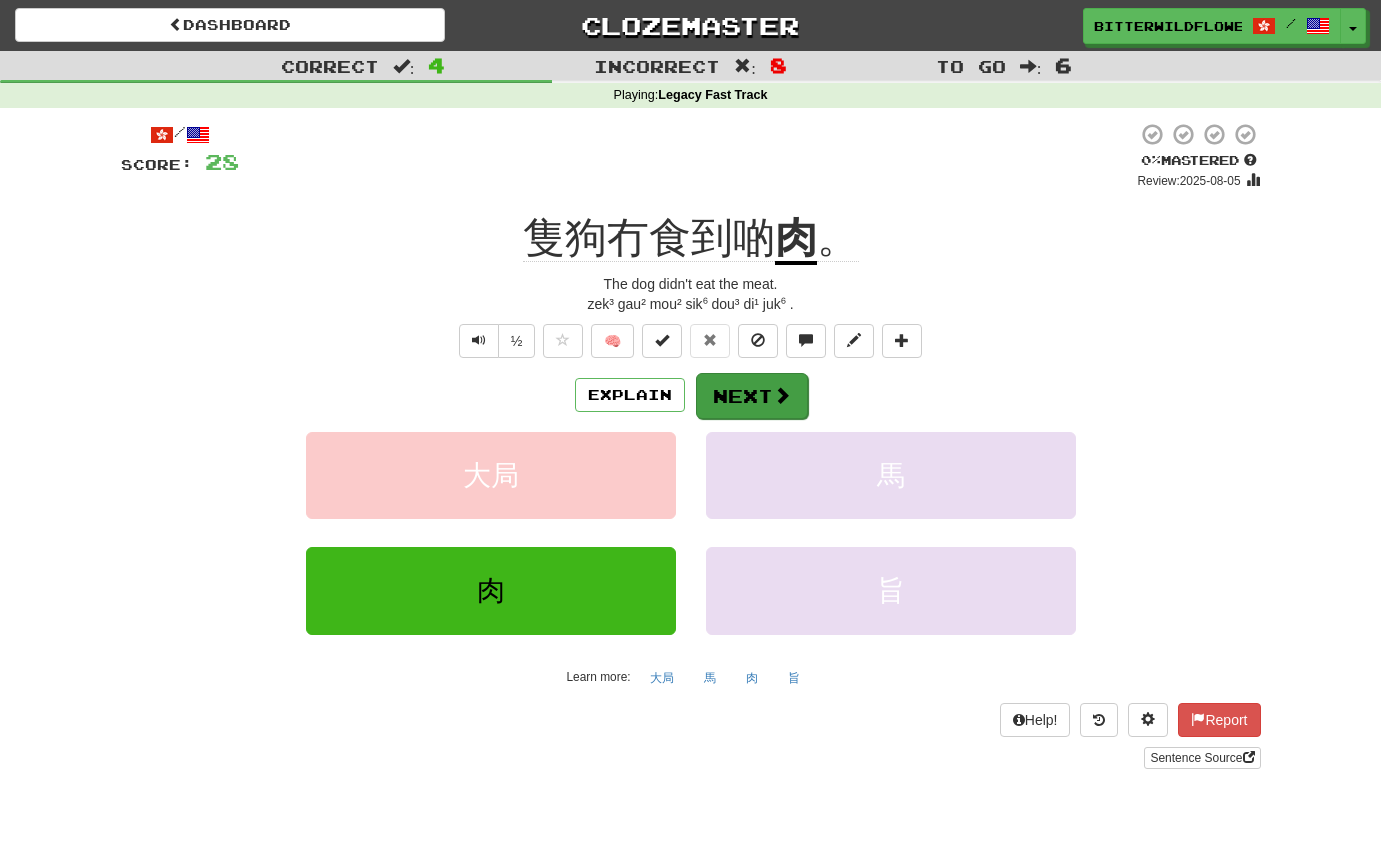 click on "Next" at bounding box center [752, 396] 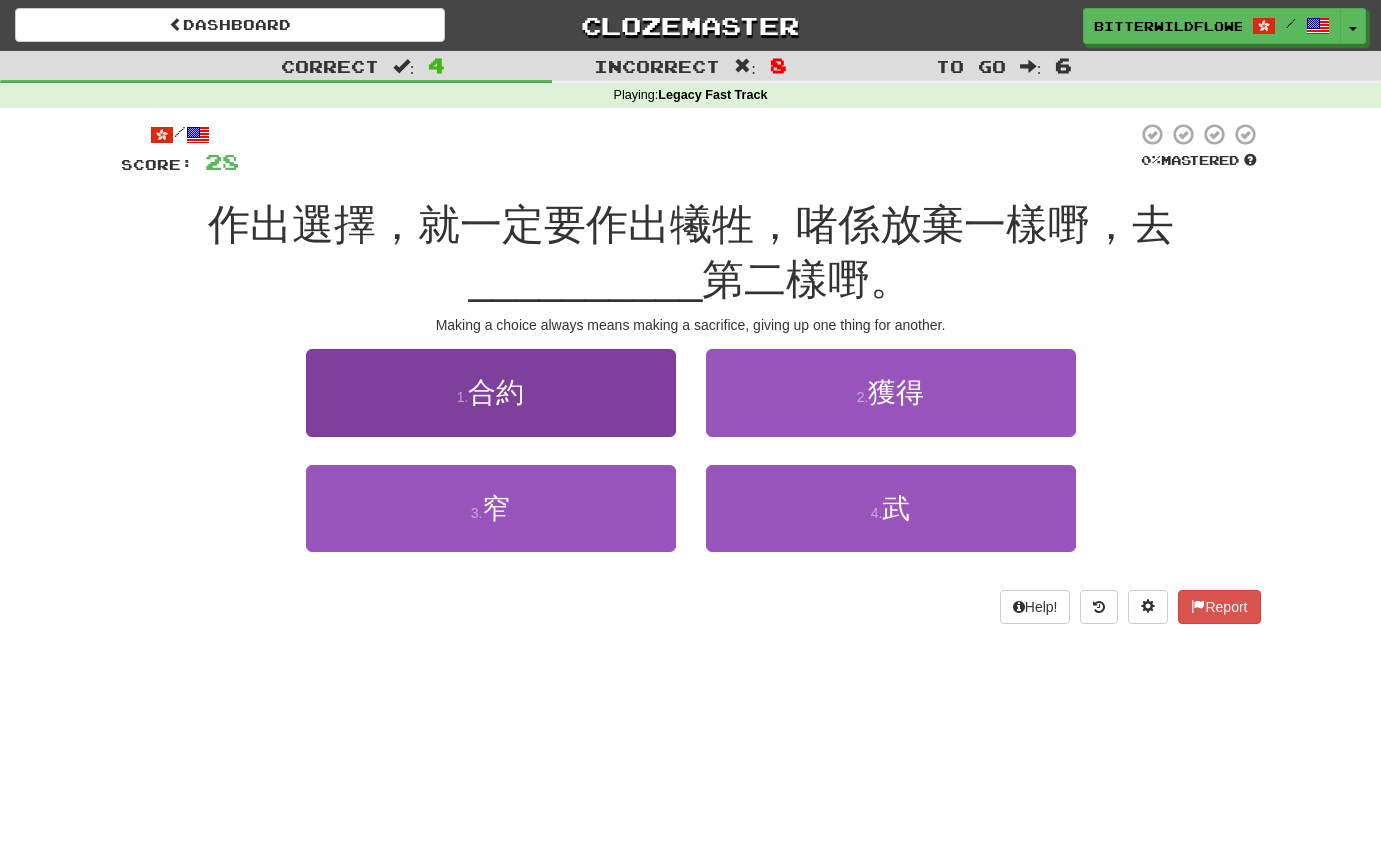 click on "1 .  合約" at bounding box center (491, 392) 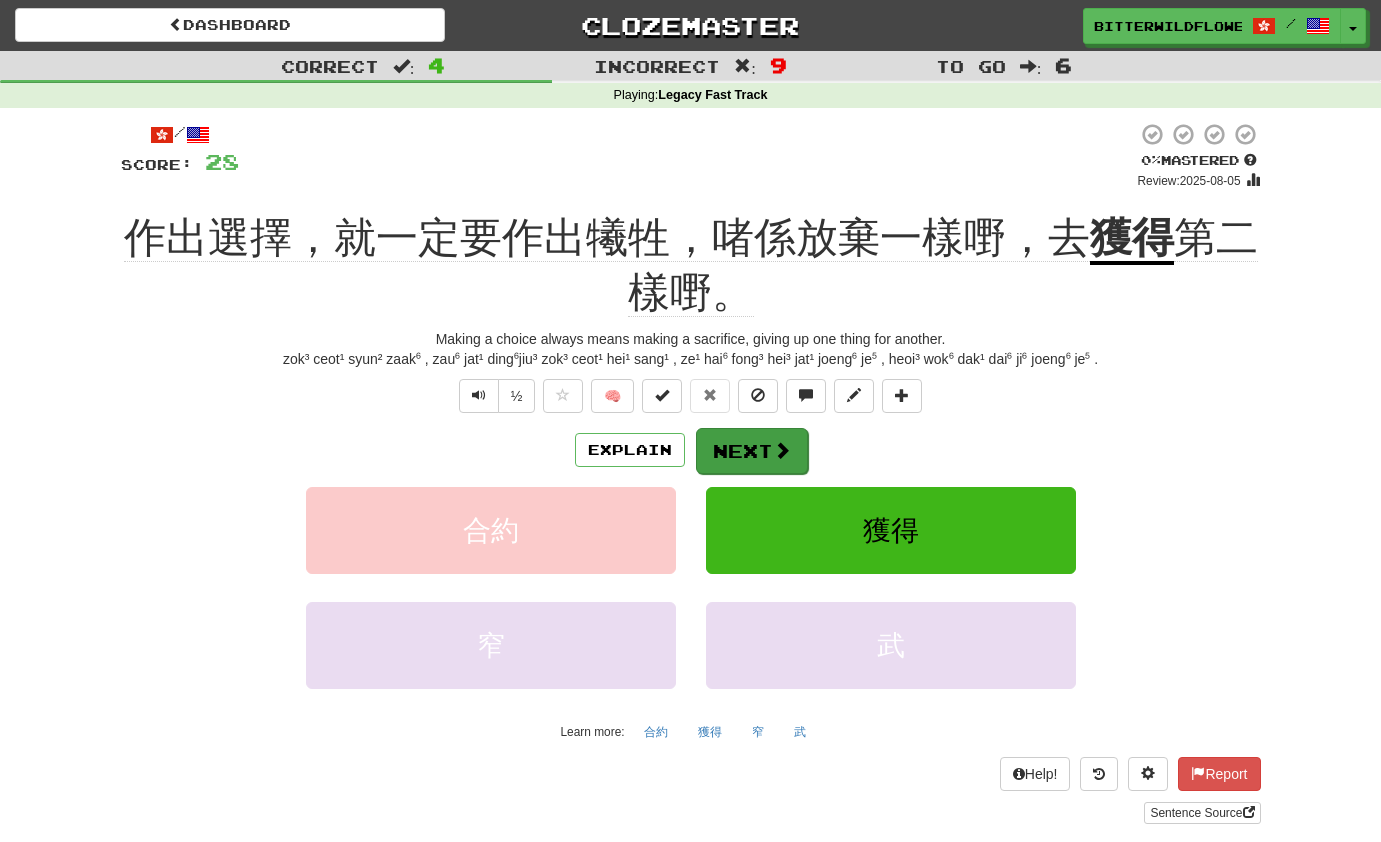 click on "Next" at bounding box center [752, 451] 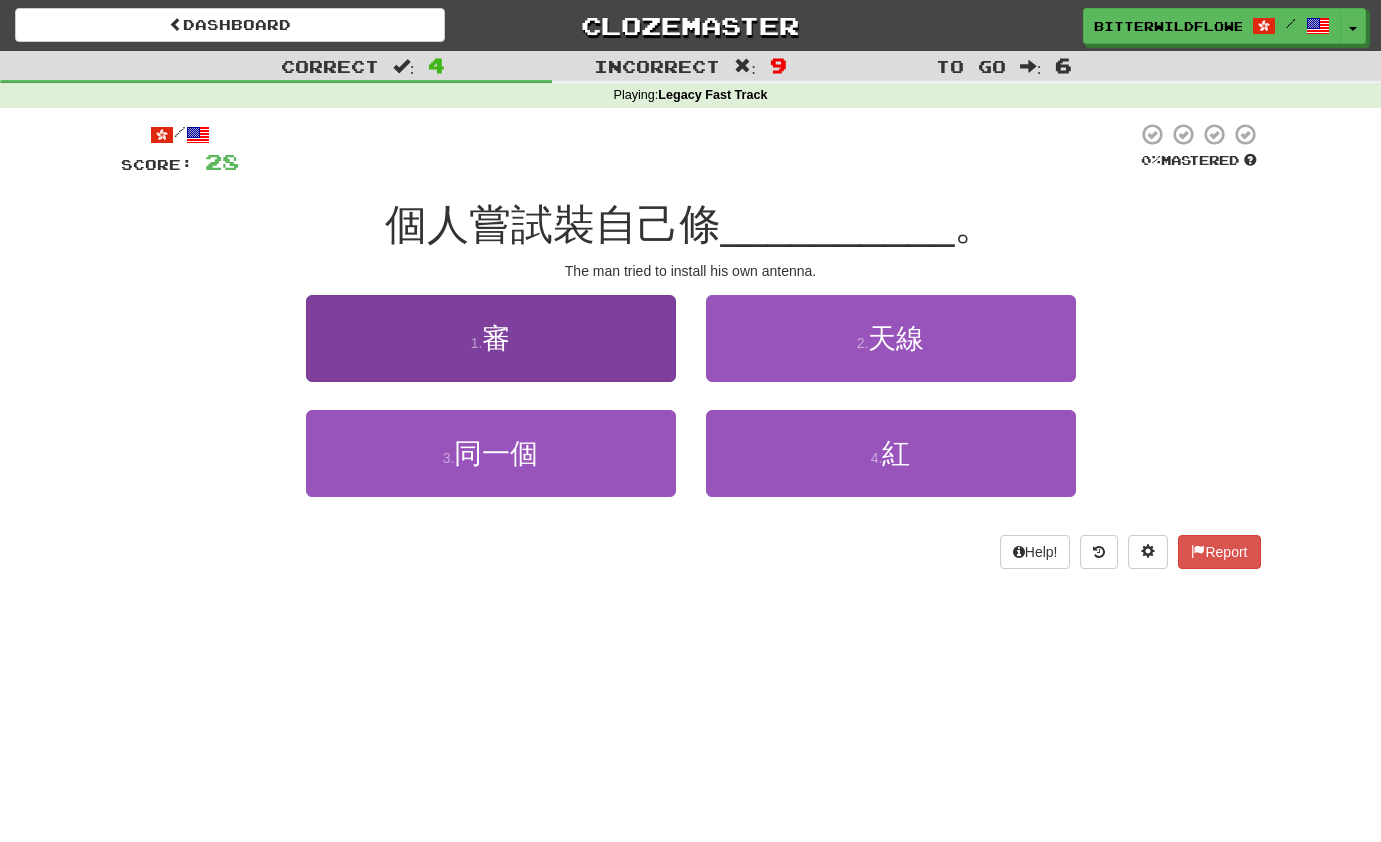 click on "審" at bounding box center [496, 338] 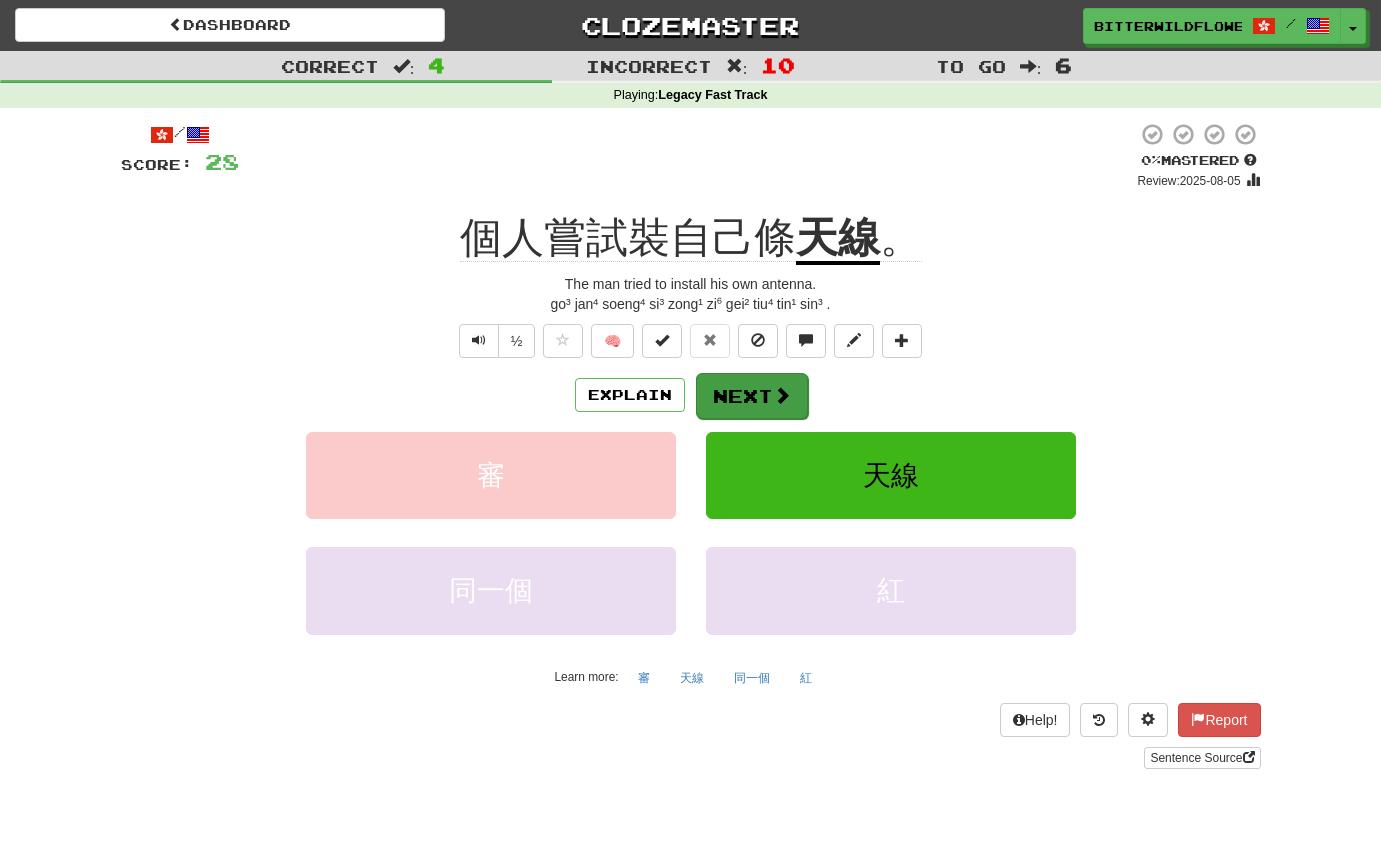 click on "Next" at bounding box center (752, 396) 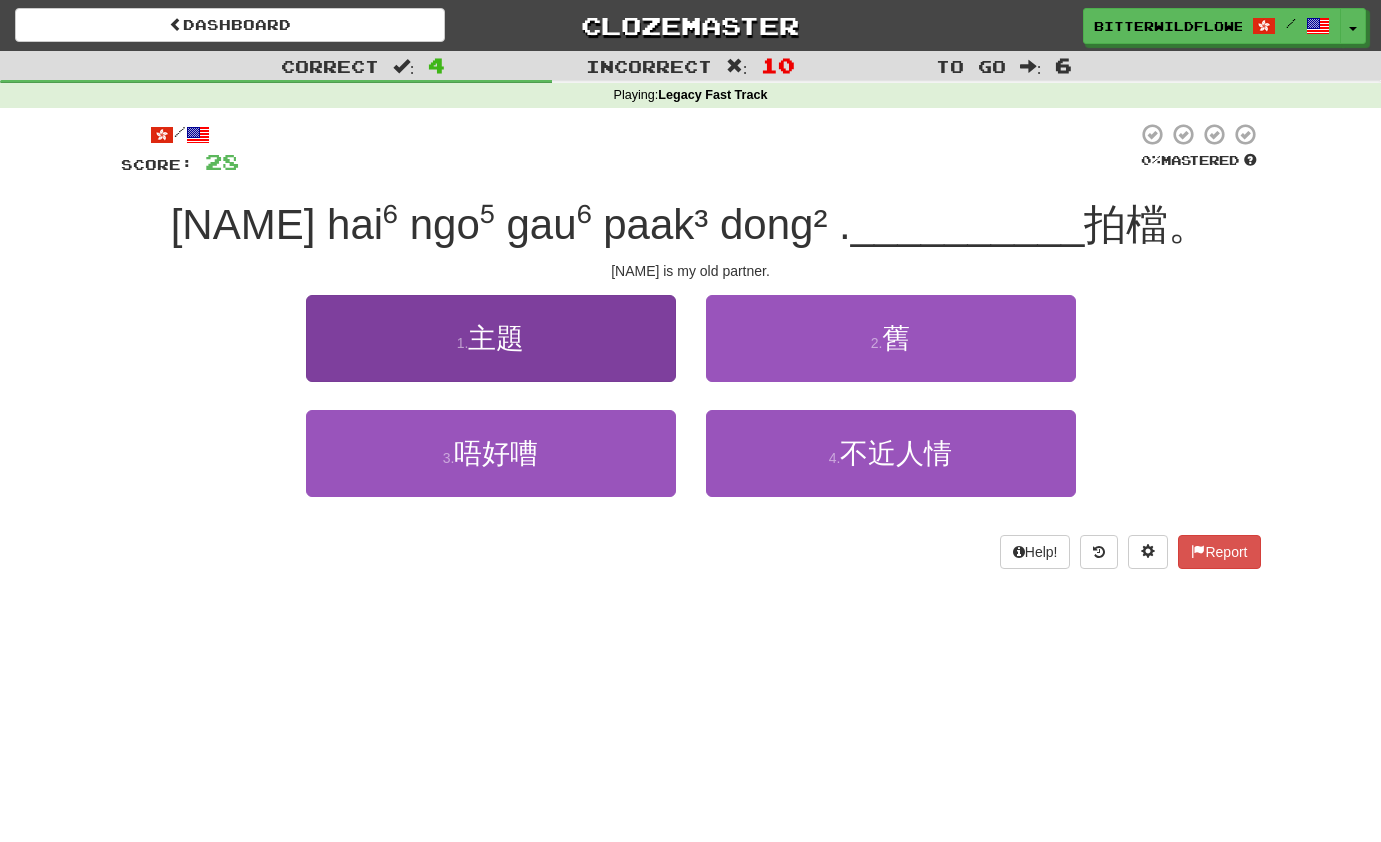 click on "1 .  主題" at bounding box center (491, 338) 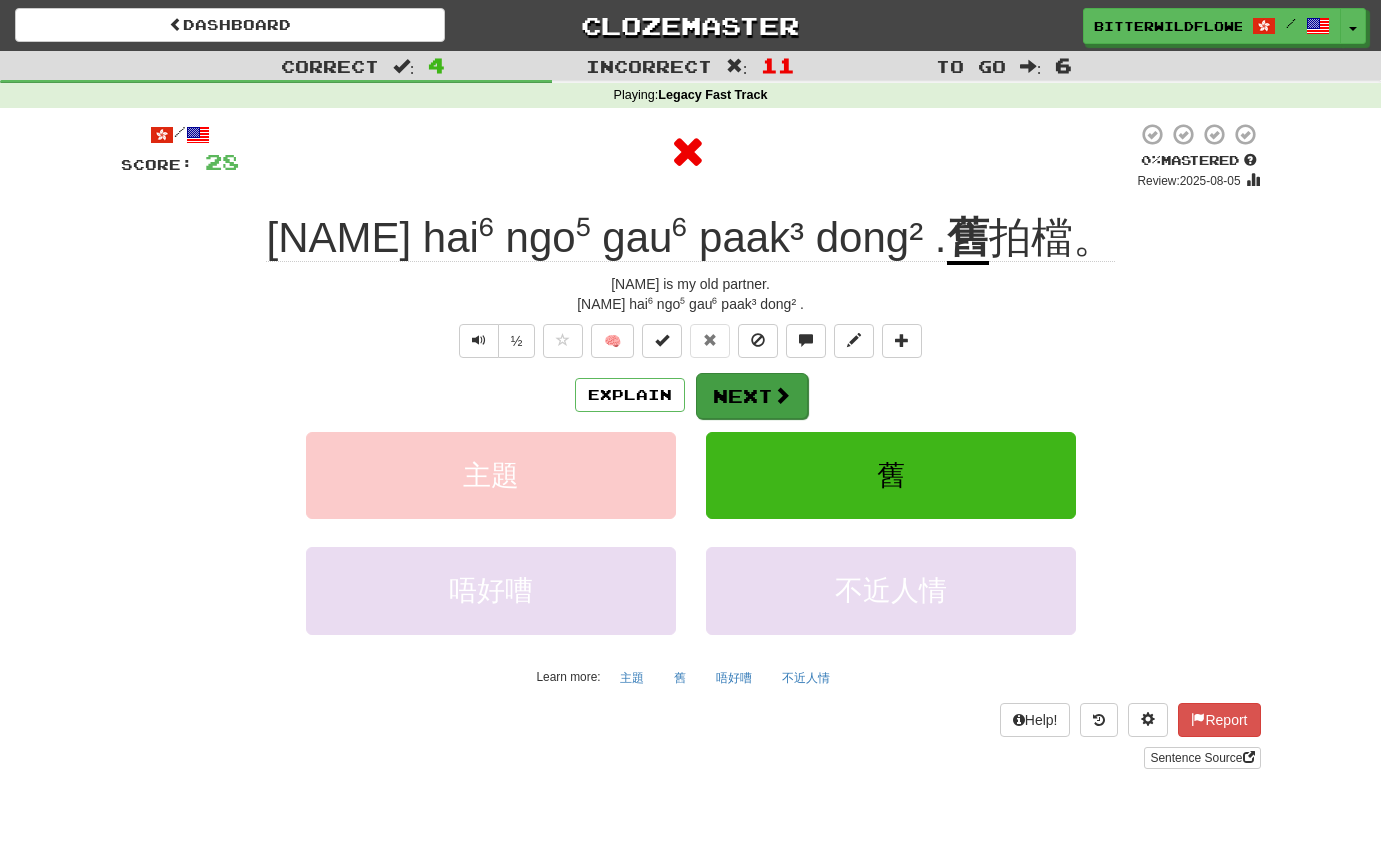click on "Next" at bounding box center [752, 396] 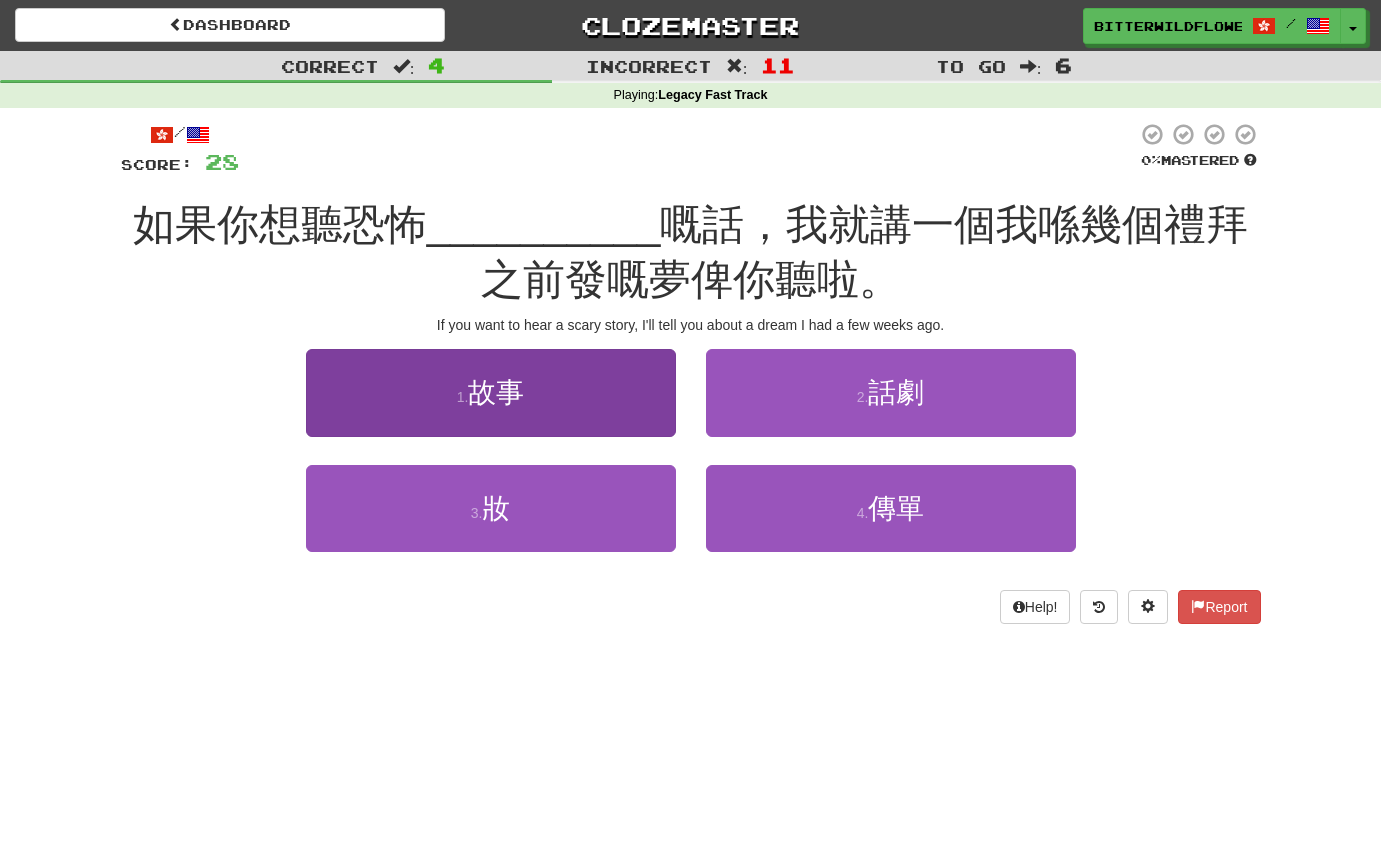 click on "1 .  故事" at bounding box center [491, 392] 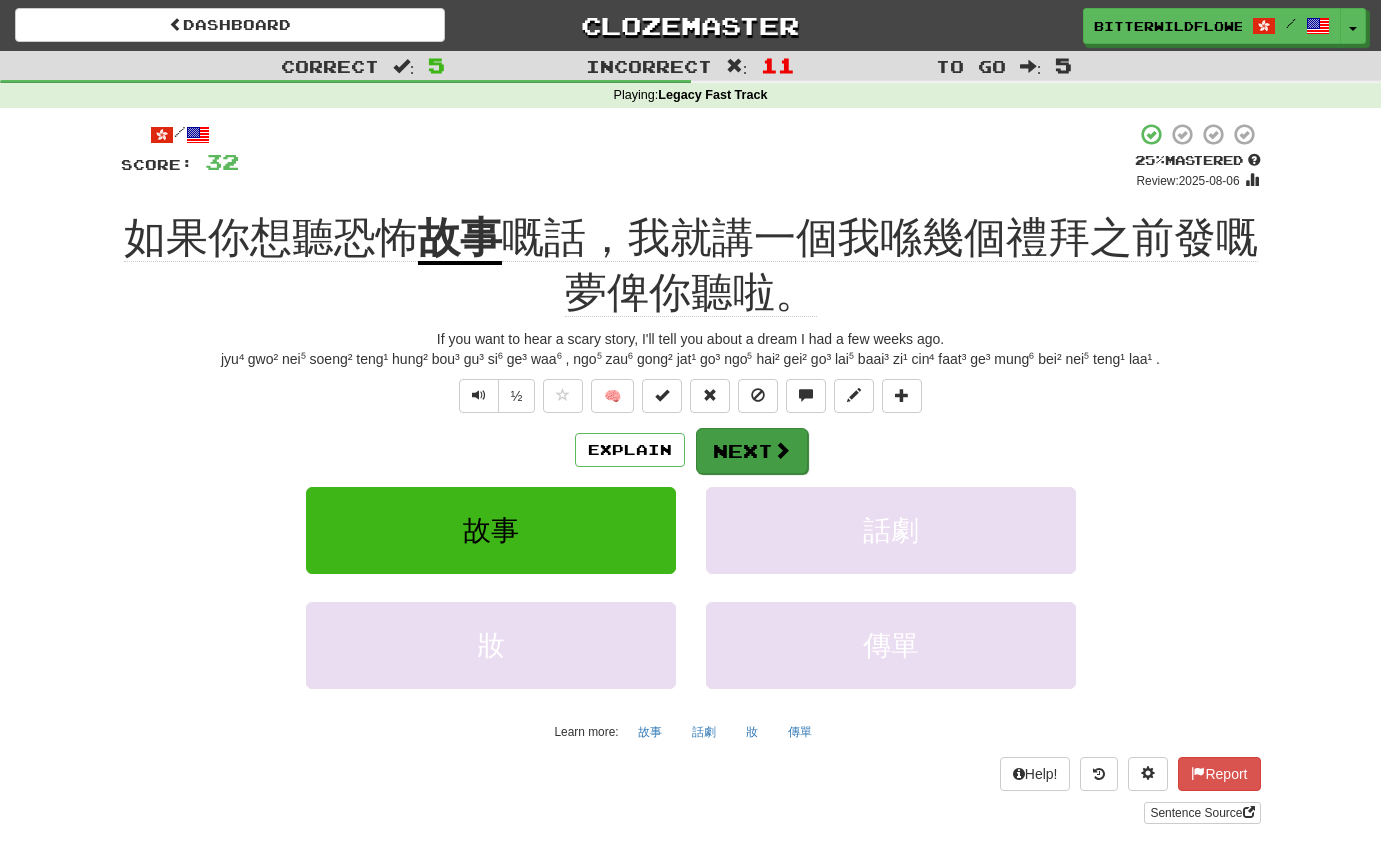 click on "Next" at bounding box center (752, 451) 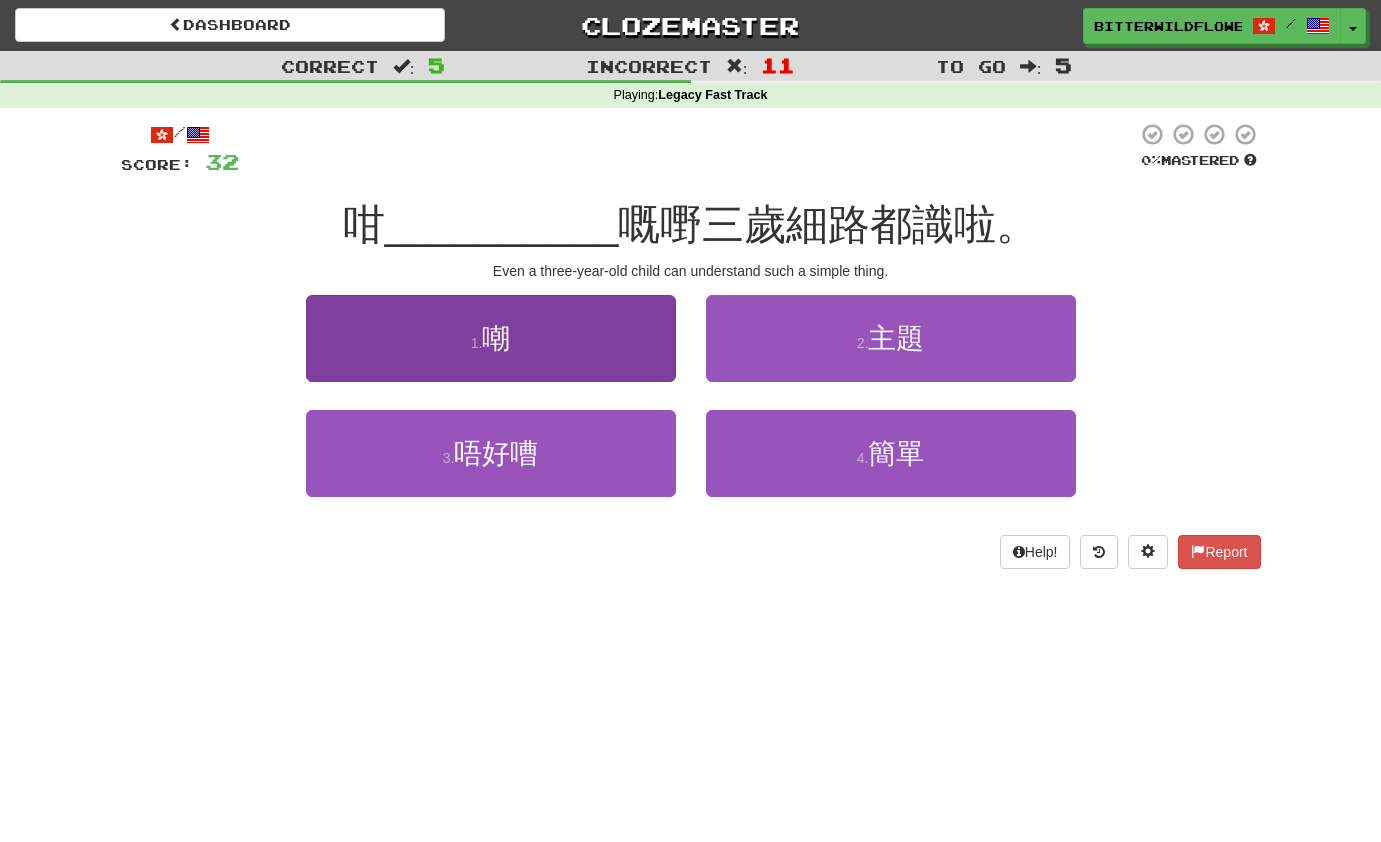 click on "1 .  嘲" at bounding box center [491, 338] 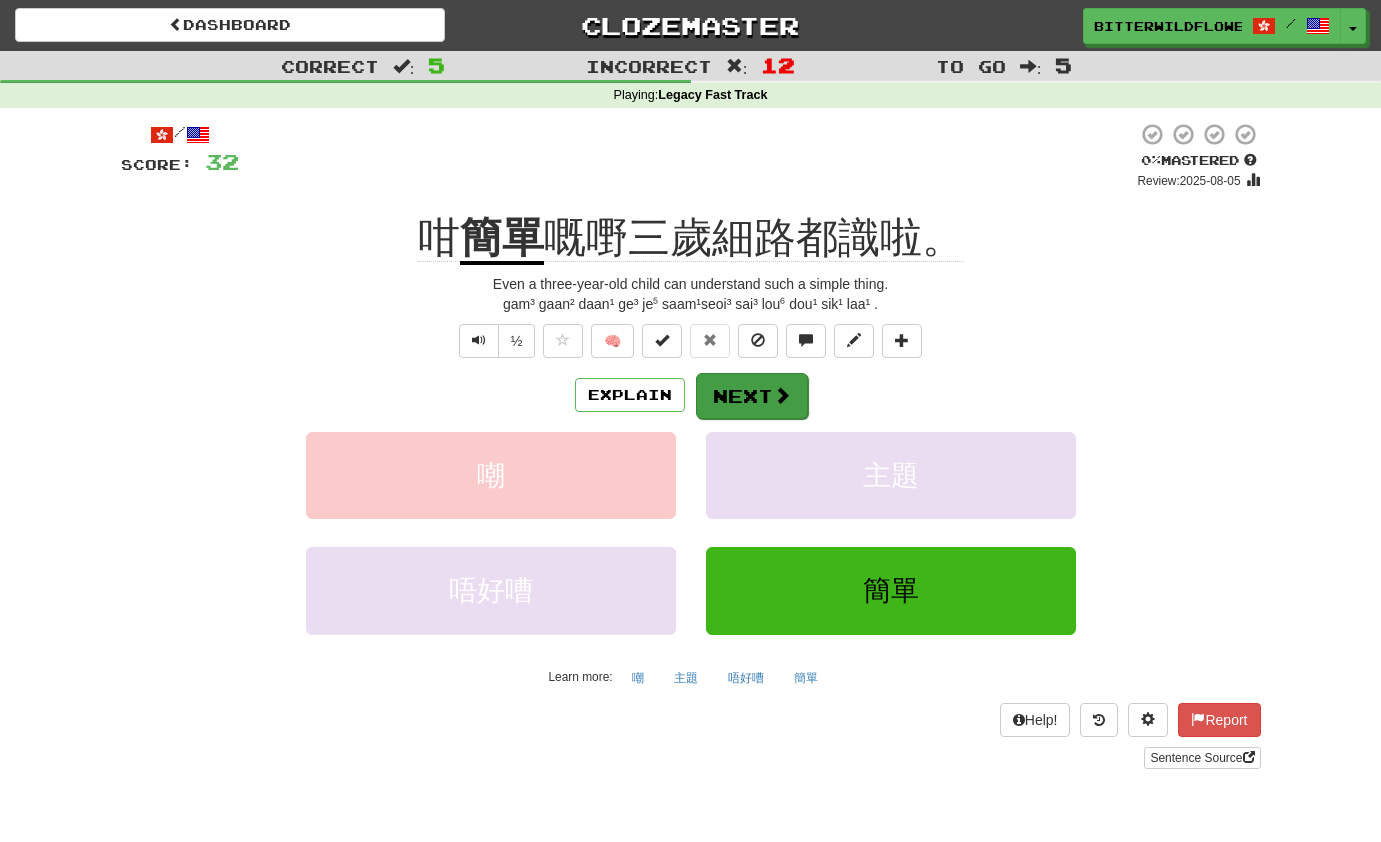 click on "Next" at bounding box center (752, 396) 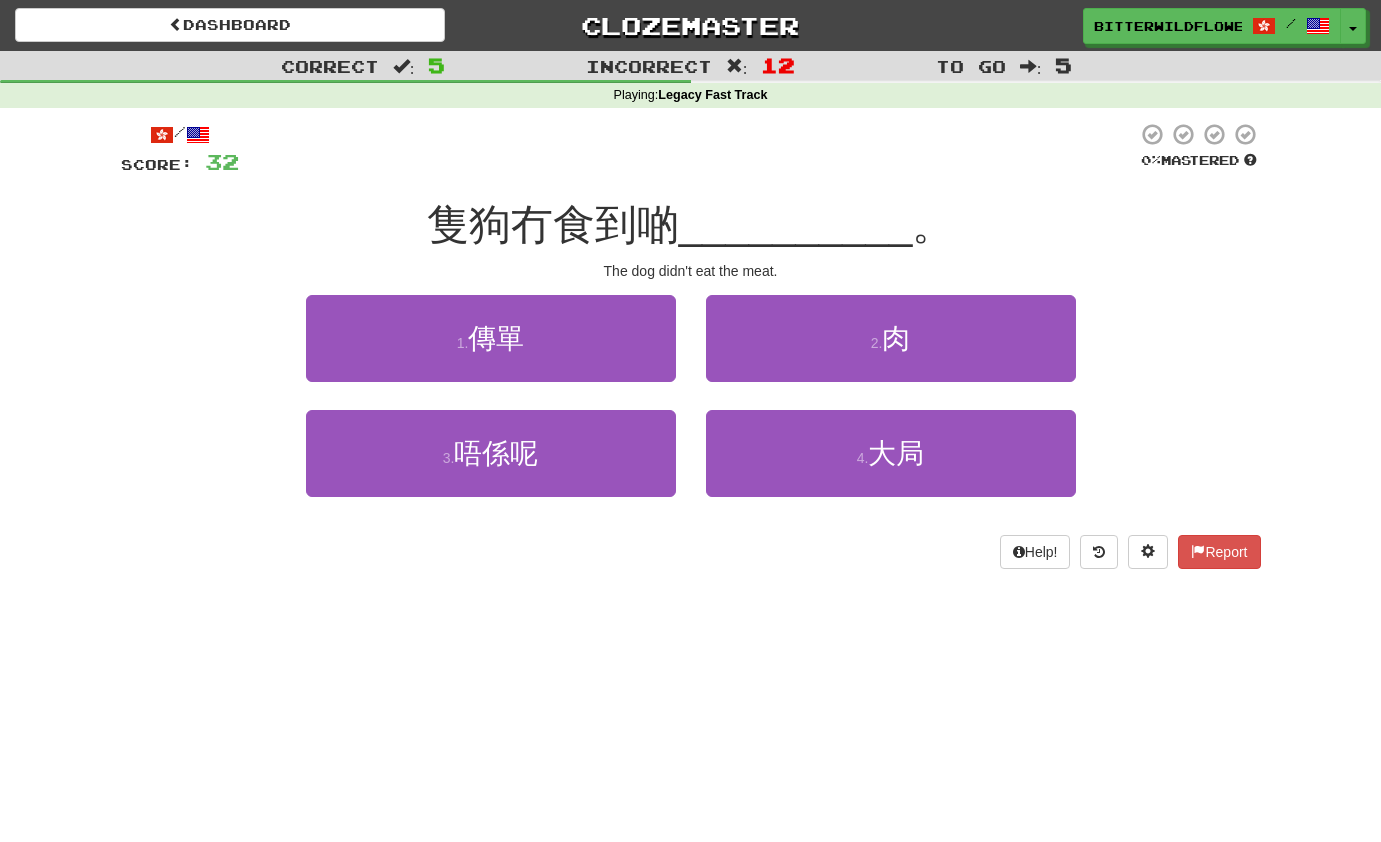 drag, startPoint x: 531, startPoint y: 352, endPoint x: 598, endPoint y: 364, distance: 68.06615 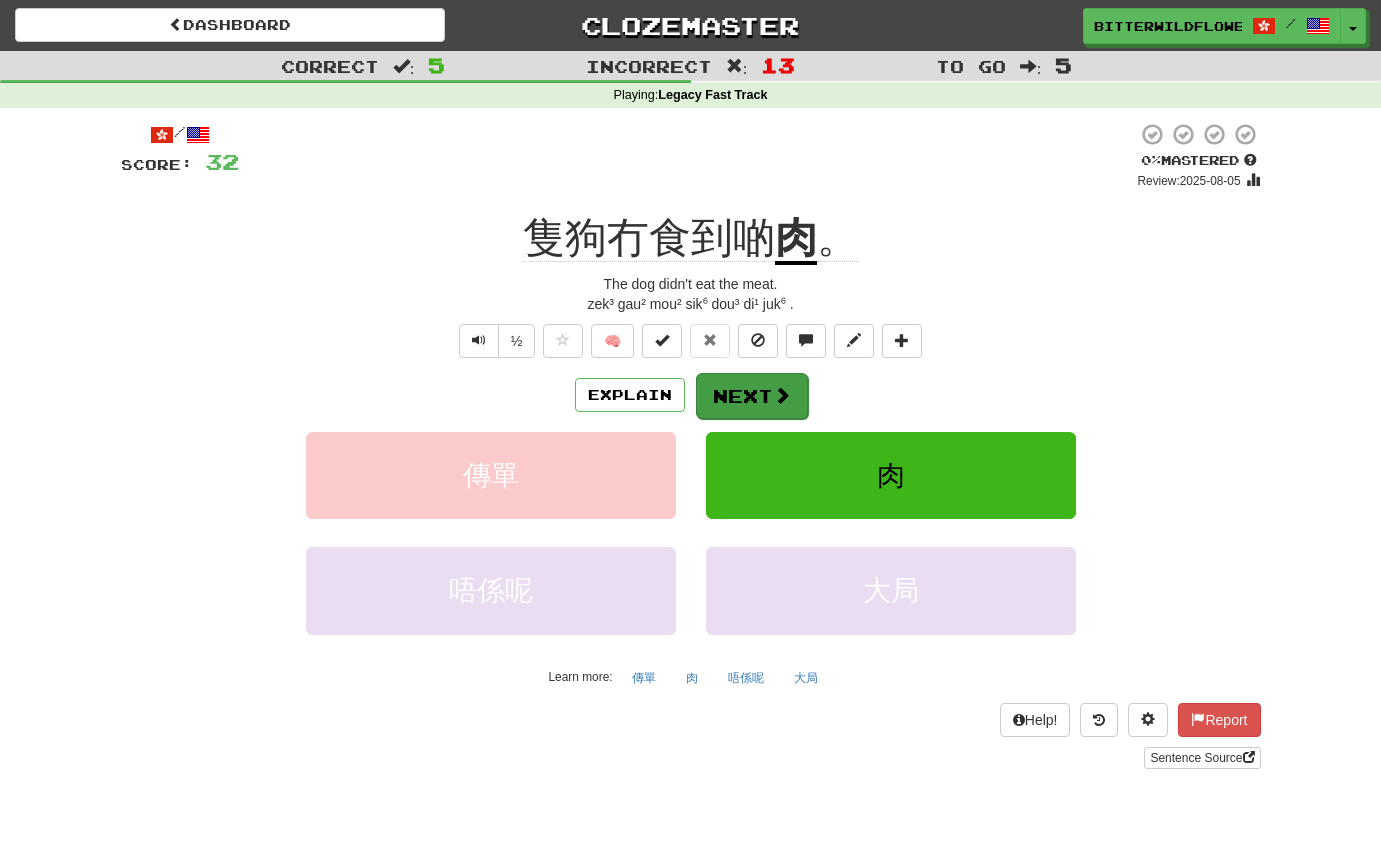 click on "Next" at bounding box center [752, 396] 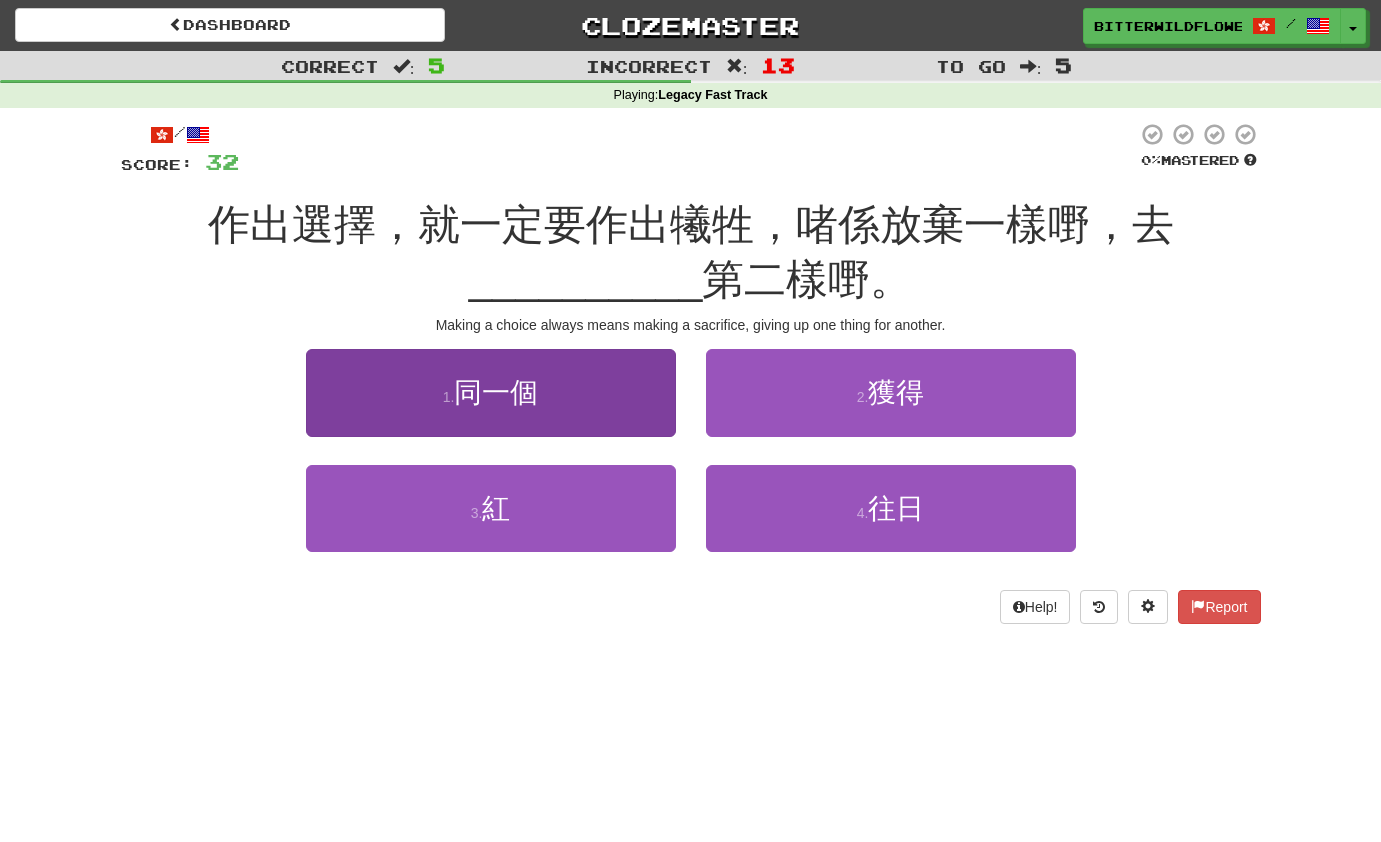 click on "同一個" at bounding box center [496, 392] 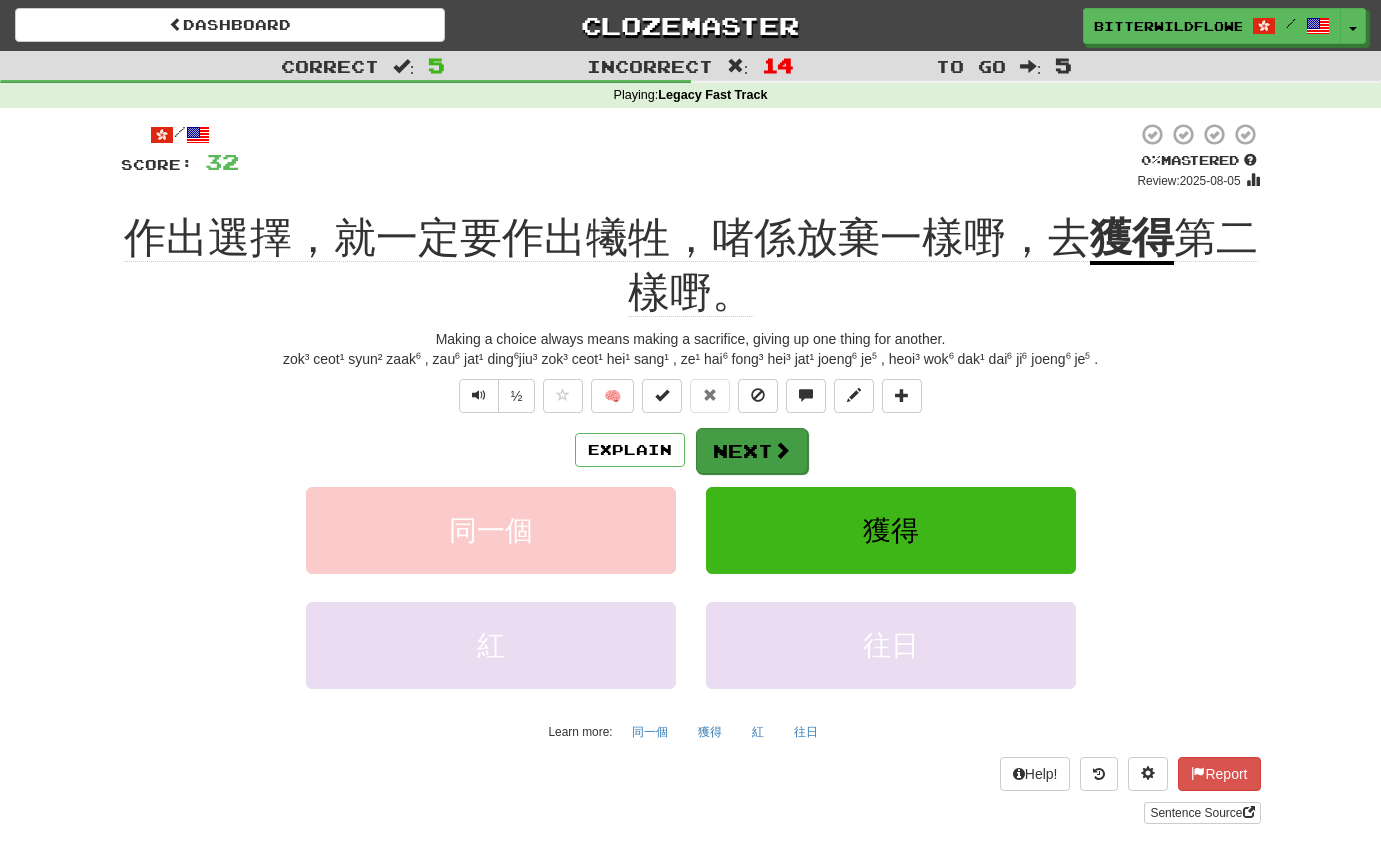 click on "Next" at bounding box center (752, 451) 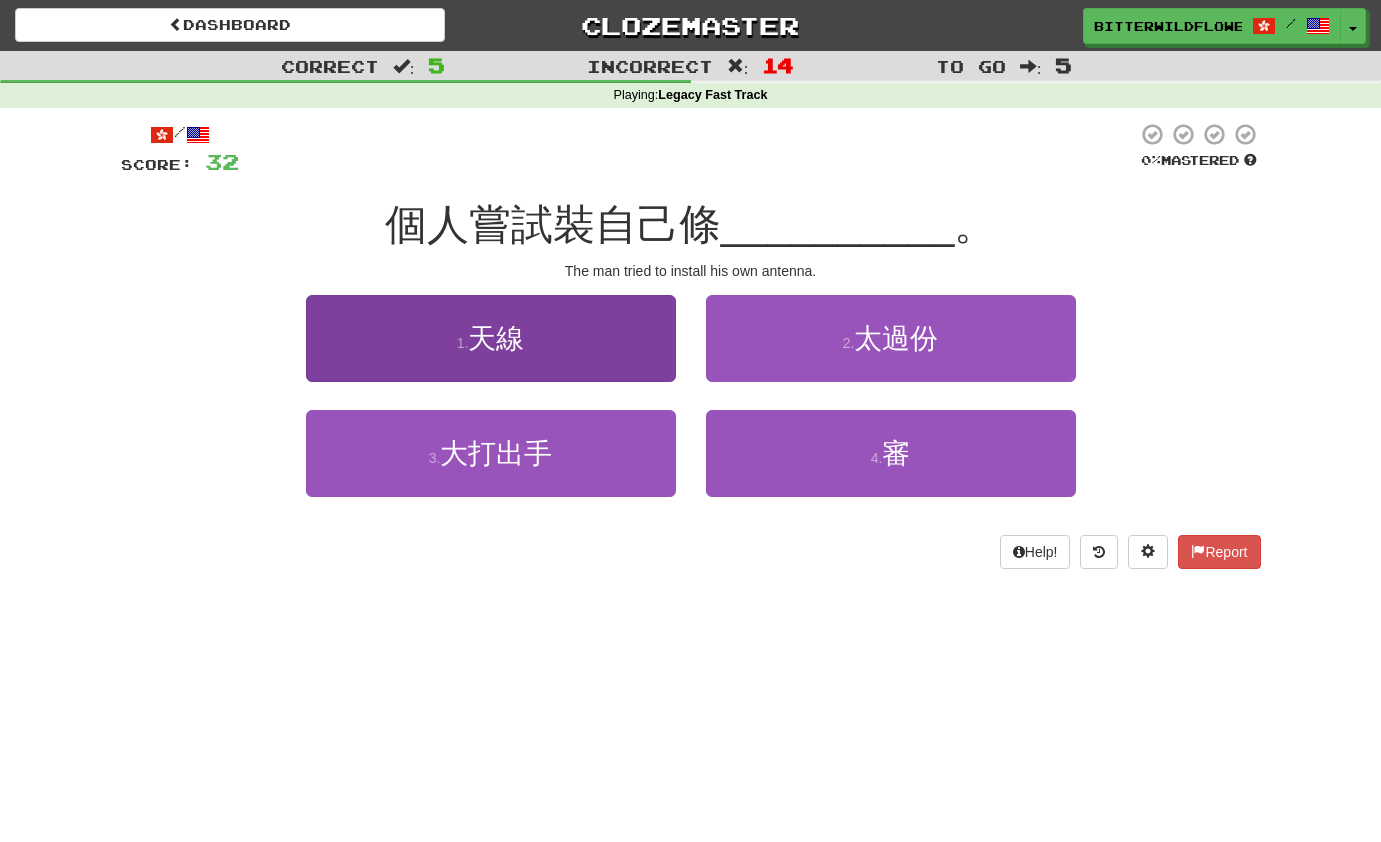click on "1 .  天線" at bounding box center (491, 338) 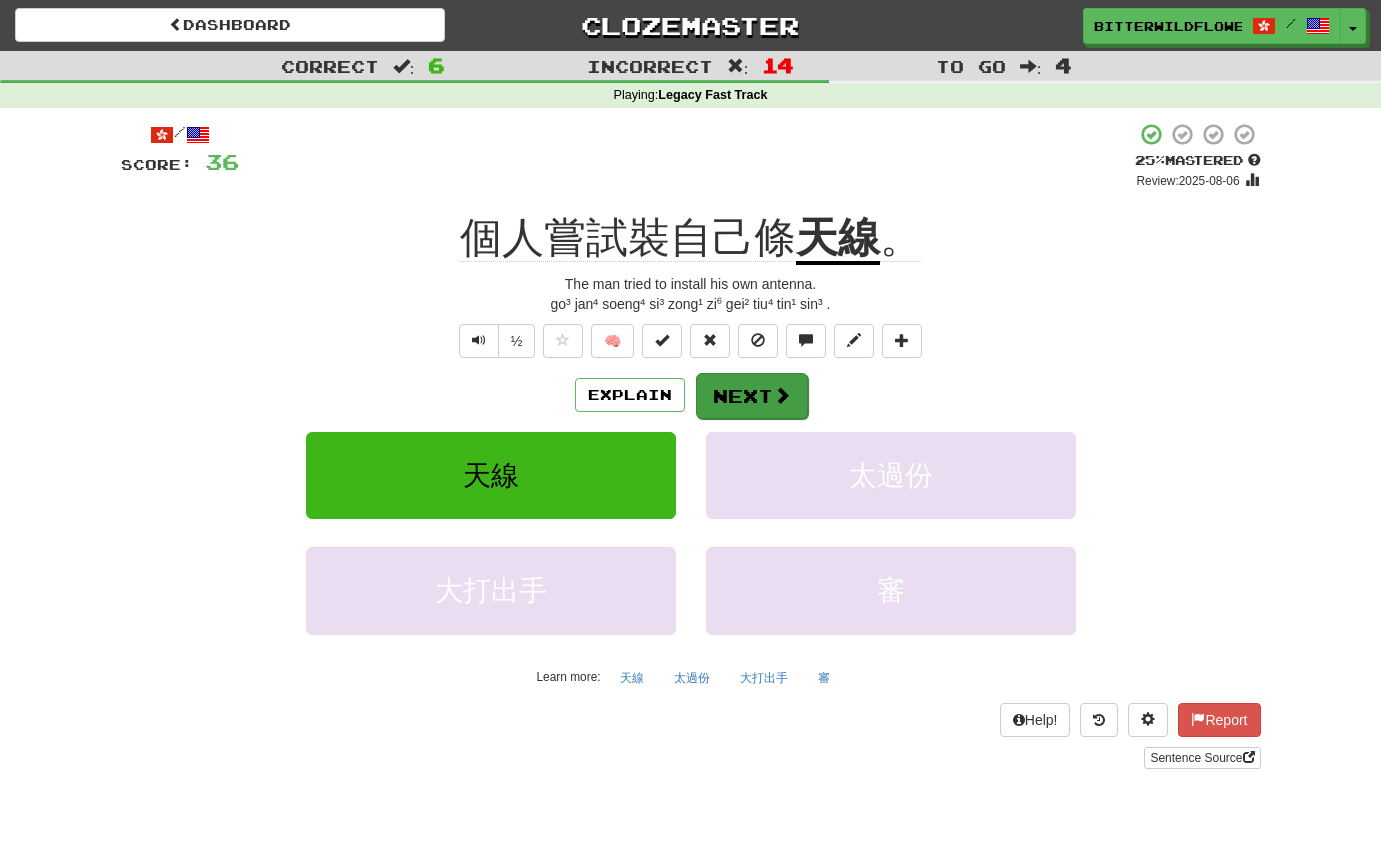 click on "Next" at bounding box center [752, 396] 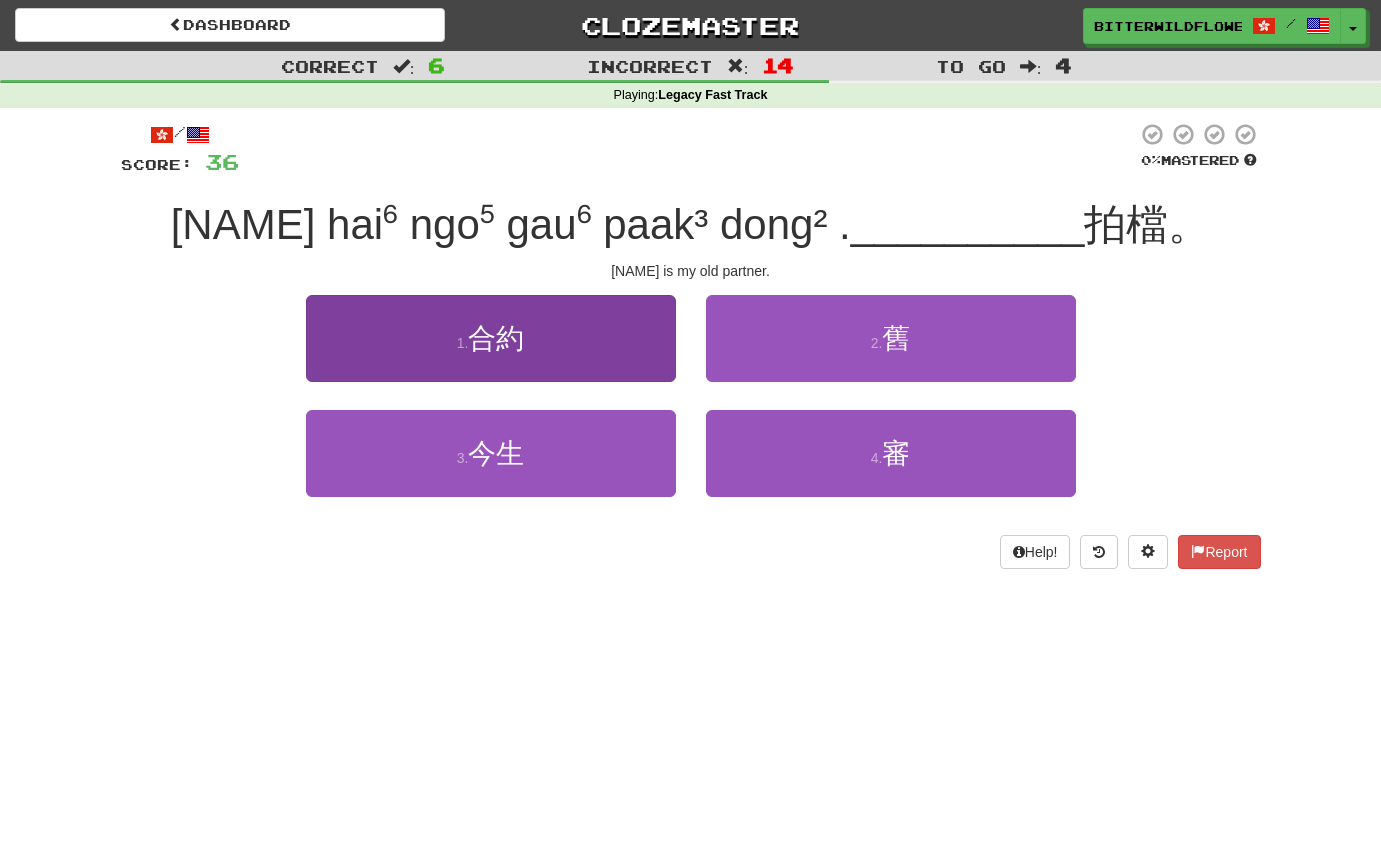 click on "合約" at bounding box center [496, 338] 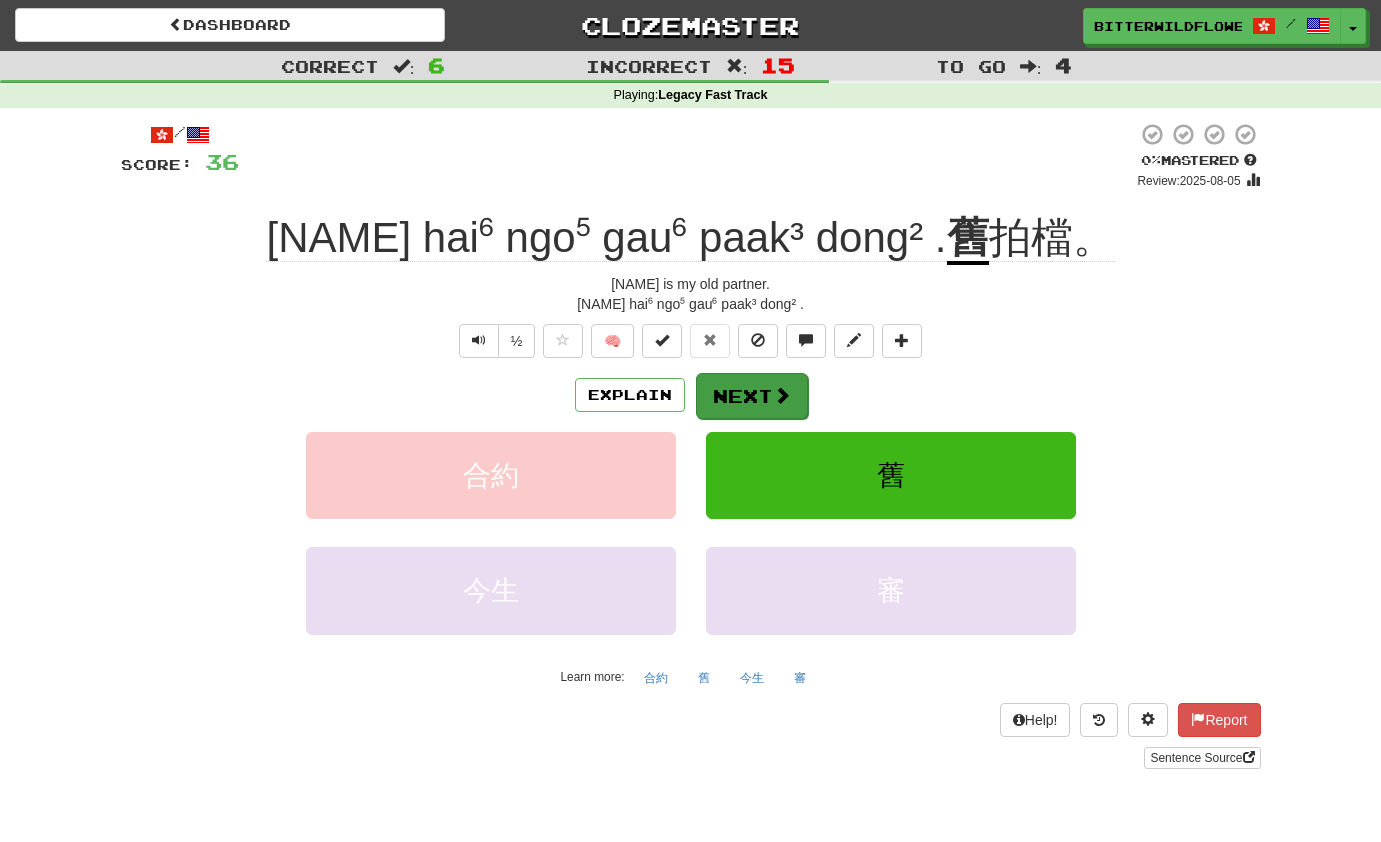 click on "Next" at bounding box center [752, 396] 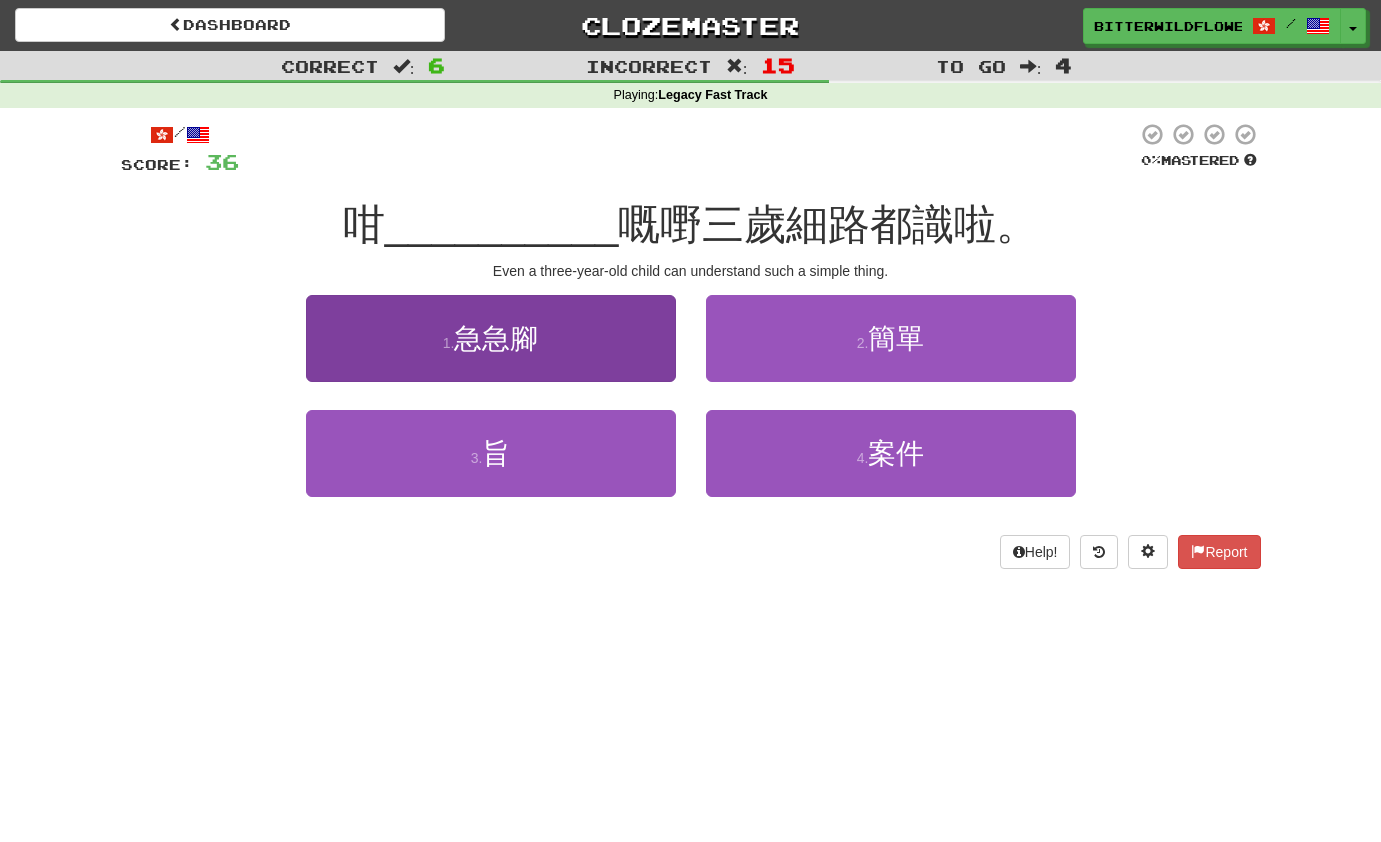 click on "1 .  急急腳" at bounding box center (491, 338) 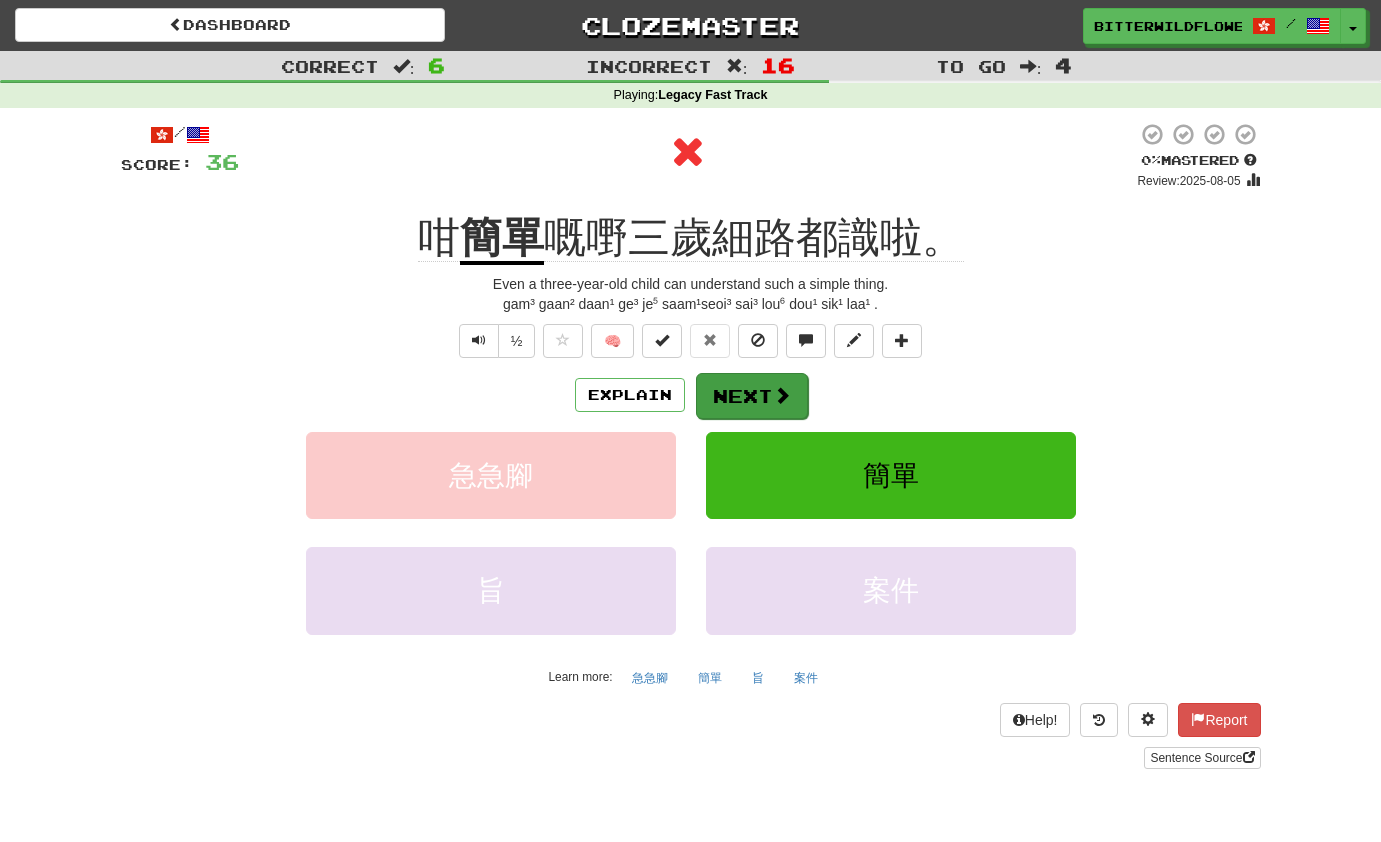 click on "Next" at bounding box center (752, 396) 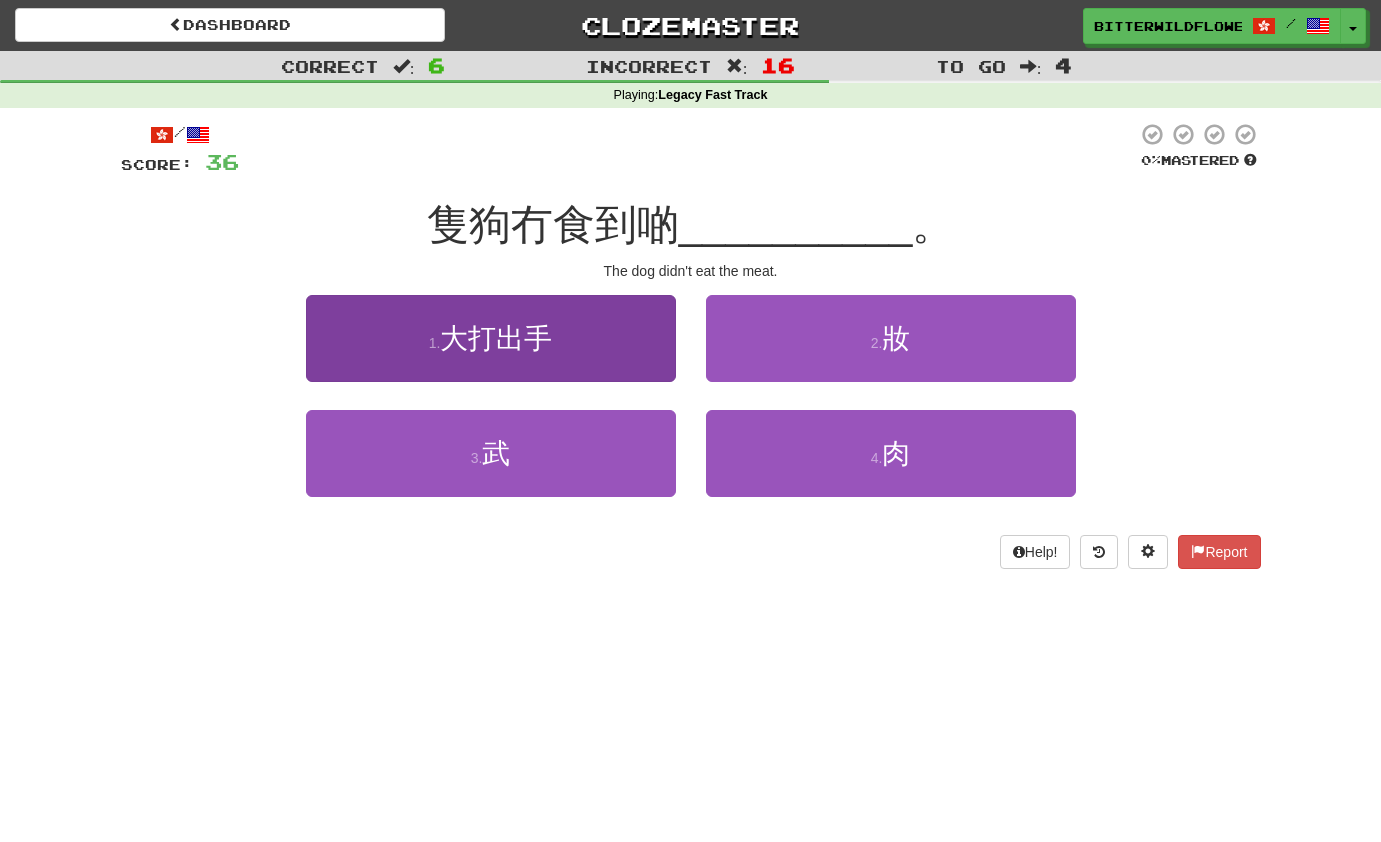 click on "大打出手" at bounding box center [496, 338] 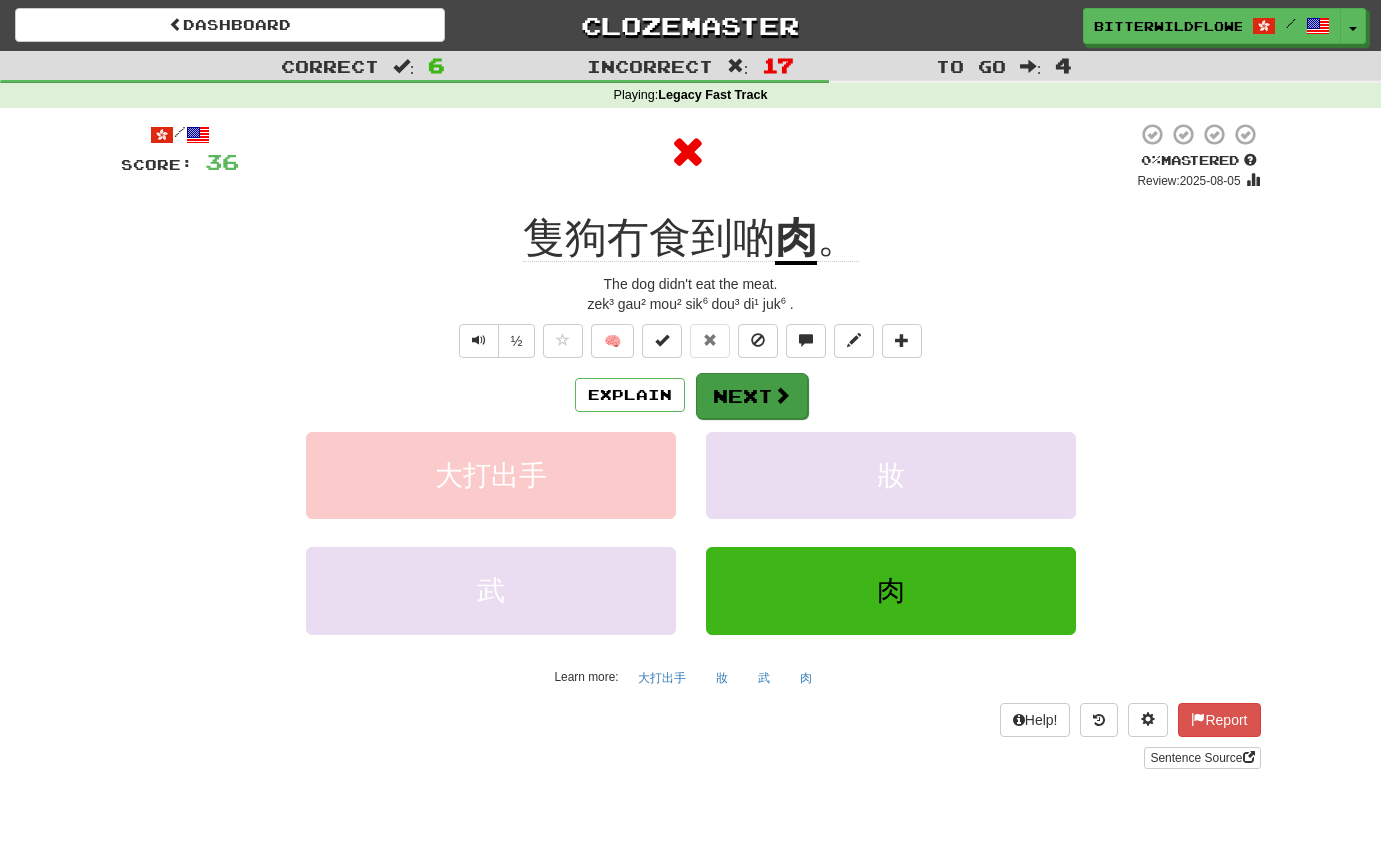 click on "Next" at bounding box center [752, 396] 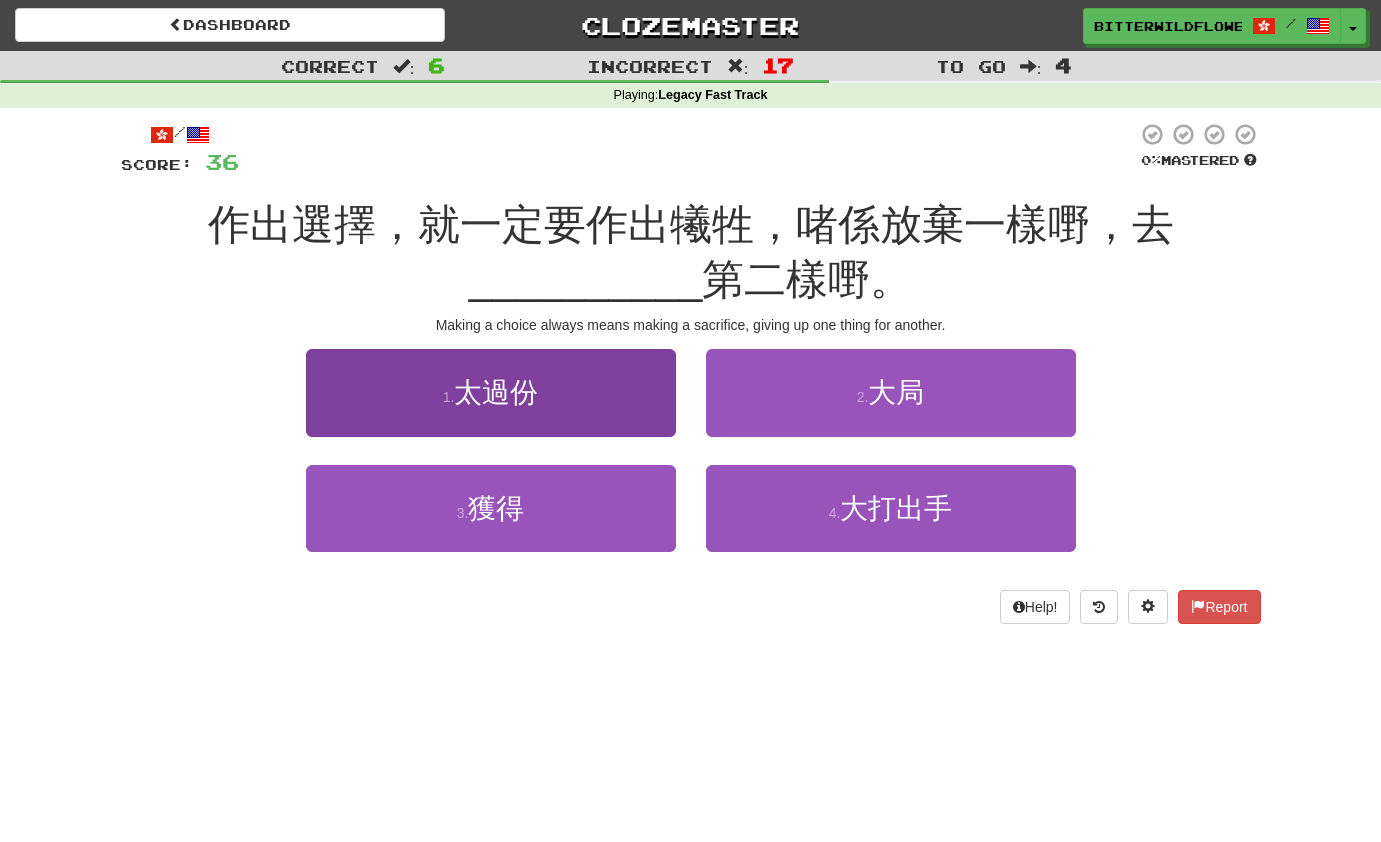 click on "太過份" at bounding box center [496, 392] 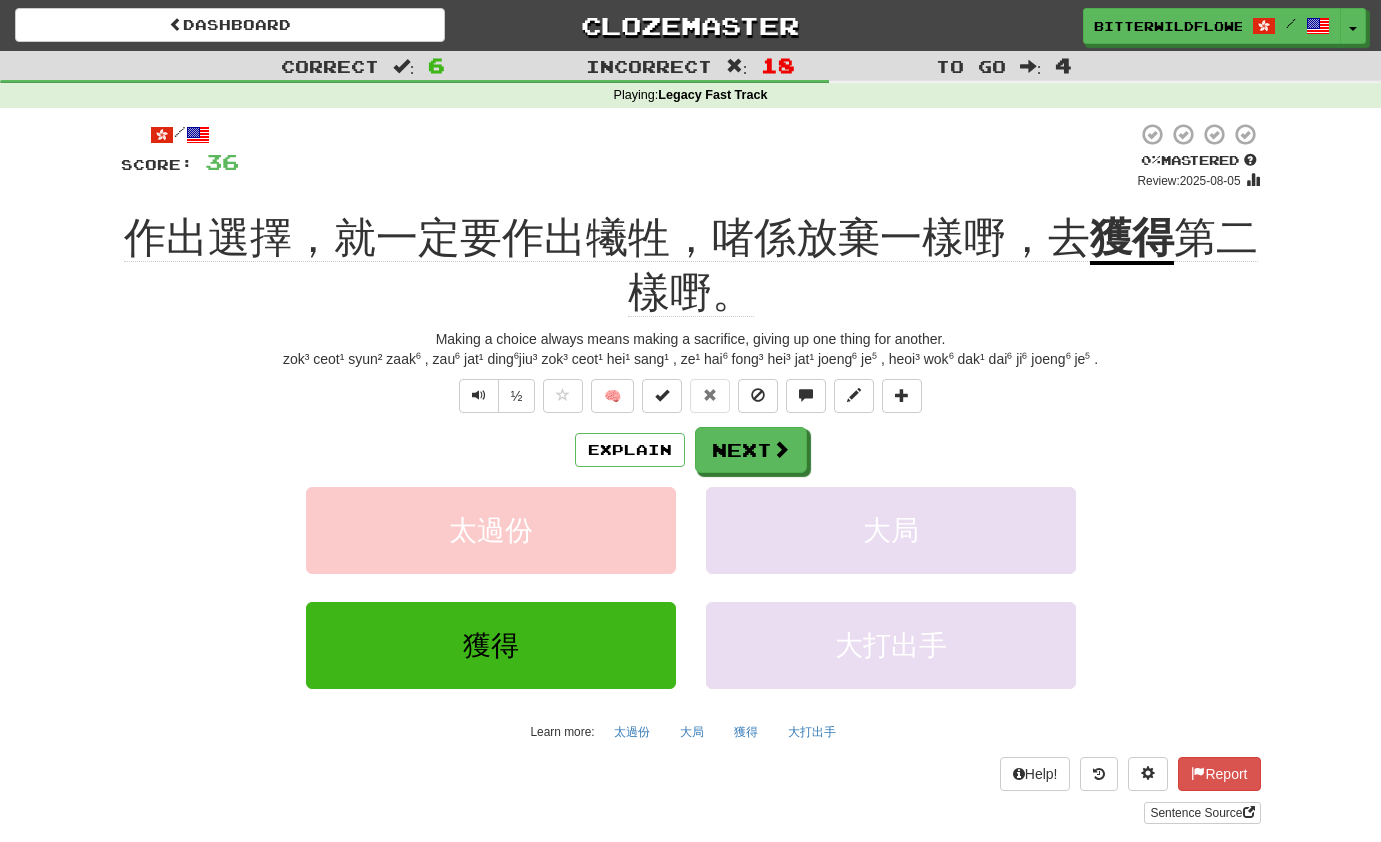 scroll, scrollTop: 0, scrollLeft: 0, axis: both 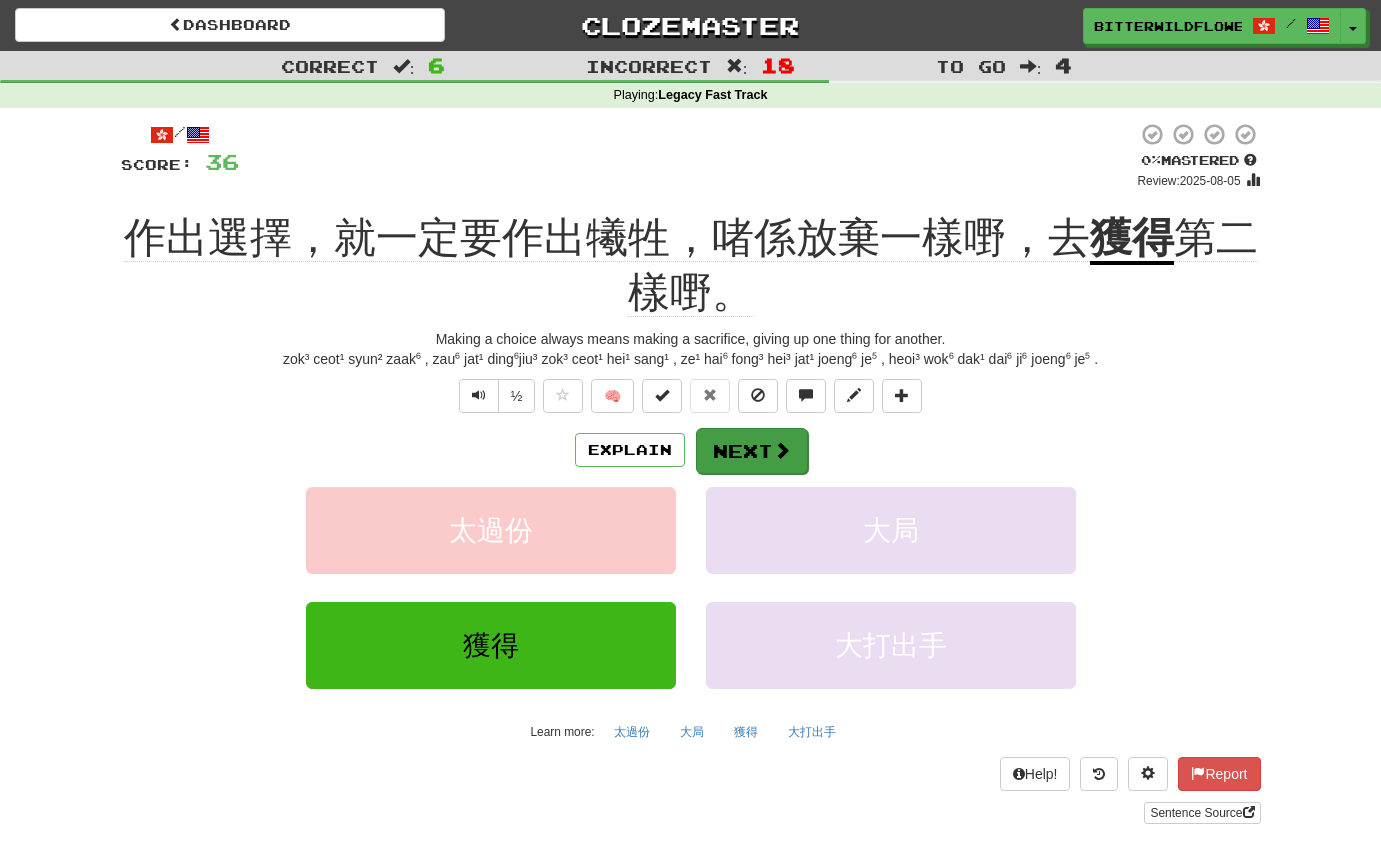 click on "Next" at bounding box center (752, 451) 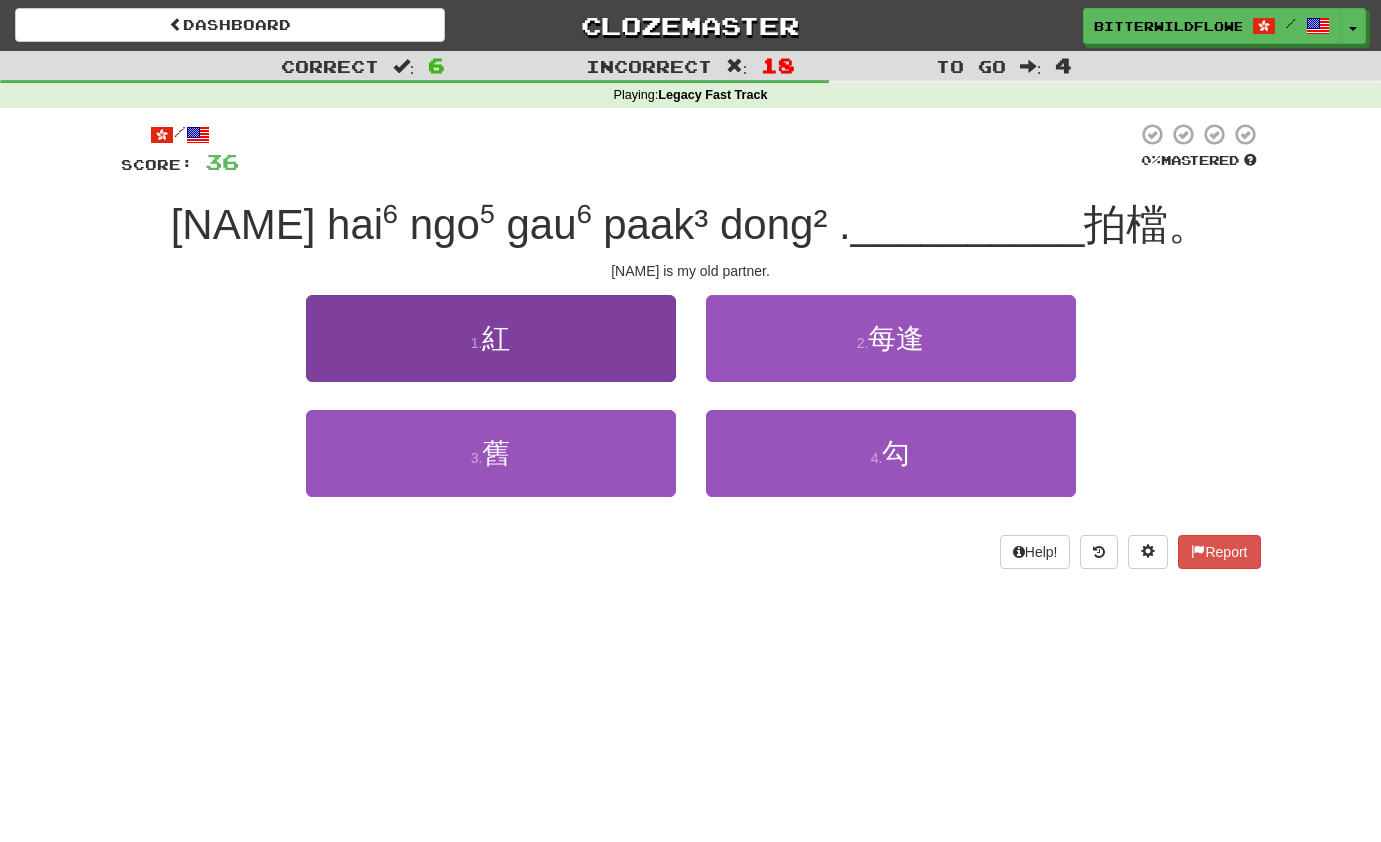 click on "紅" at bounding box center [496, 338] 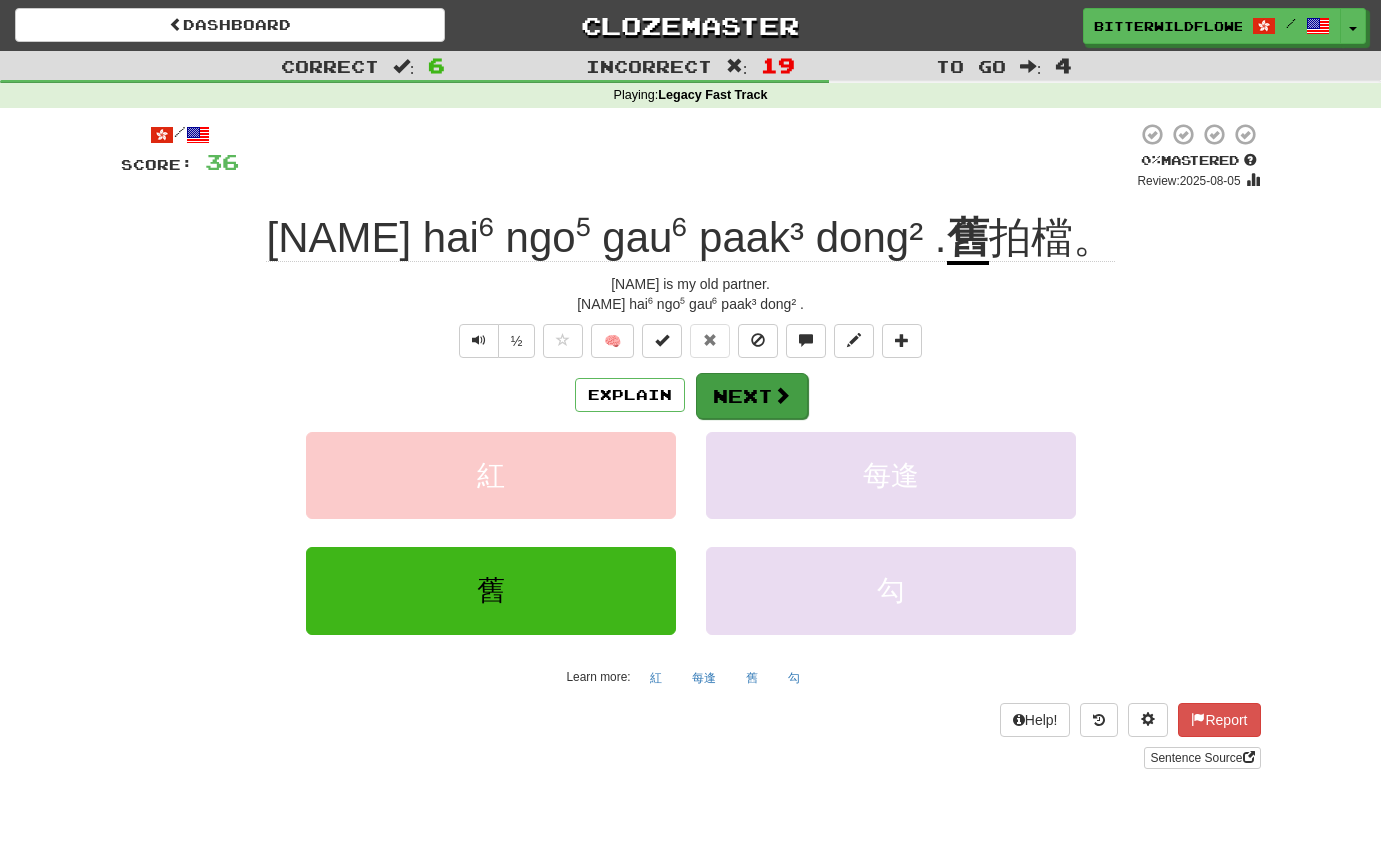 click on "Next" at bounding box center (752, 396) 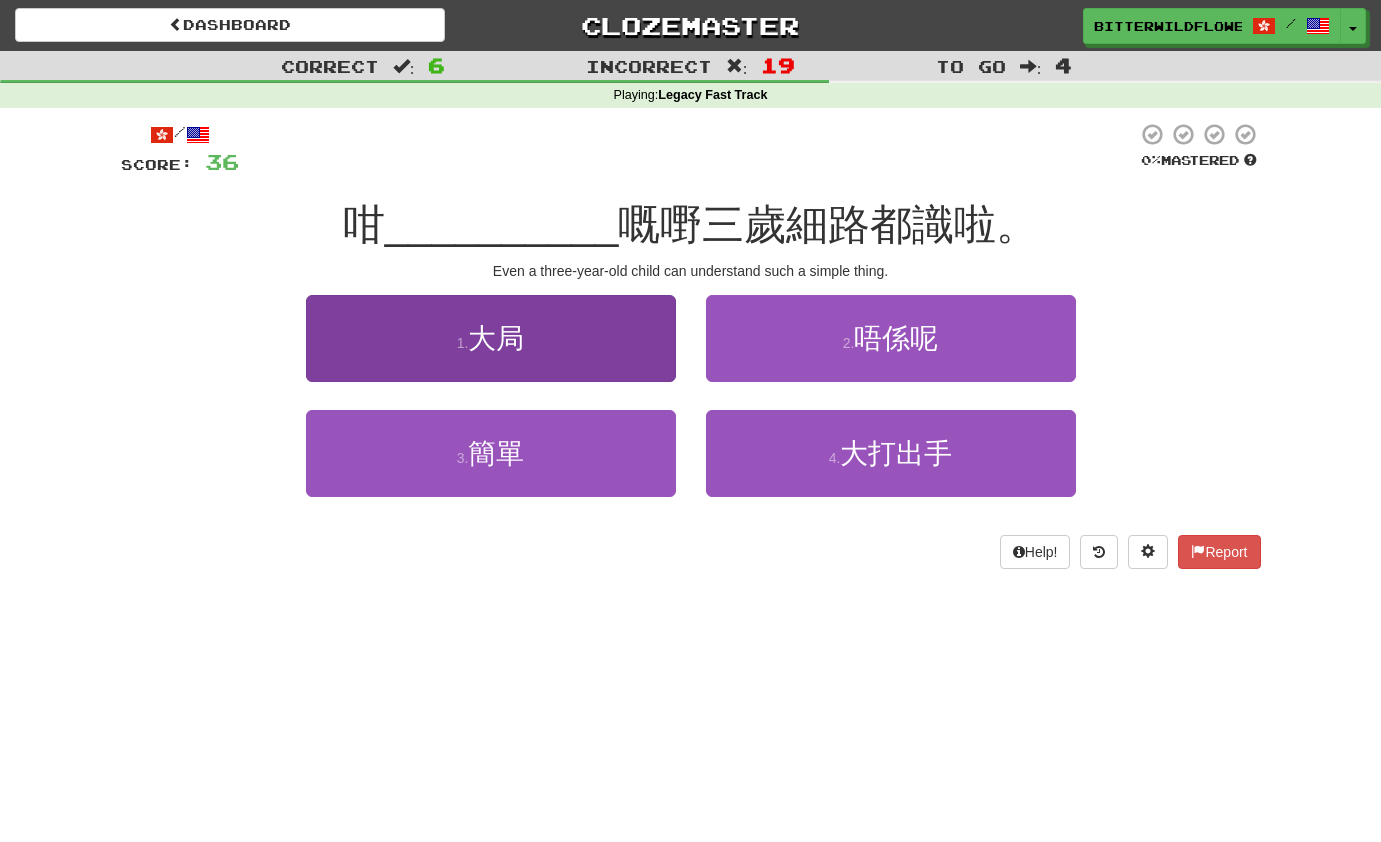 click on "1 .  大局" at bounding box center [491, 338] 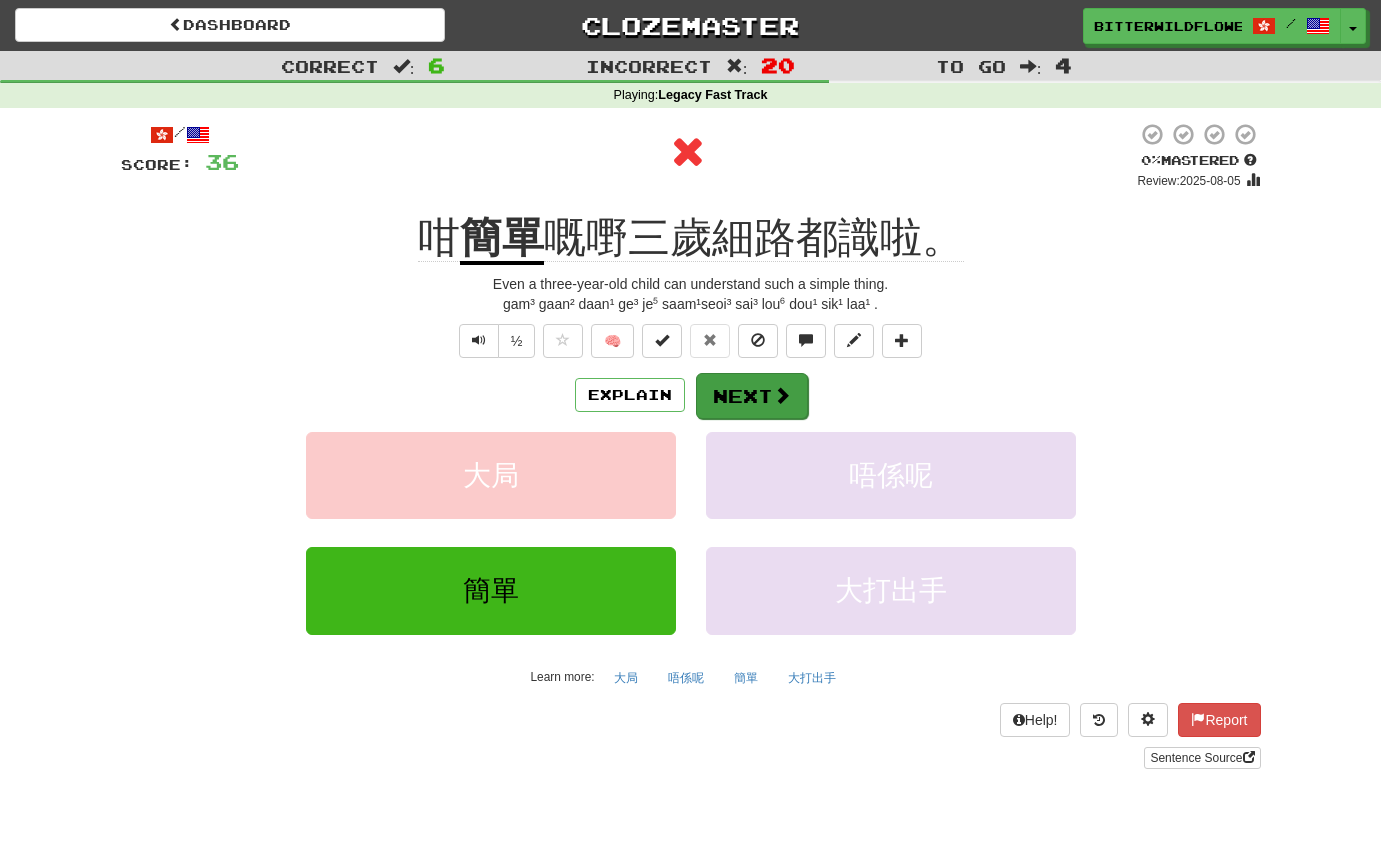 click on "Next" at bounding box center (752, 396) 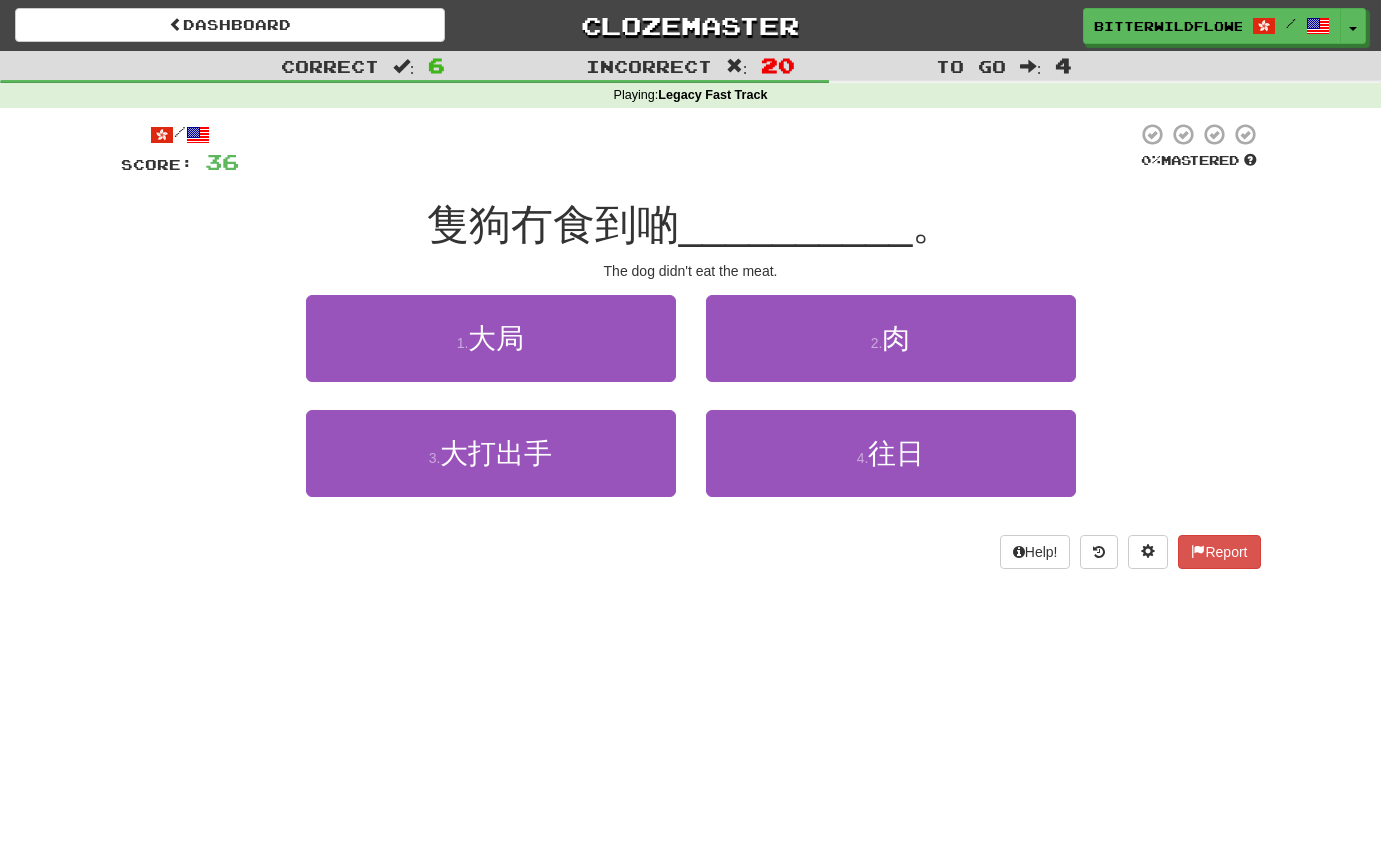 drag, startPoint x: 522, startPoint y: 350, endPoint x: 575, endPoint y: 363, distance: 54.571056 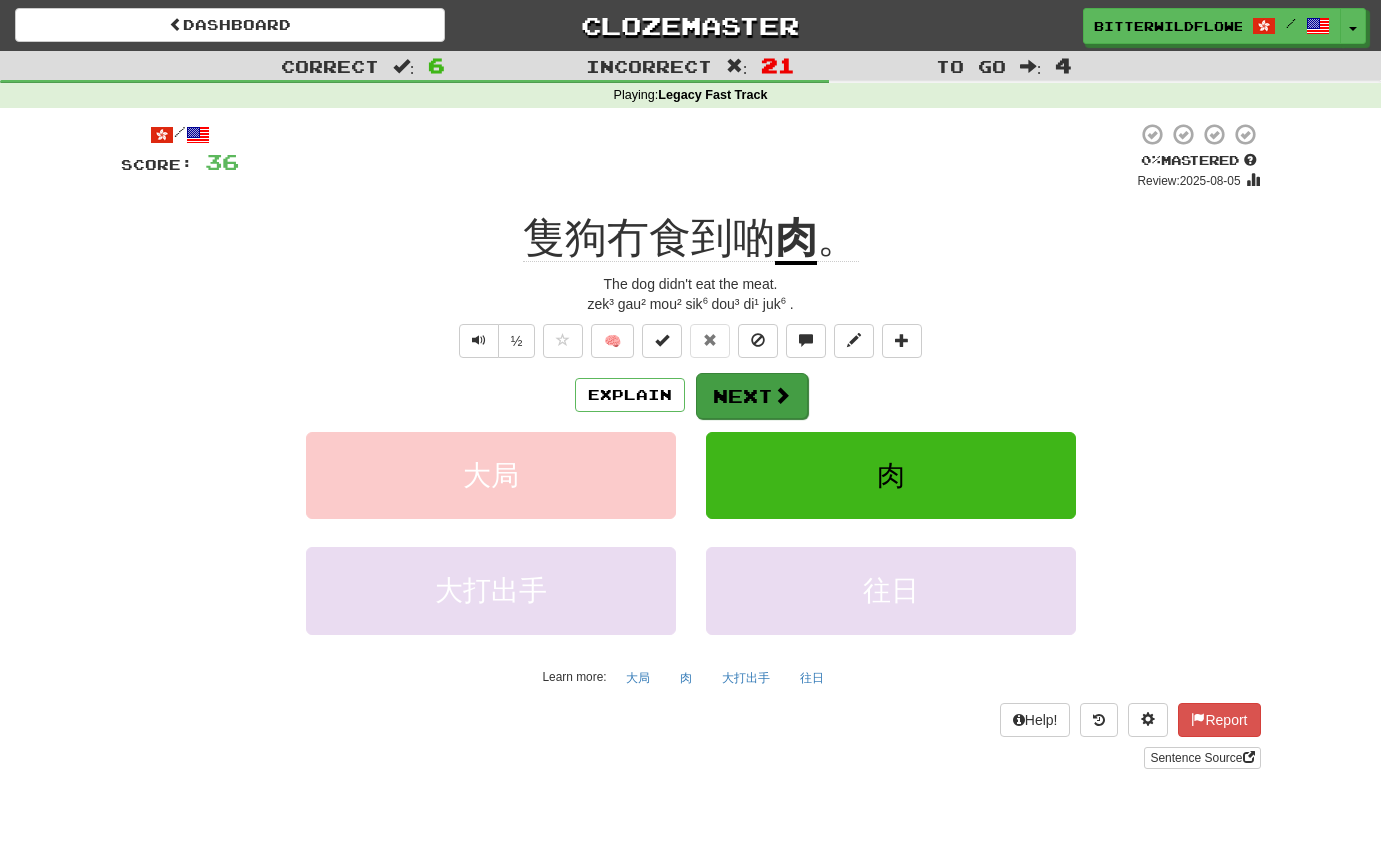 click on "Next" at bounding box center (752, 396) 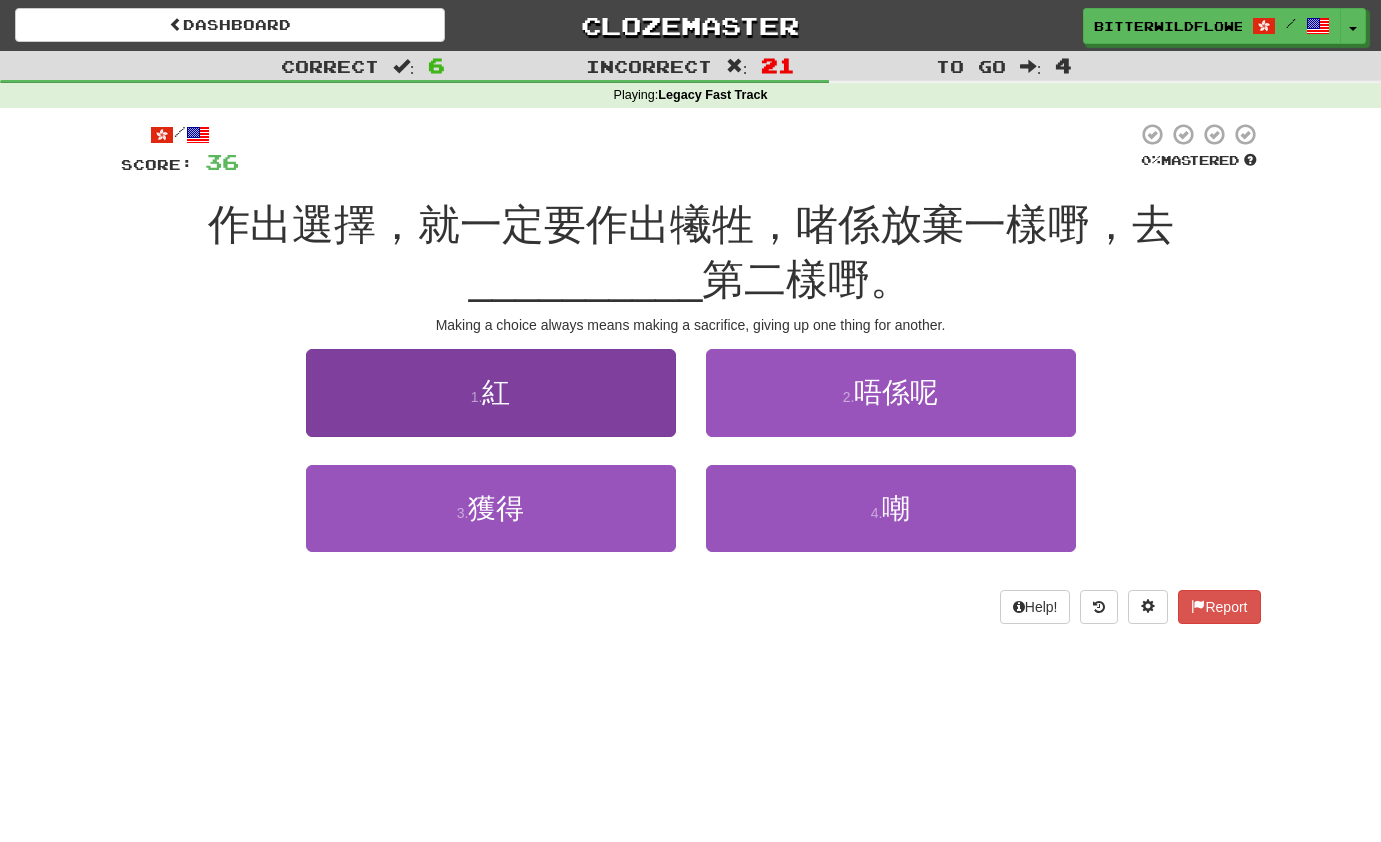 click on "1 .  紅" at bounding box center [491, 392] 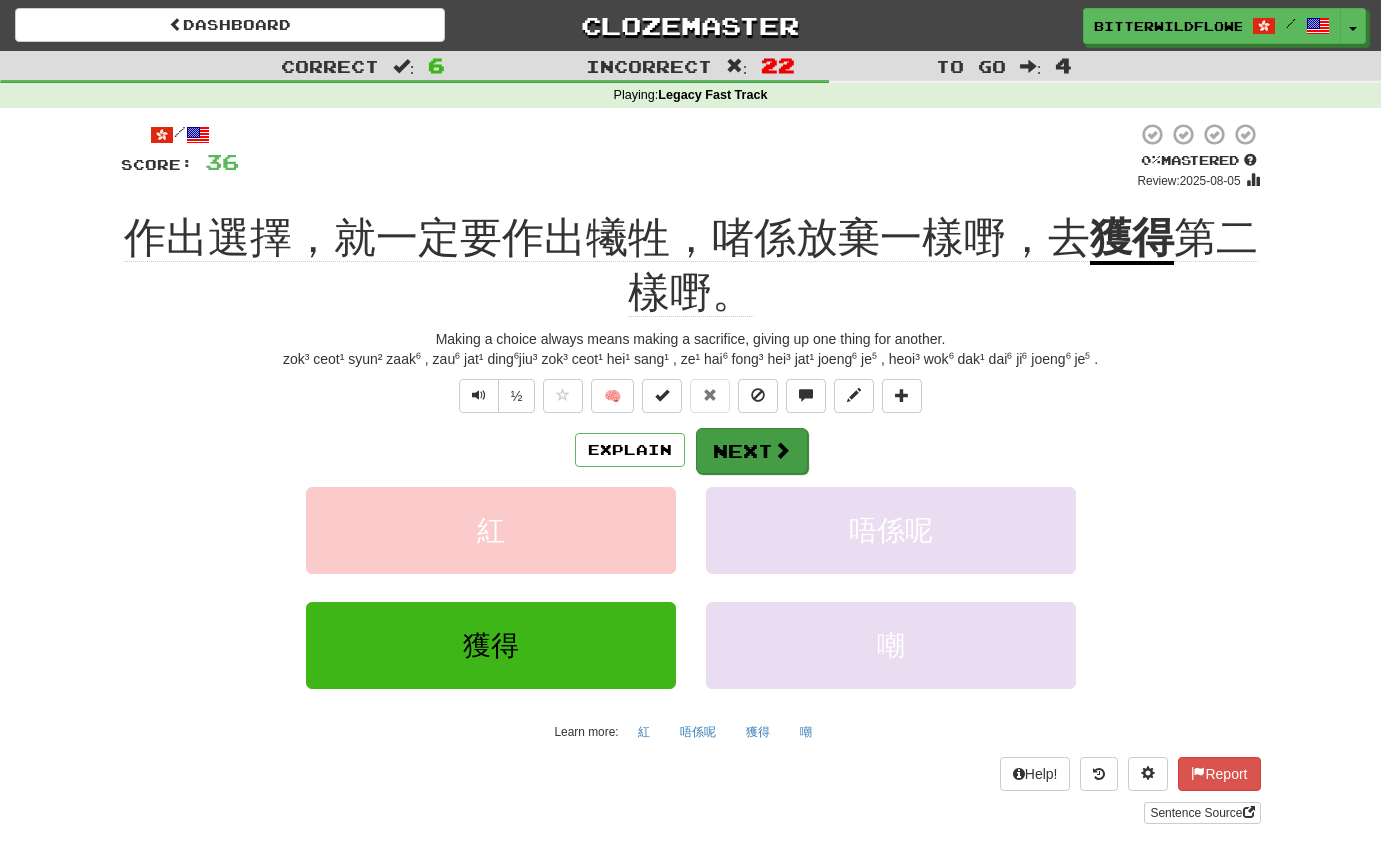 click on "Next" at bounding box center [752, 451] 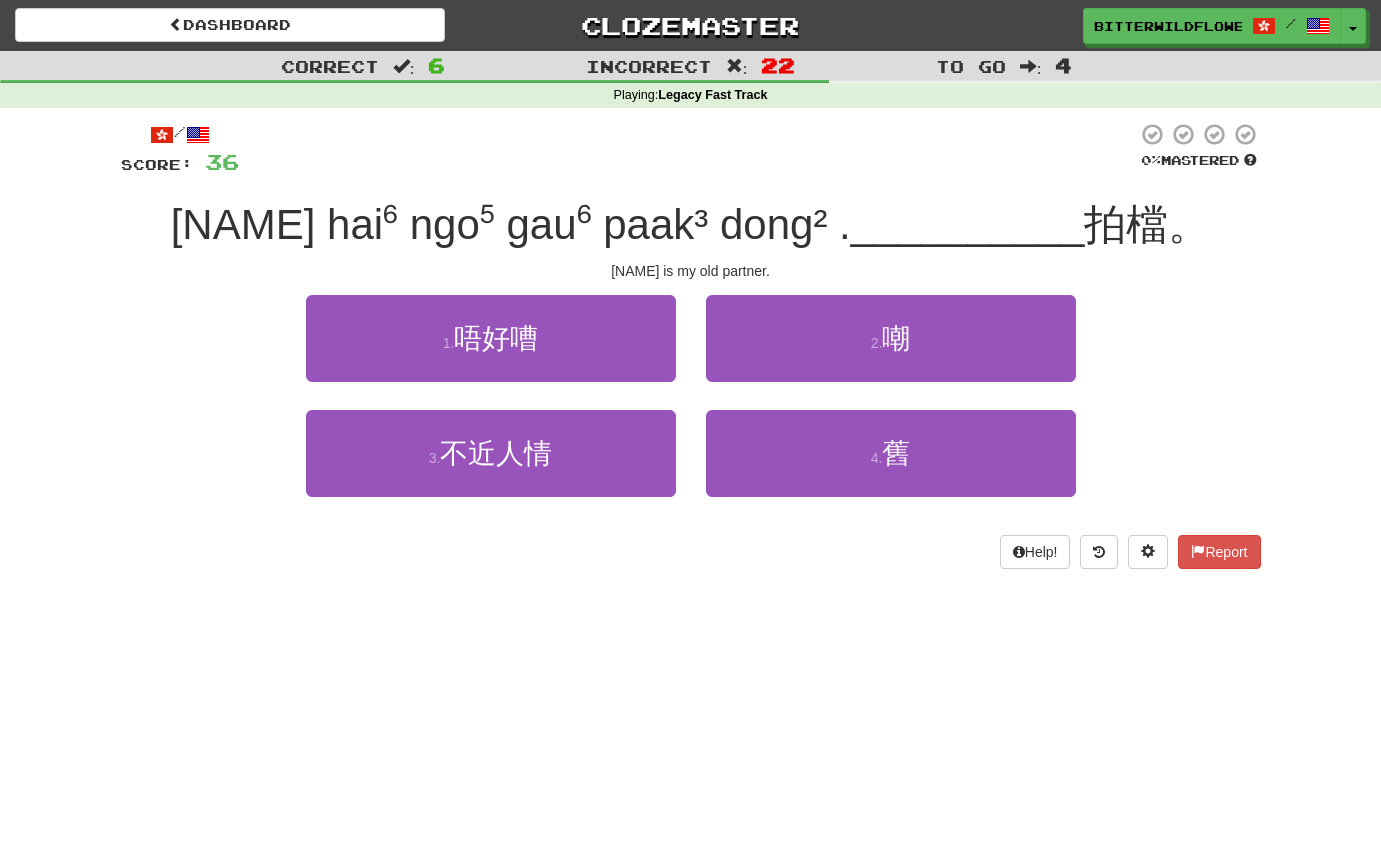 drag, startPoint x: 500, startPoint y: 346, endPoint x: 533, endPoint y: 358, distance: 35.1141 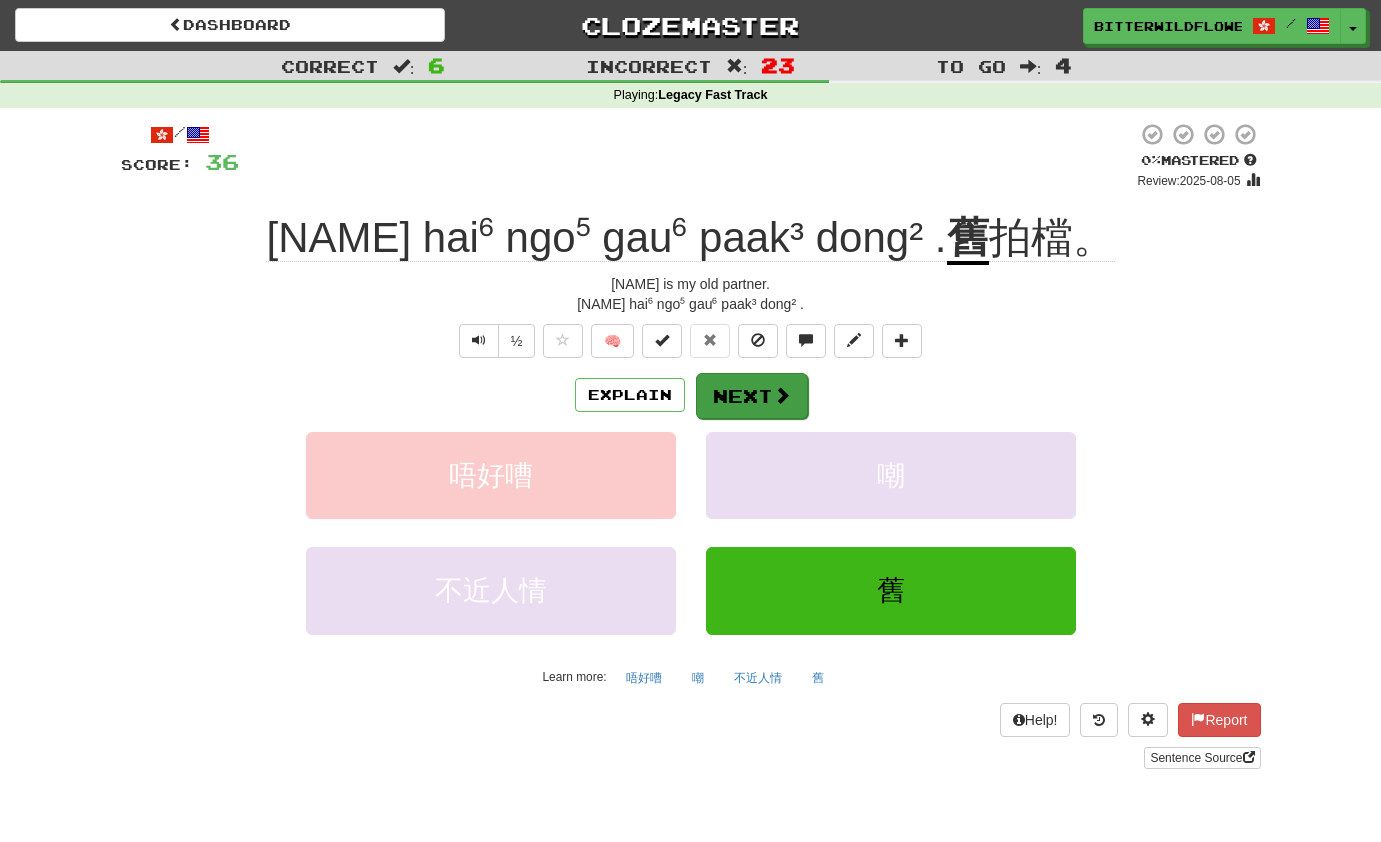 click on "Next" at bounding box center [752, 396] 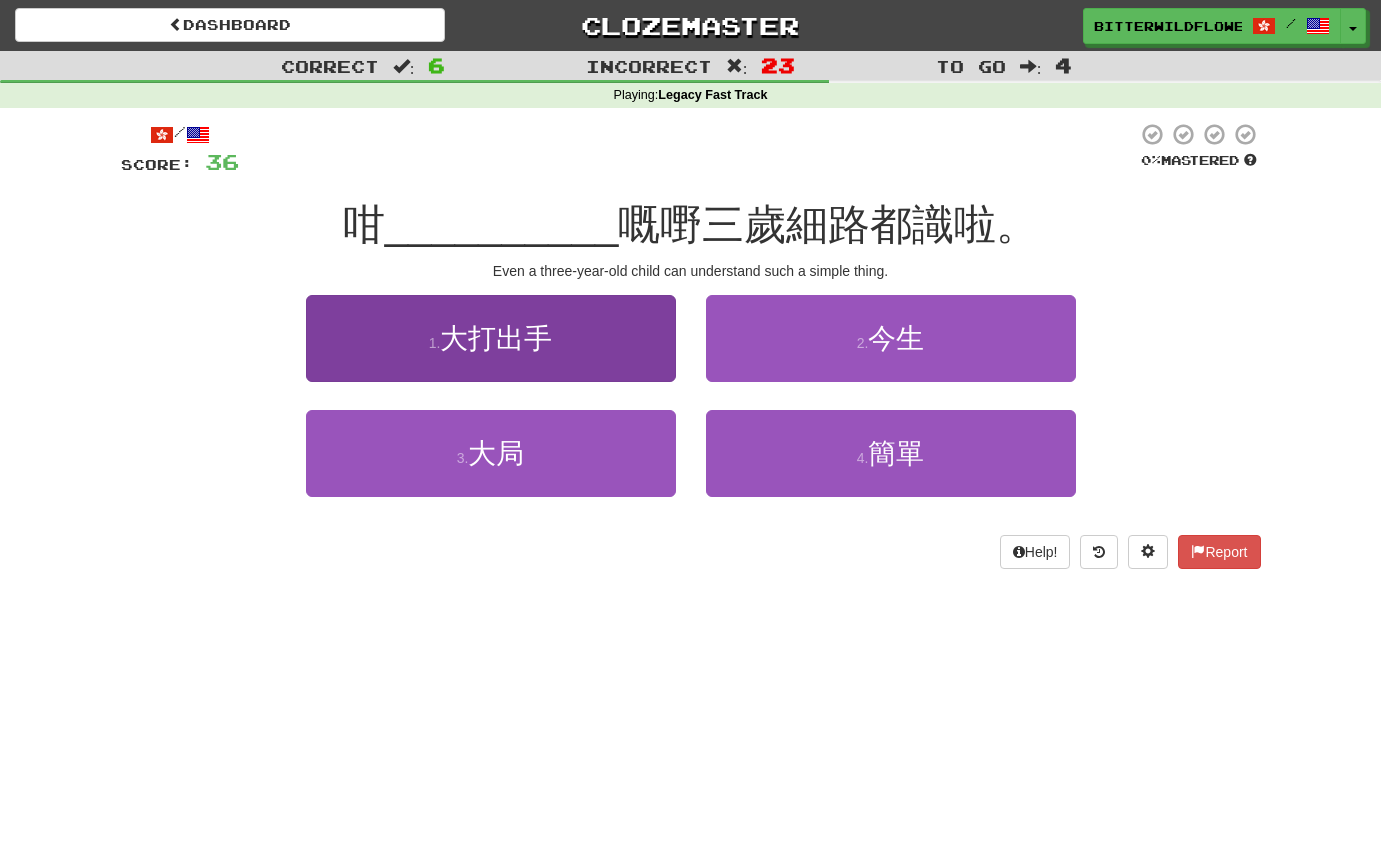 click on "大打出手" at bounding box center (496, 338) 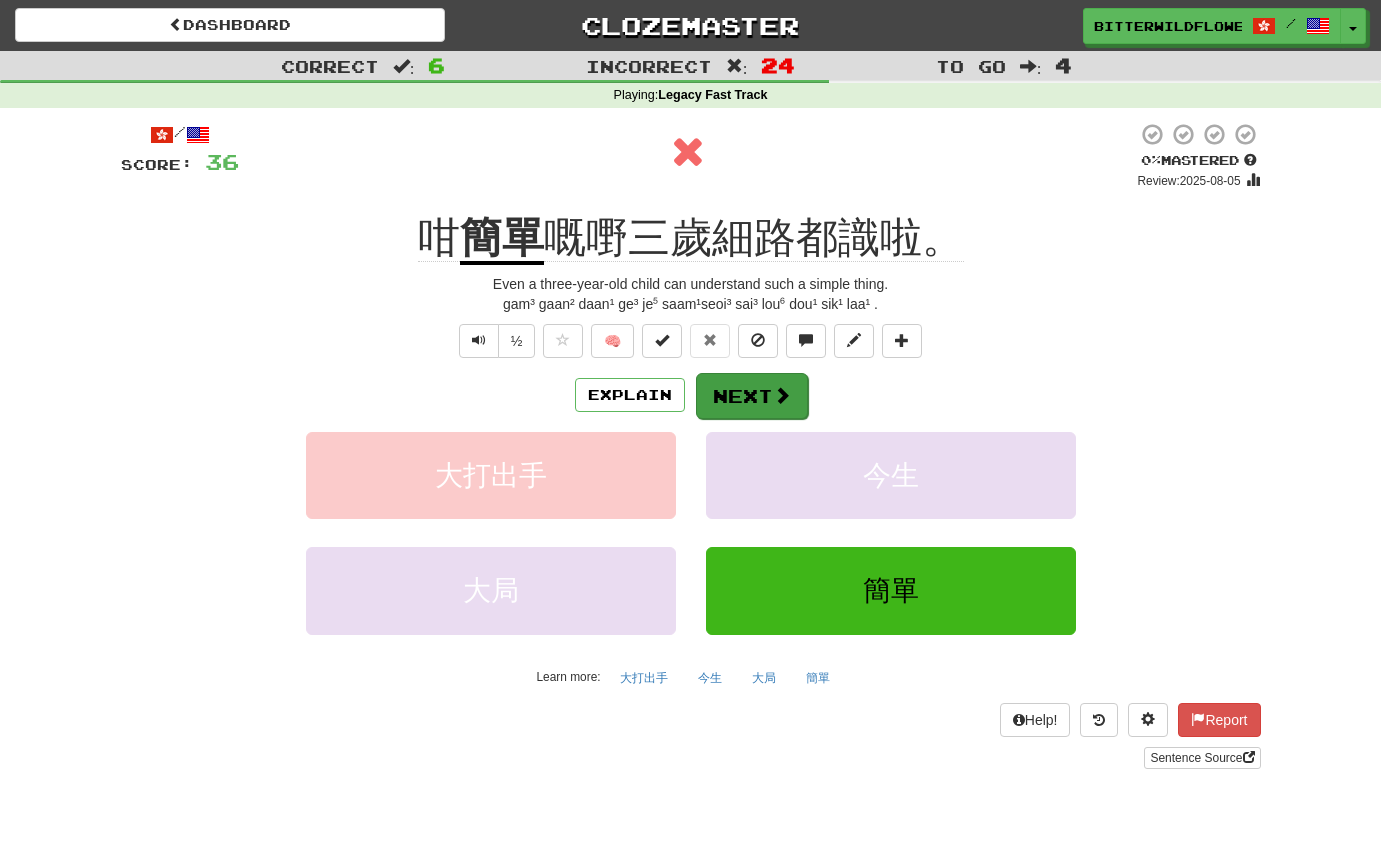 click on "Next" at bounding box center [752, 396] 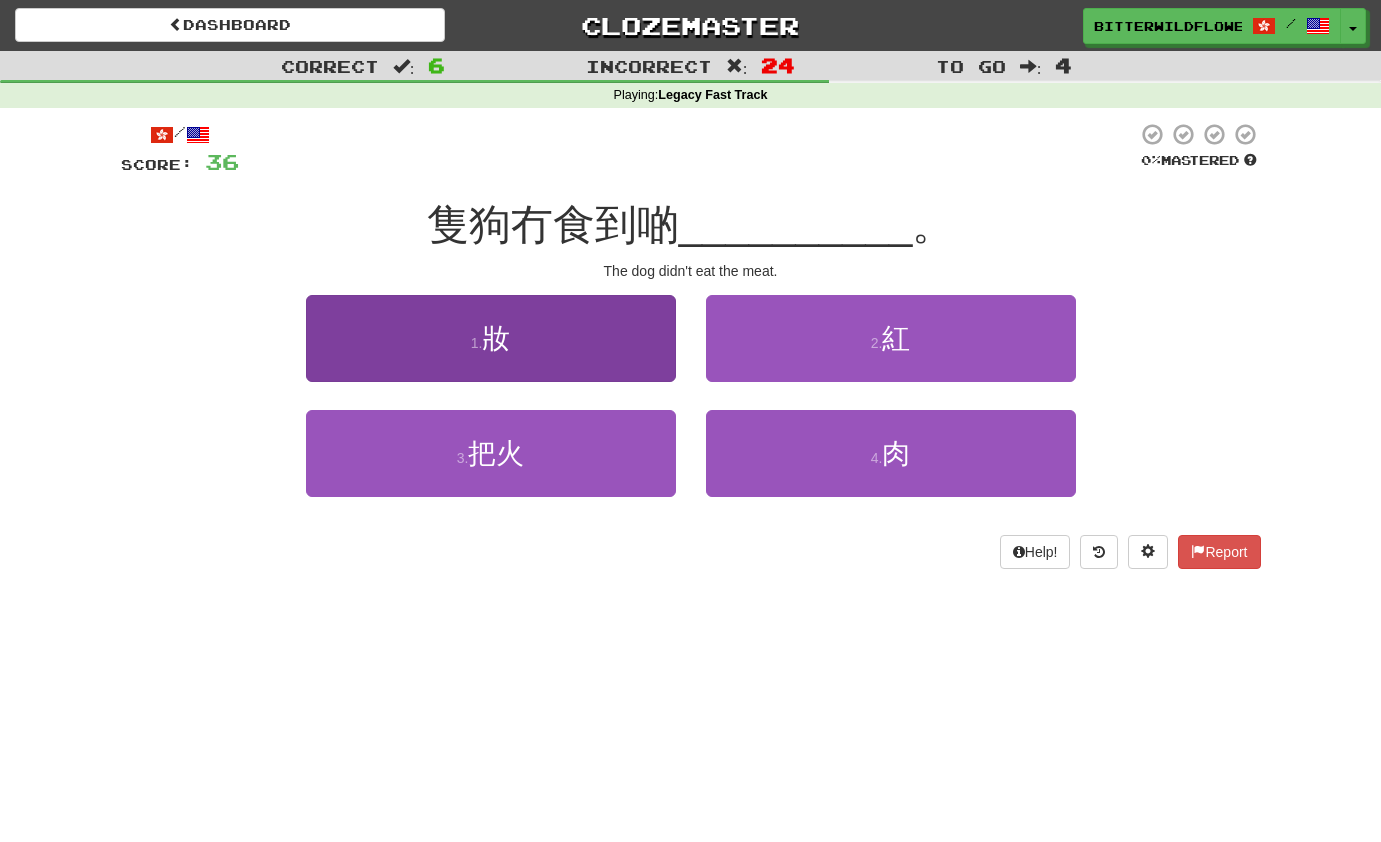 click on "1 .  妝" at bounding box center (491, 338) 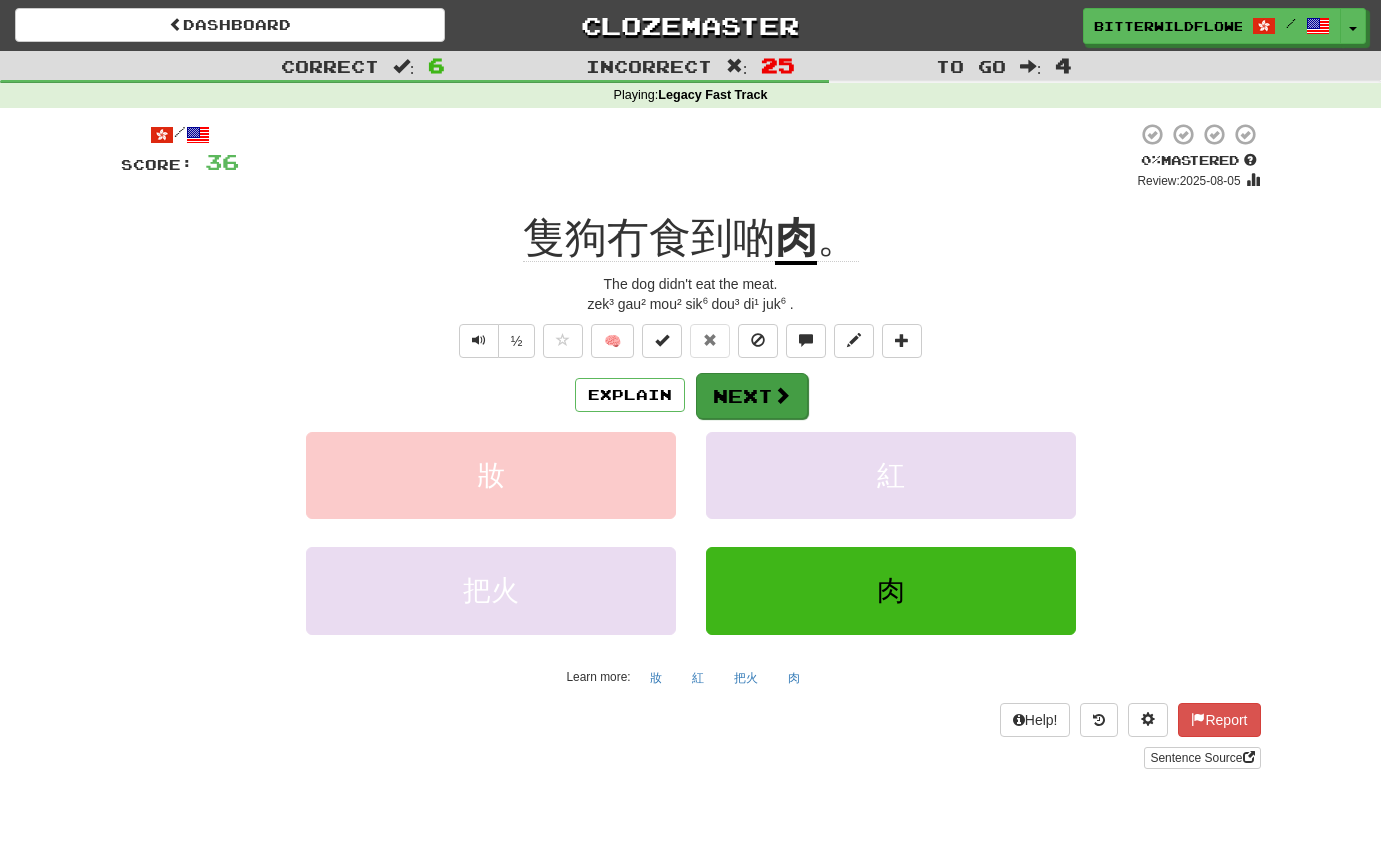 click on "Next" at bounding box center (752, 396) 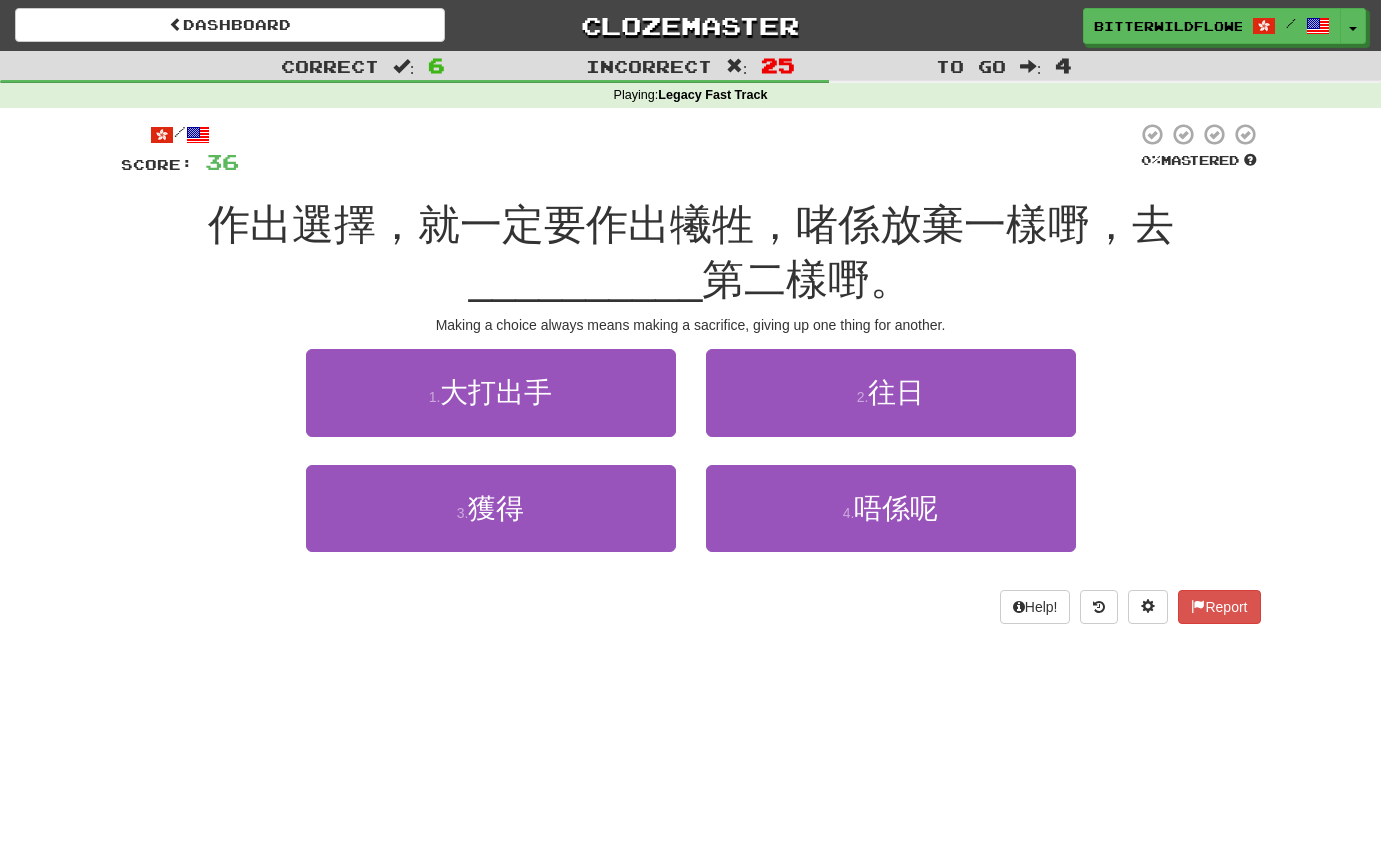 click on "大打出手" at bounding box center (496, 392) 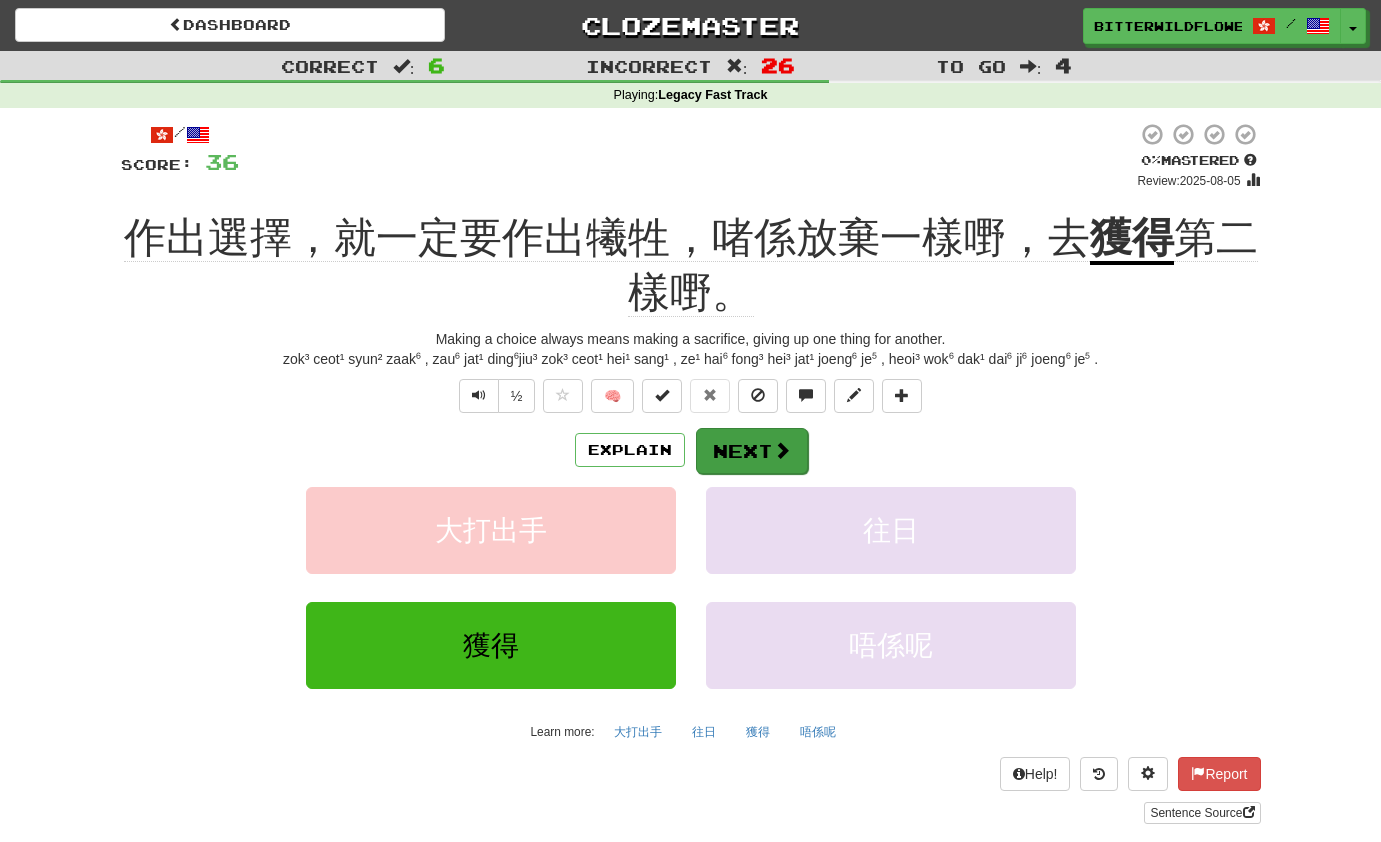 scroll, scrollTop: 0, scrollLeft: 0, axis: both 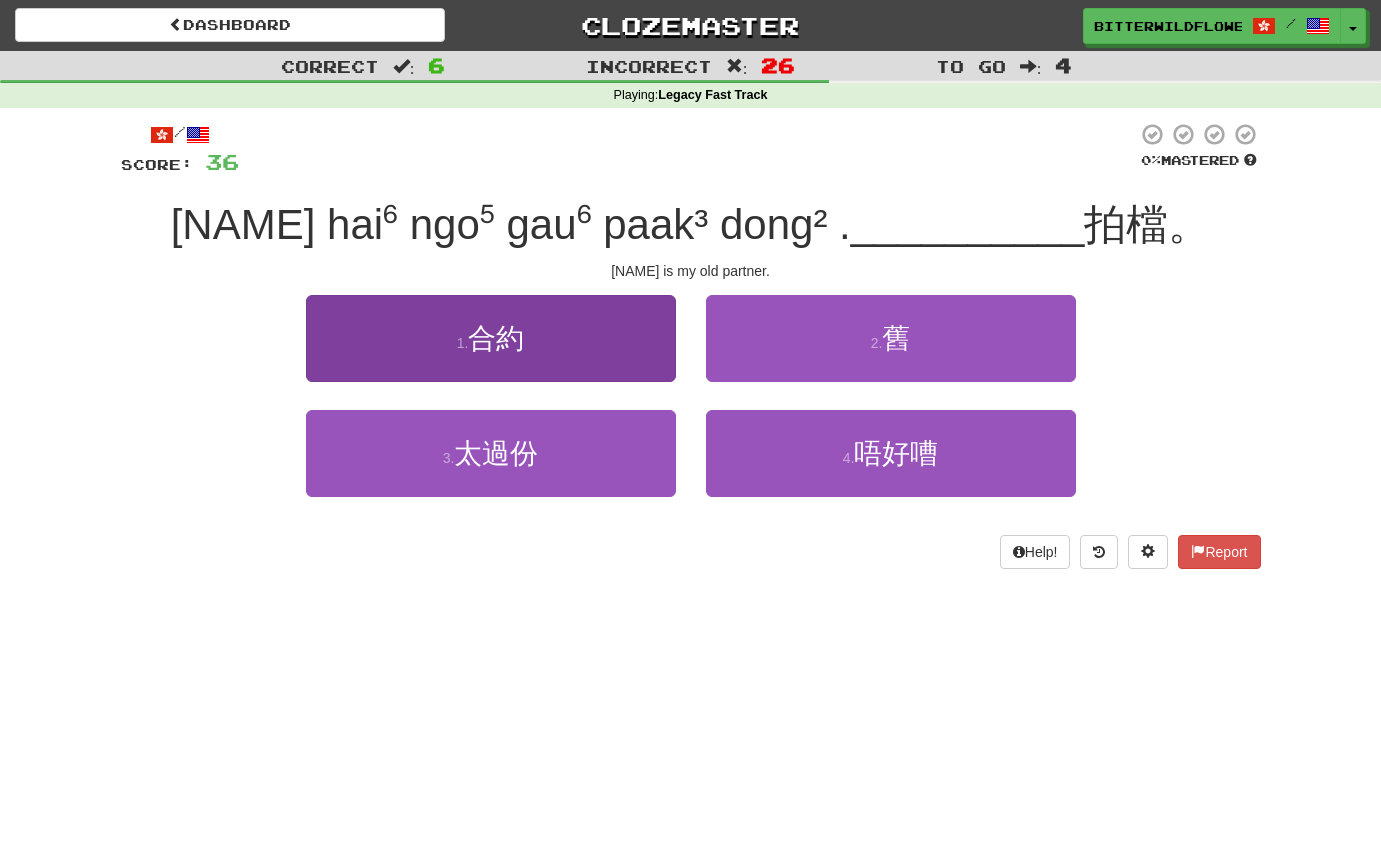 click on "合約" at bounding box center [496, 338] 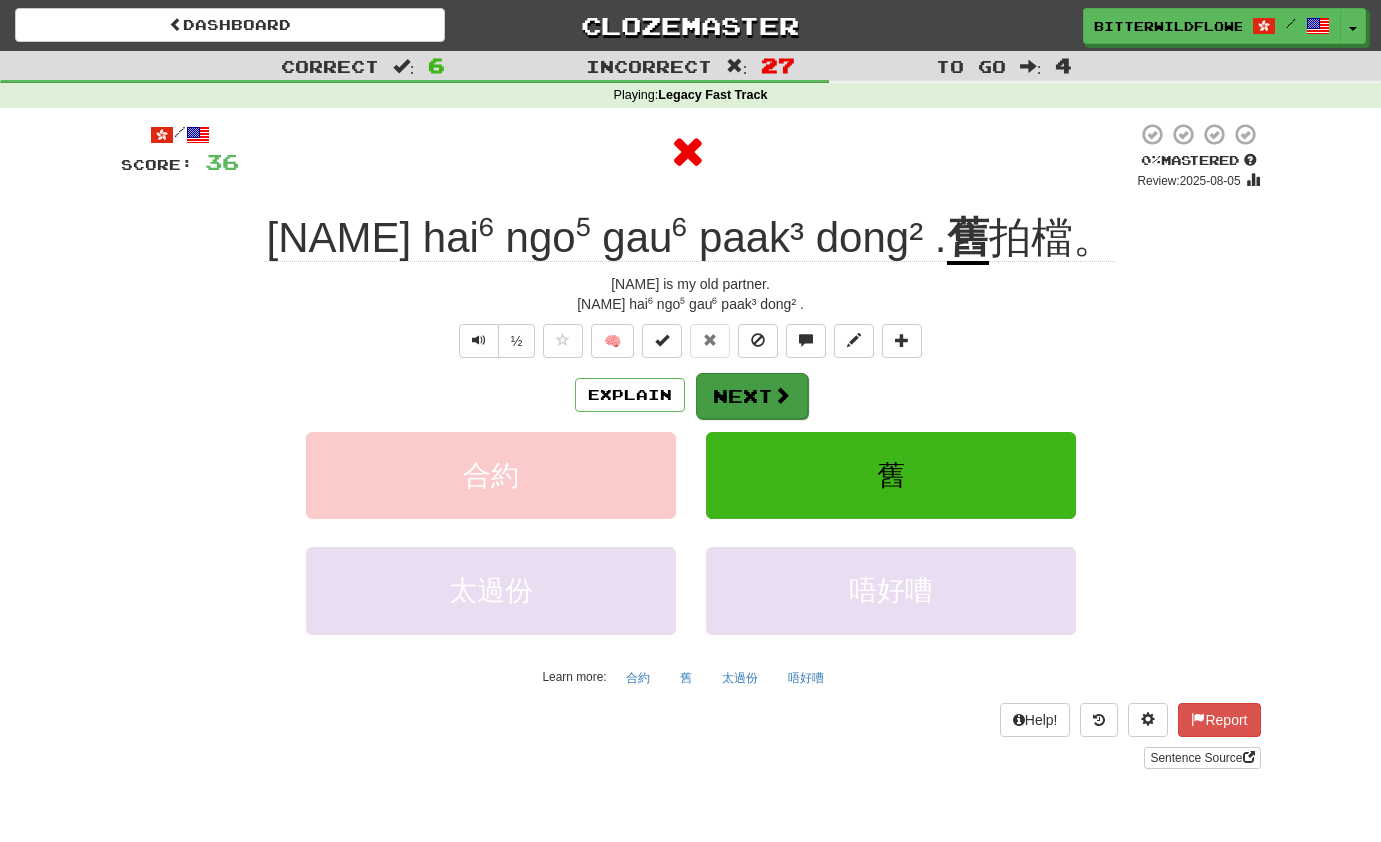 click at bounding box center [782, 395] 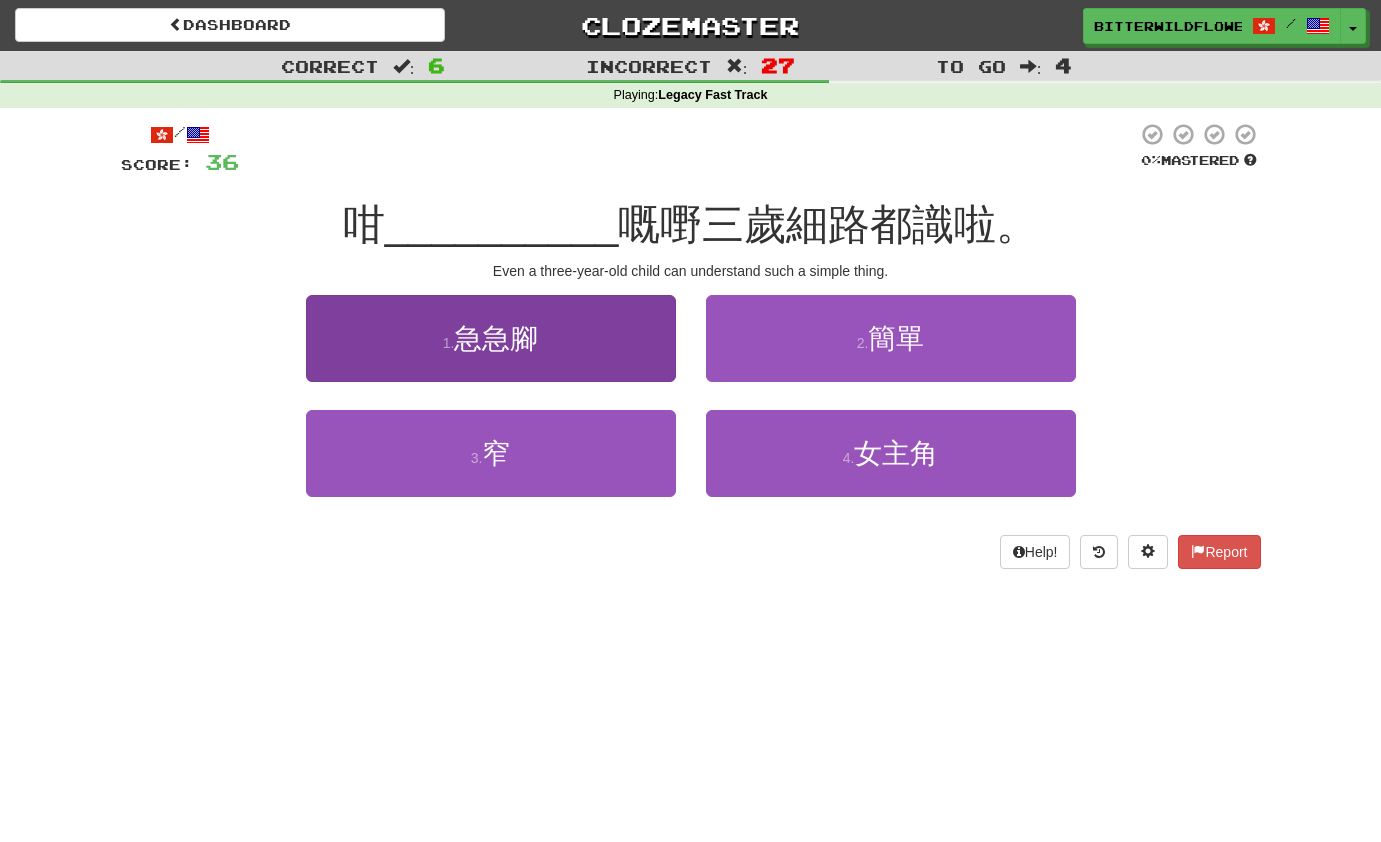 click on "1 .  急急腳" at bounding box center [491, 338] 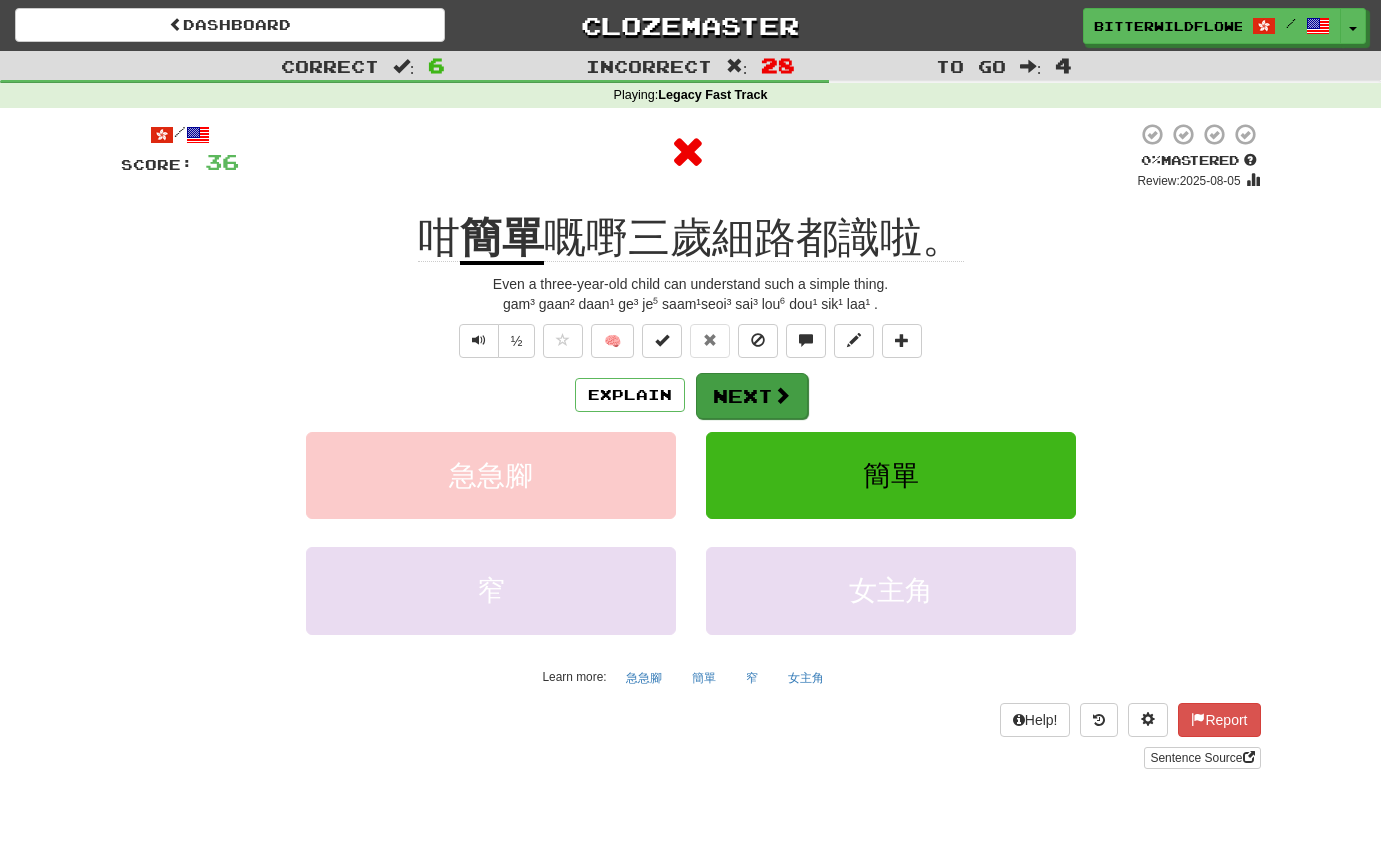 scroll, scrollTop: 2, scrollLeft: 0, axis: vertical 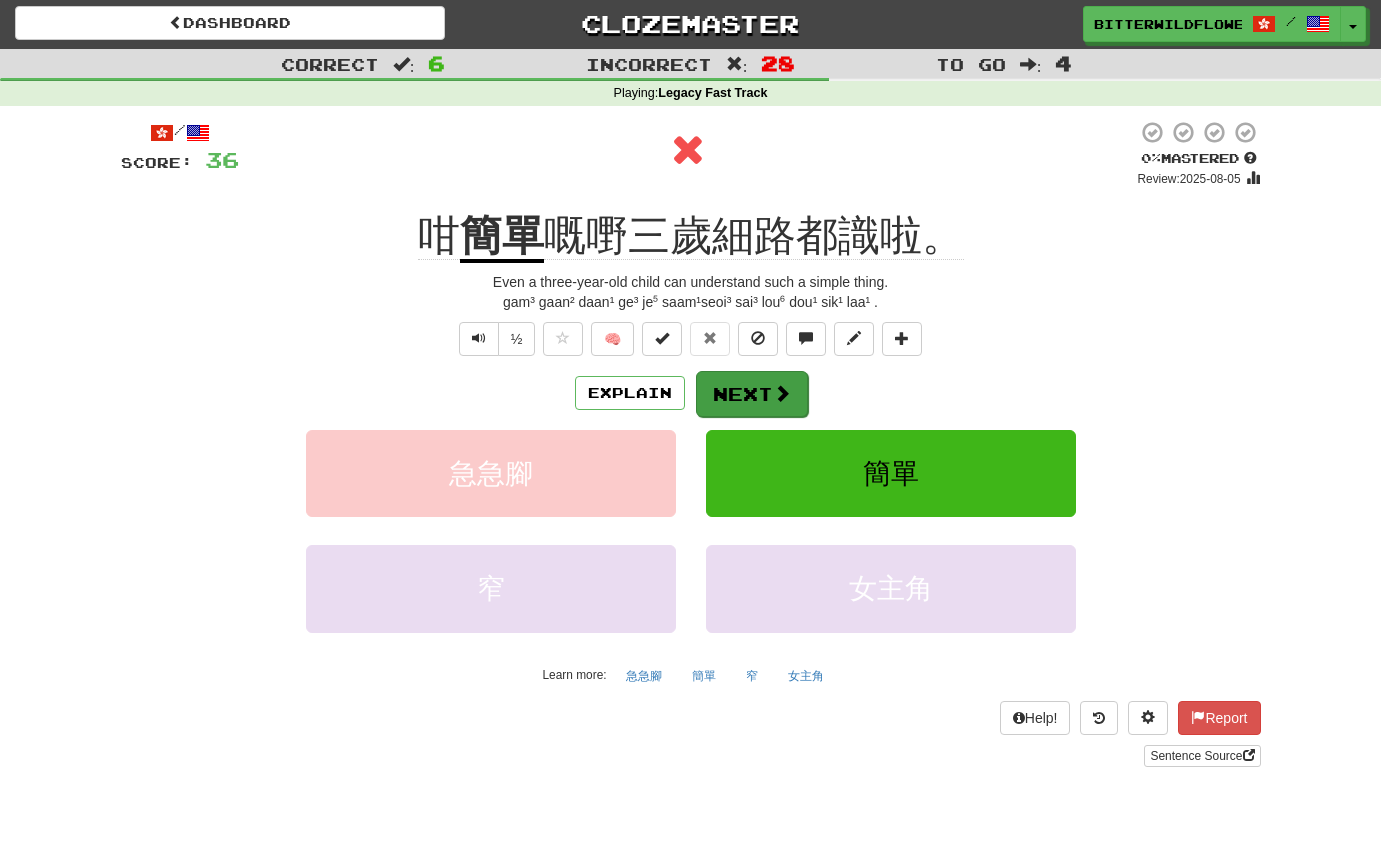 click on "Next" at bounding box center (752, 394) 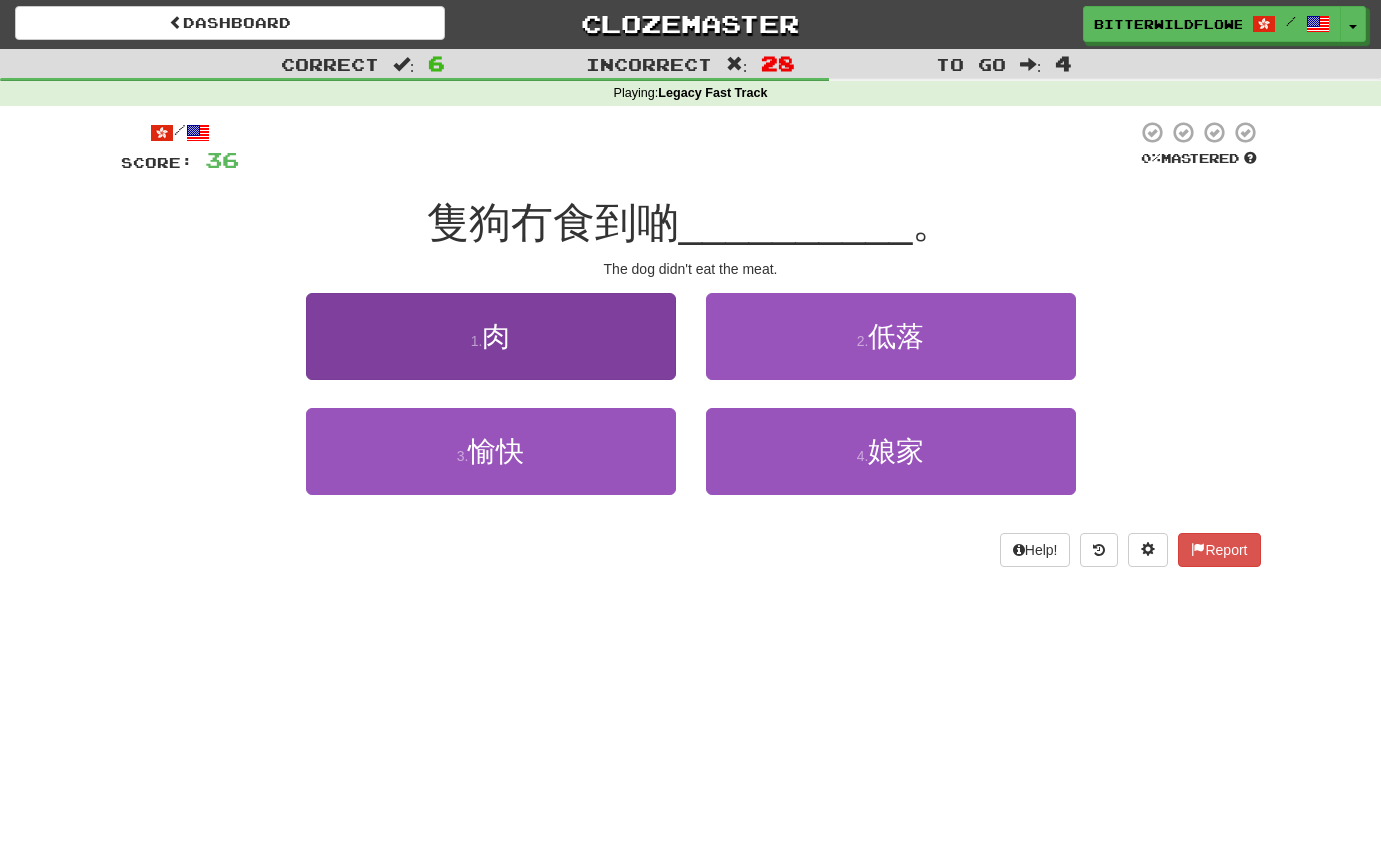 click on "1 .  肉" at bounding box center (491, 336) 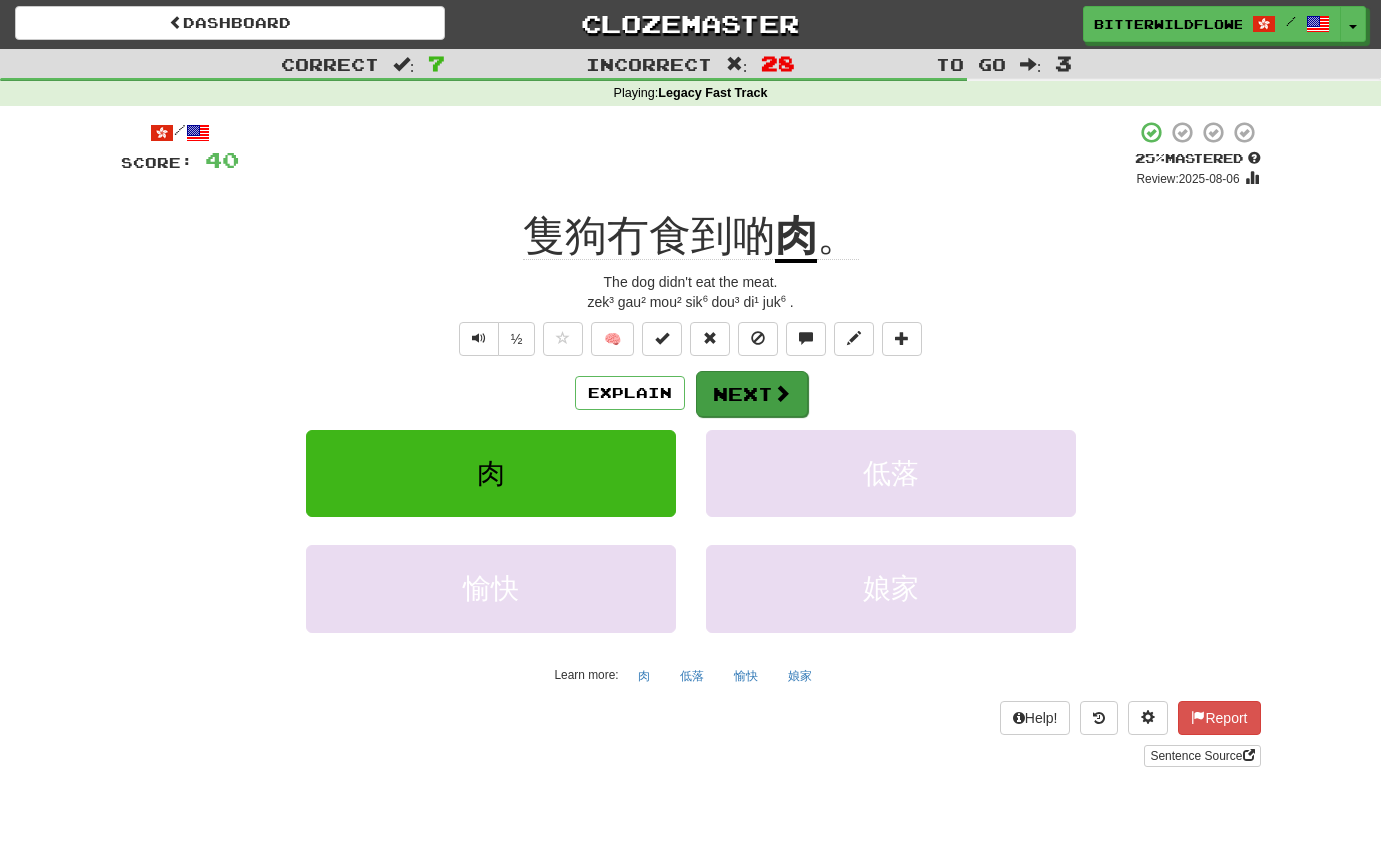 click on "Next" at bounding box center [752, 394] 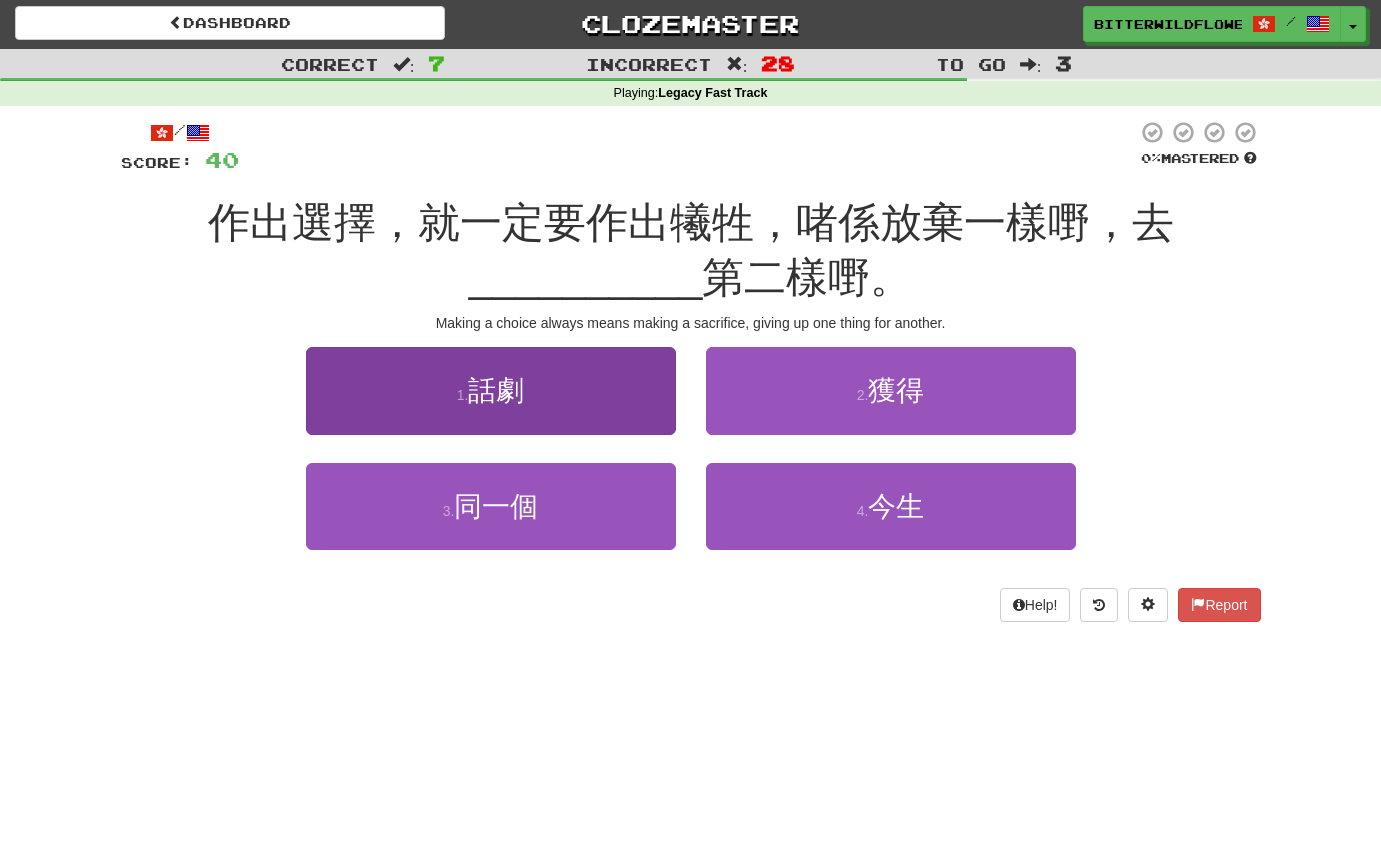 click on "1 .  話劇" at bounding box center [491, 390] 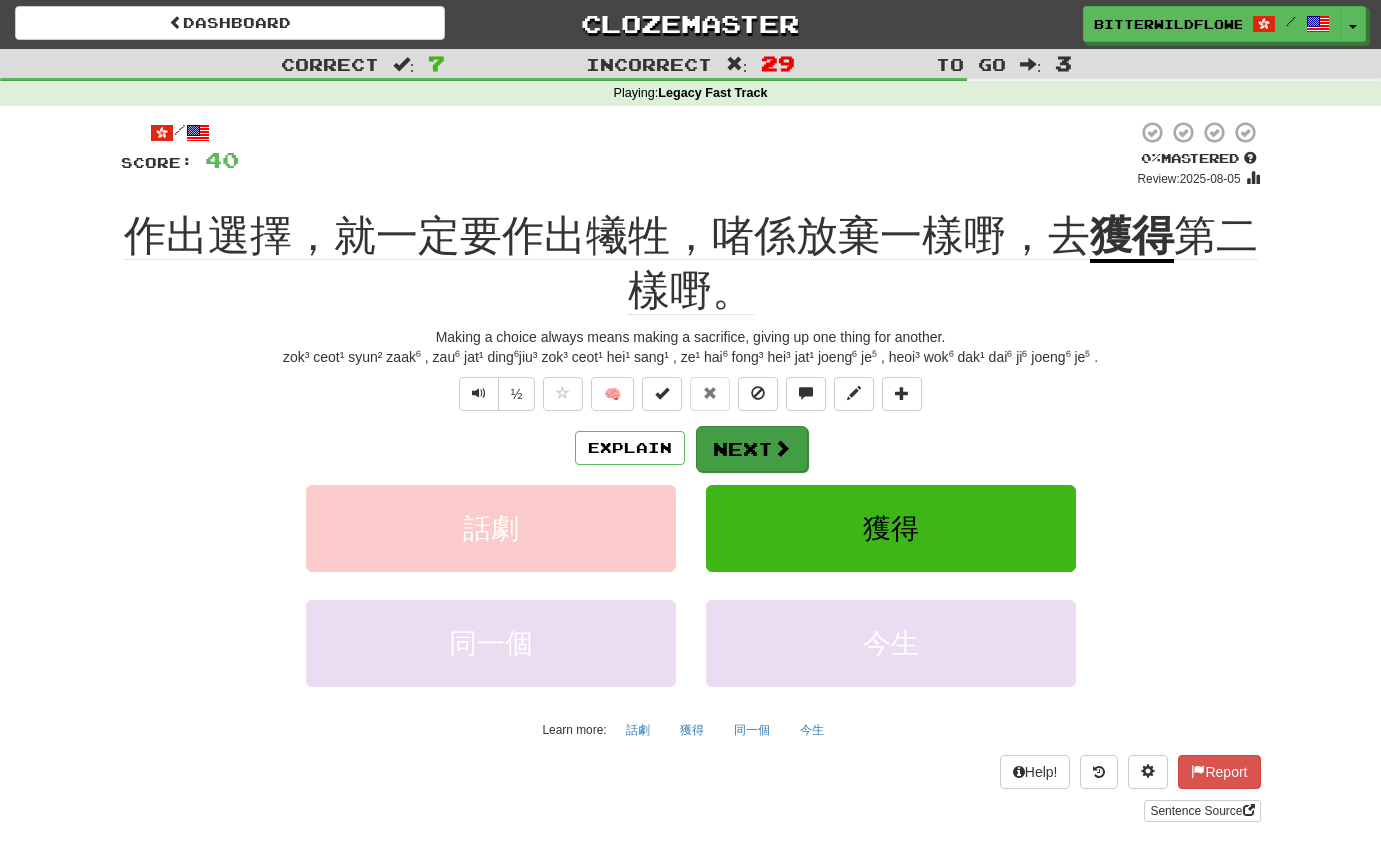 click on "Next" at bounding box center (752, 449) 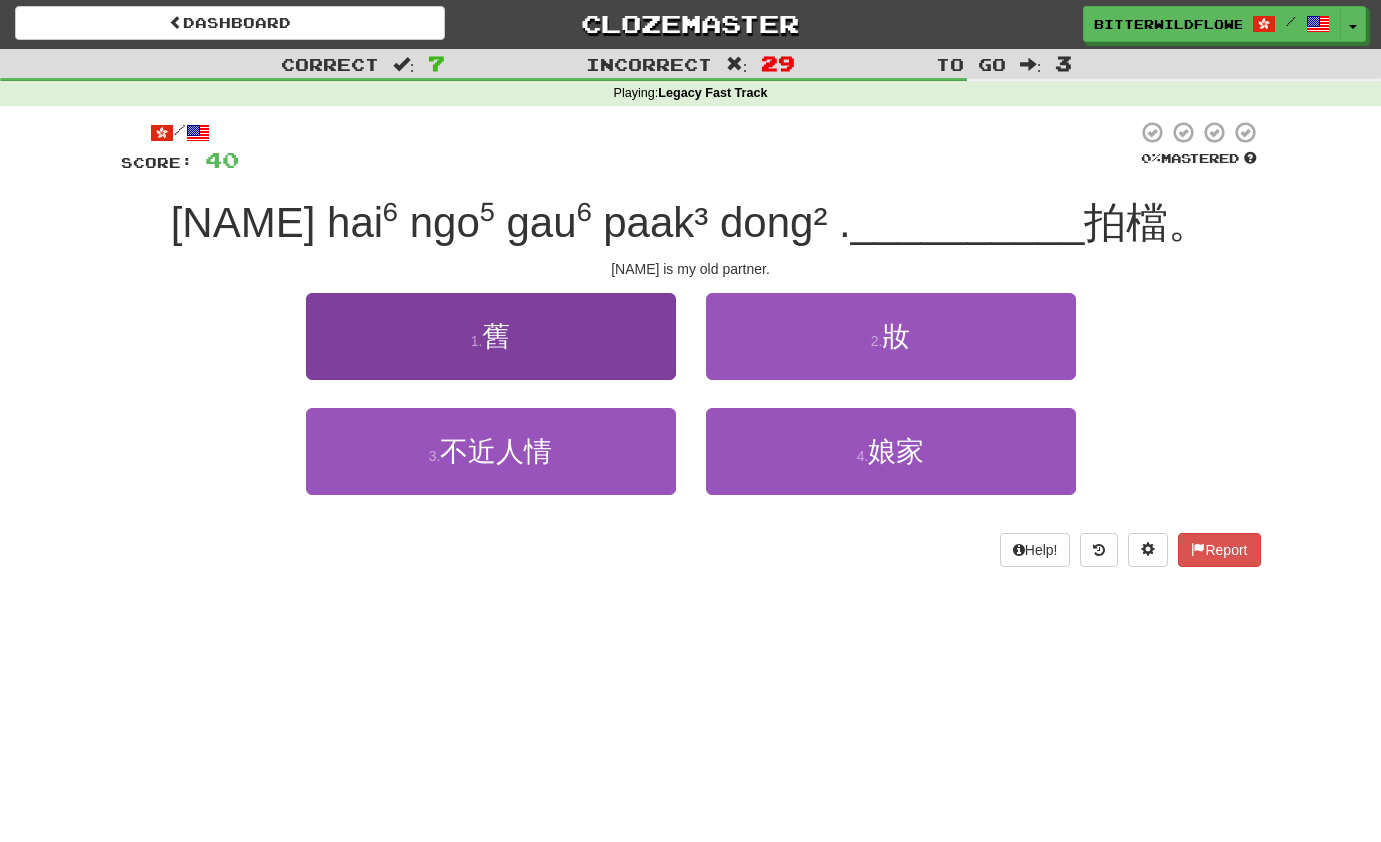 click on "舊" at bounding box center [496, 336] 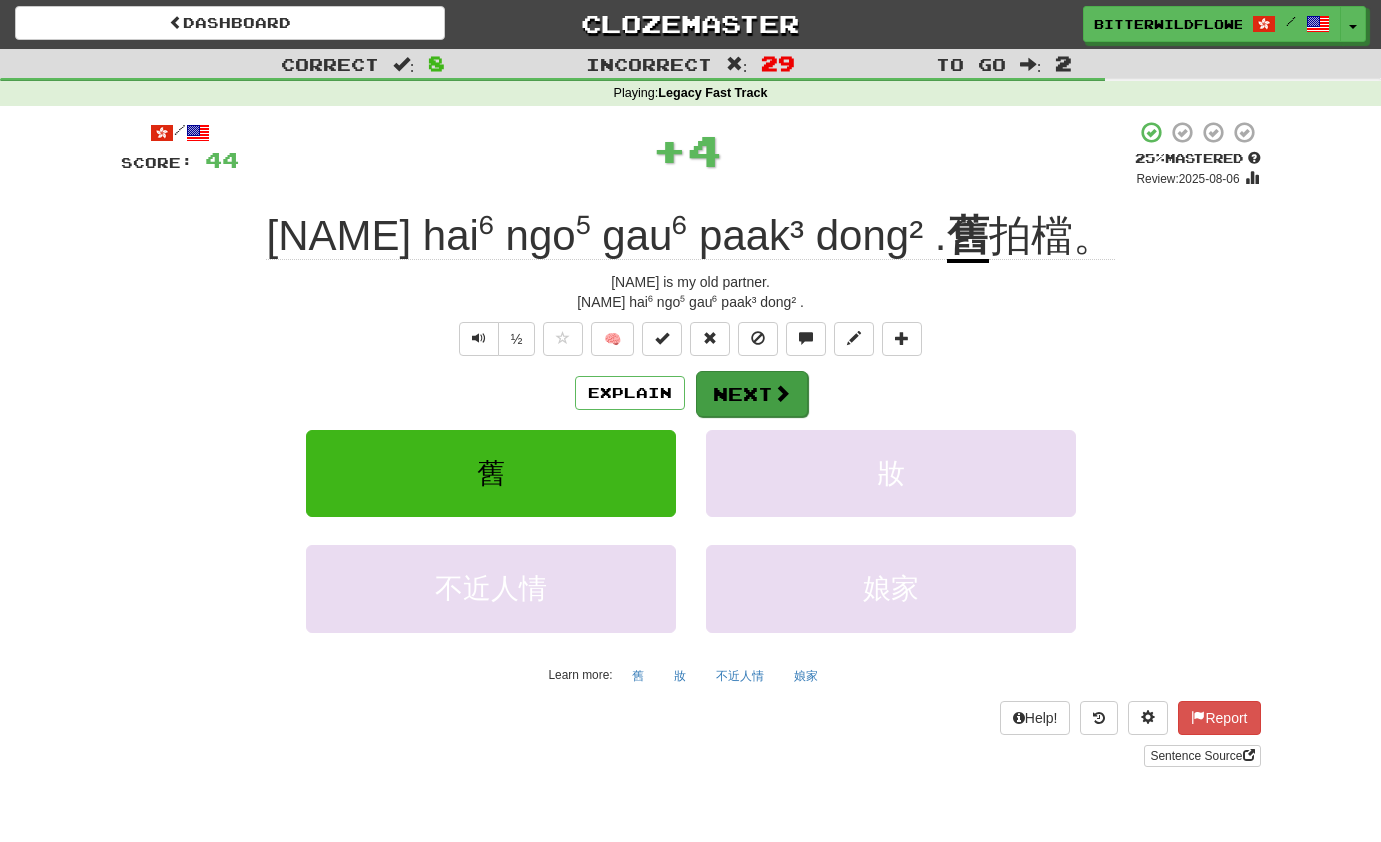 click on "Next" at bounding box center (752, 394) 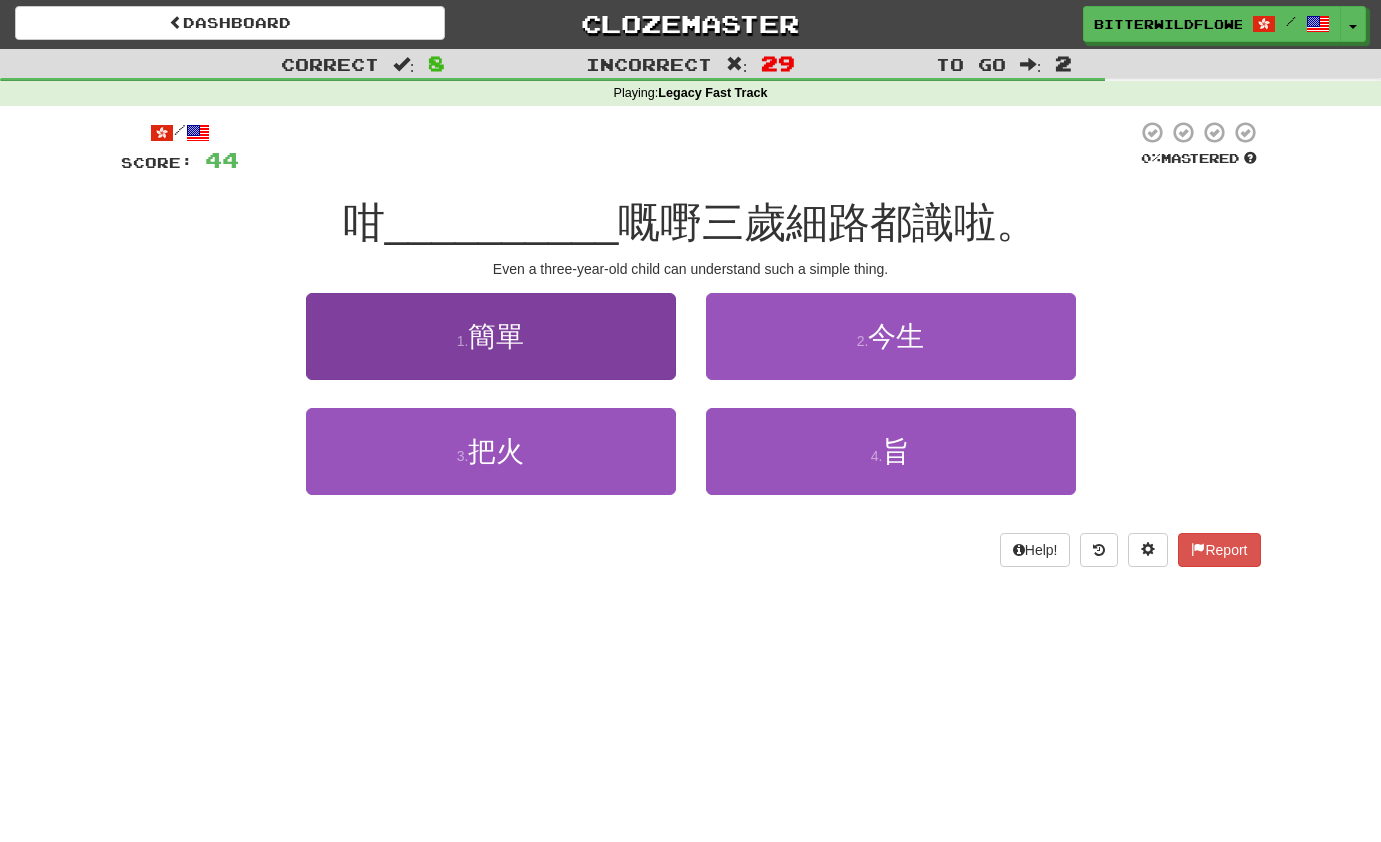 click on "1 .  簡單" at bounding box center (491, 336) 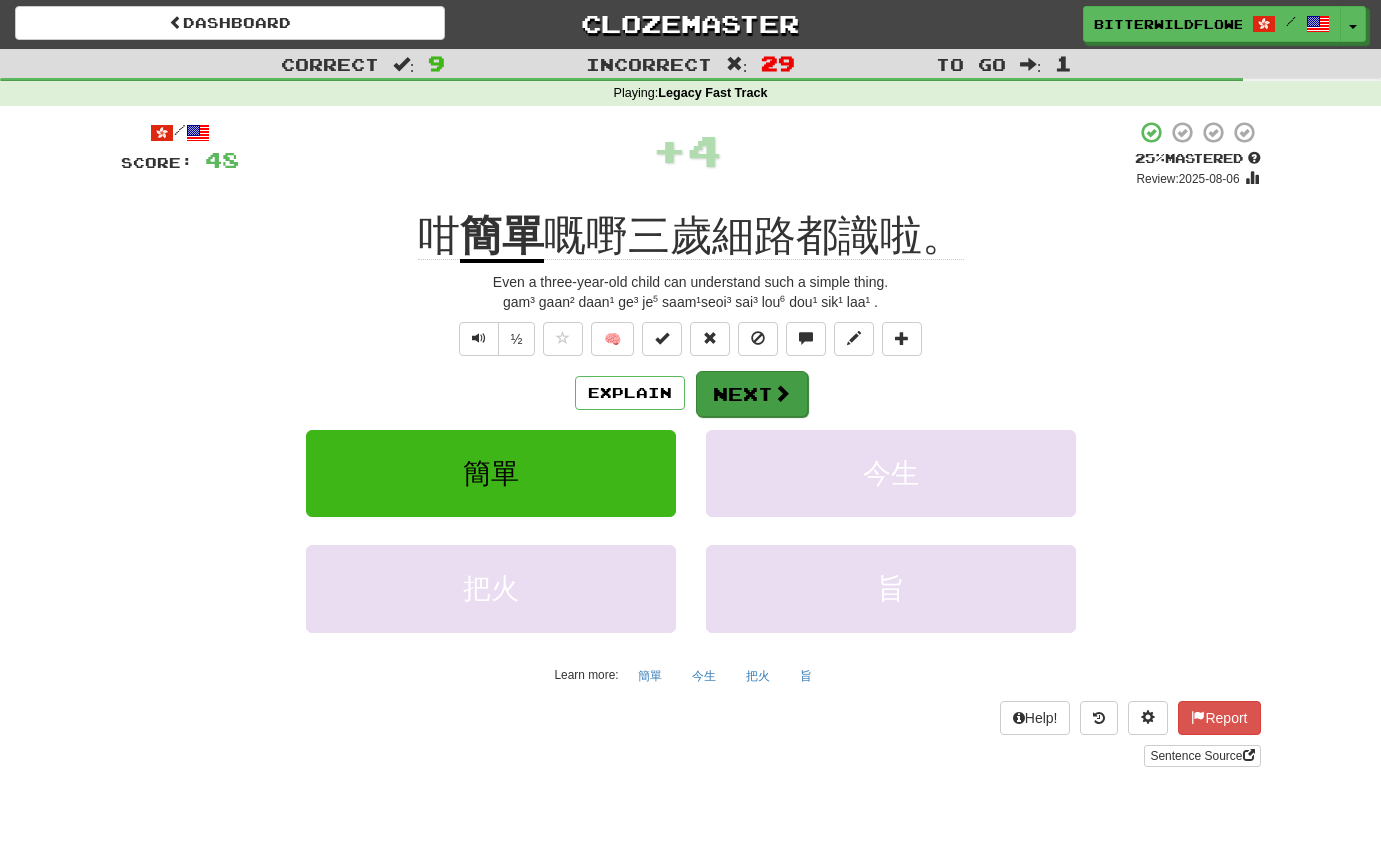 click on "Next" at bounding box center [752, 394] 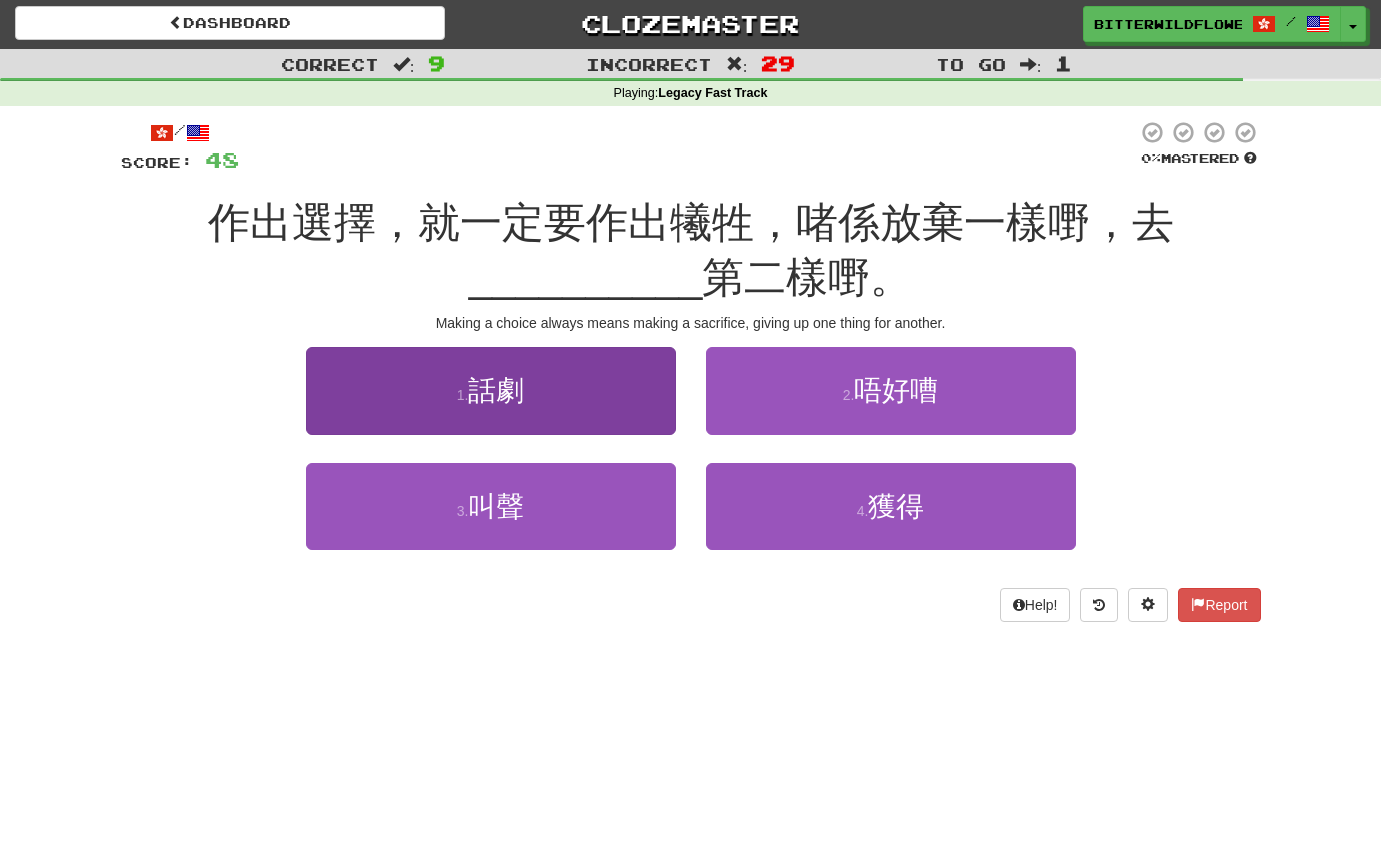 click on "1 .  話劇" at bounding box center (491, 390) 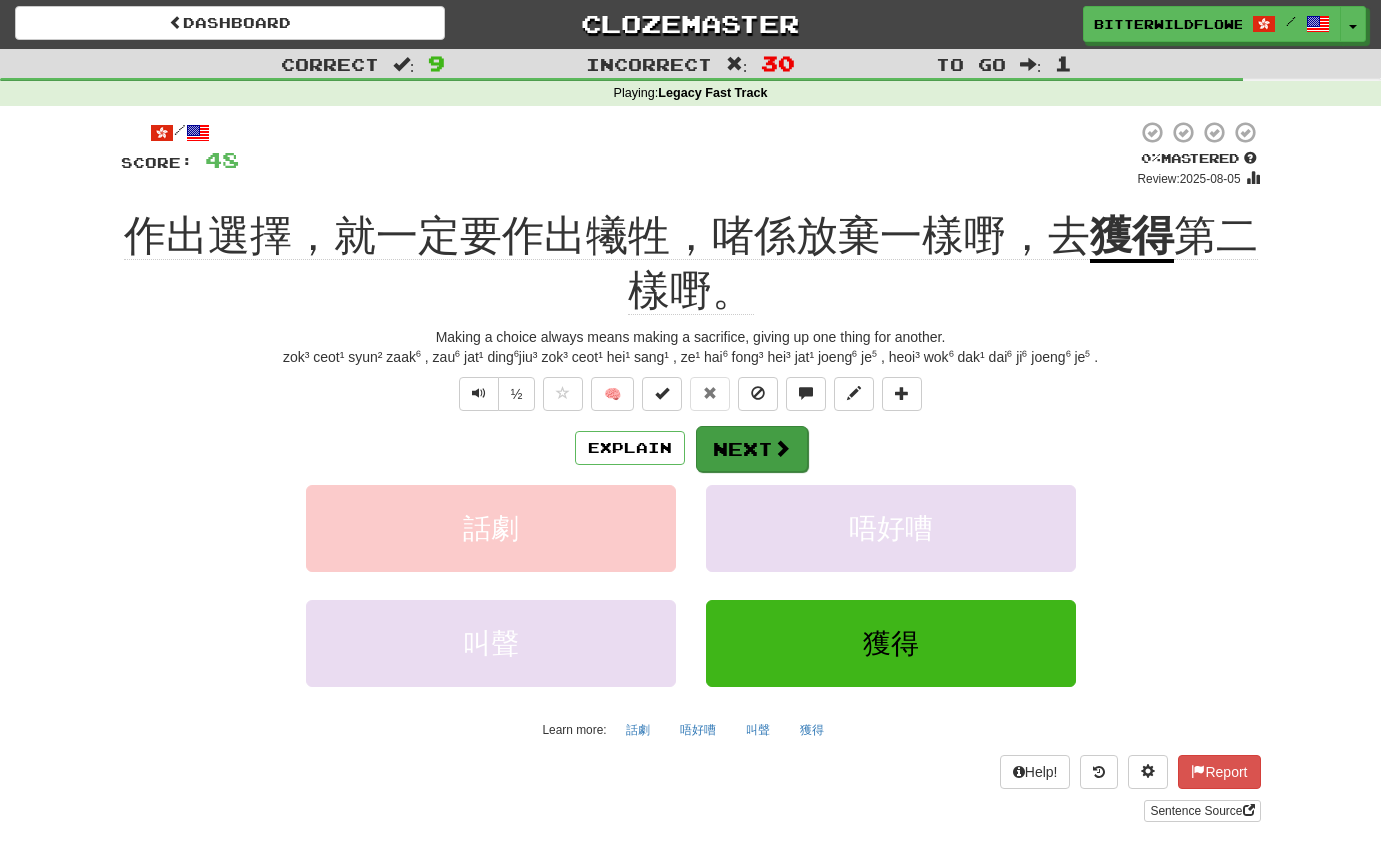 click on "Next" at bounding box center [752, 449] 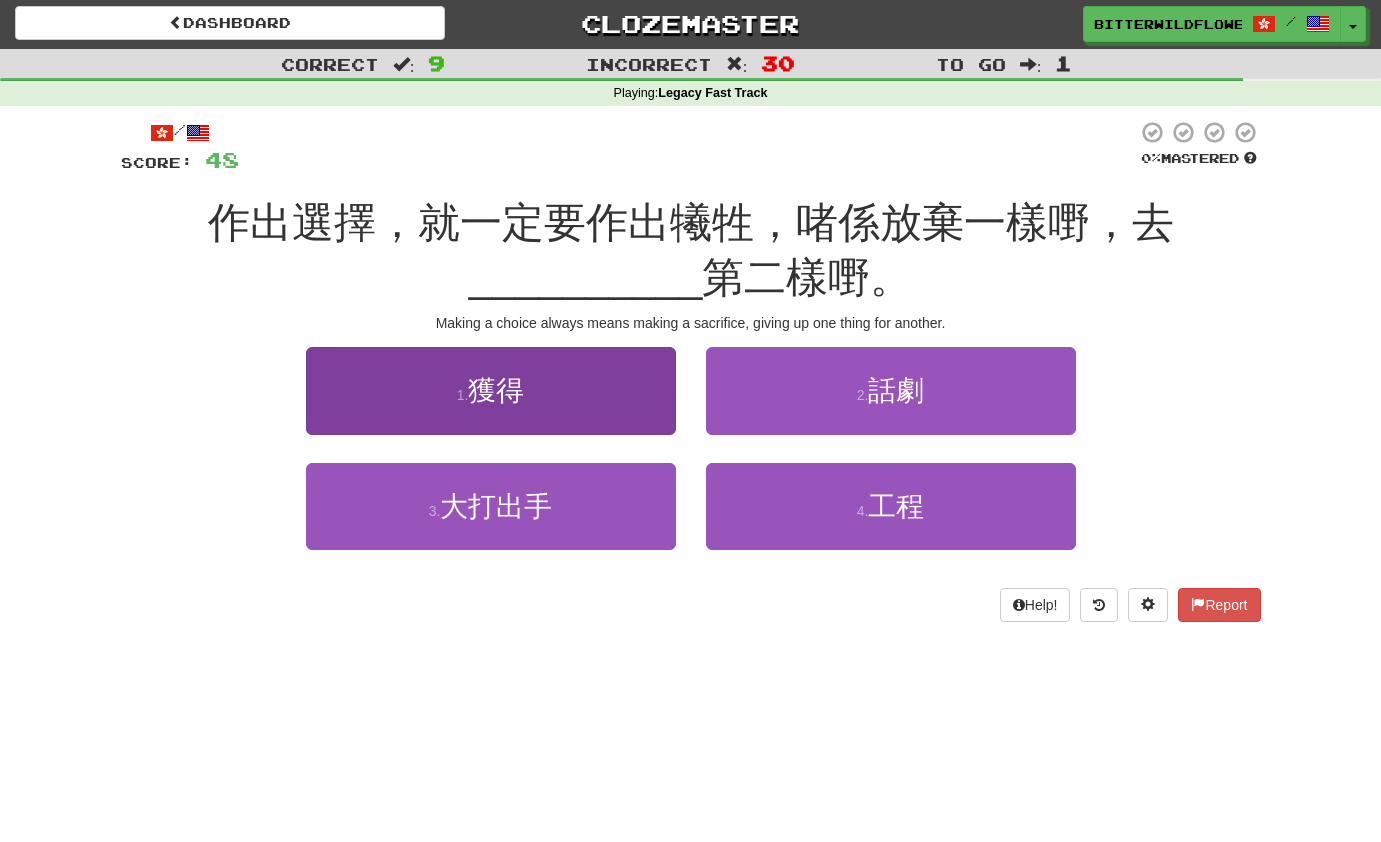 click on "獲得" at bounding box center (496, 390) 